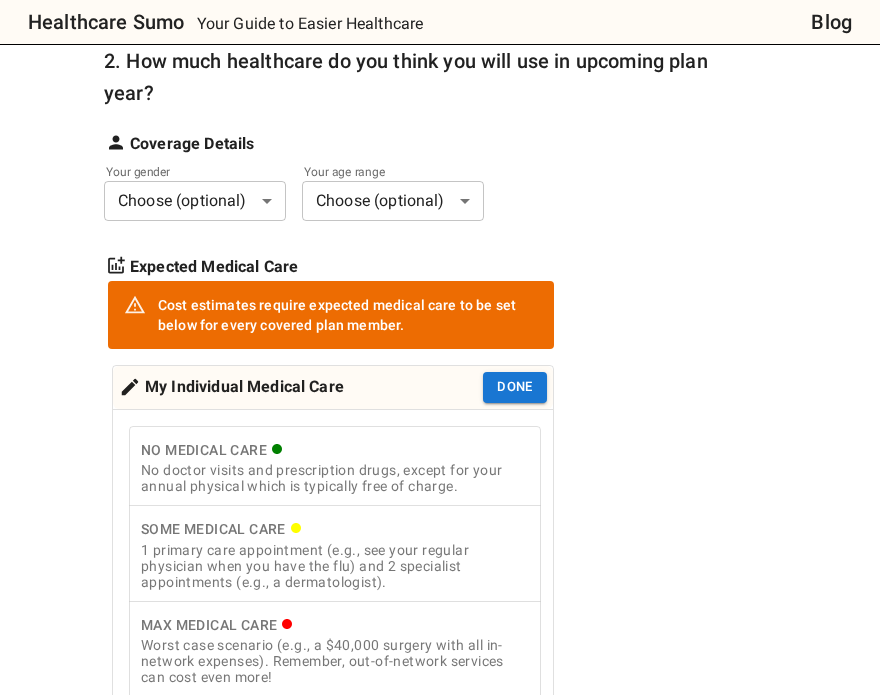 scroll, scrollTop: 414, scrollLeft: 0, axis: vertical 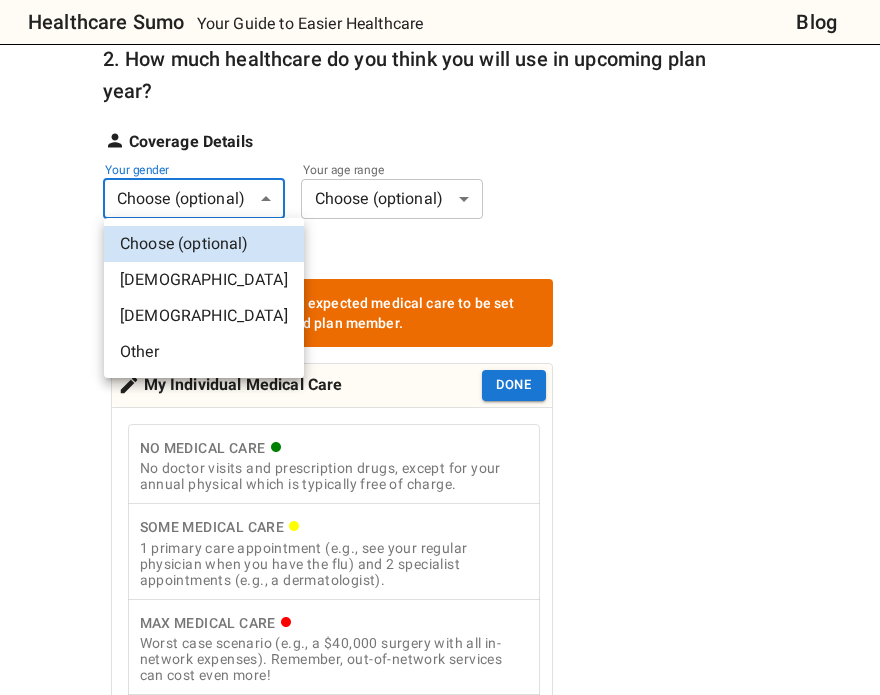click on "Healthcare Sumo
Your Guide to Easier Healthcare
Blog
Health Insurance Calculator: Compare Plan Costs Compare health insurance plans effortlessly with our cost estimation calculator. No need for complex spreadsheets - simply input your plan options and your medical needs to compare across various scenarios. Consider every detail, from out-of-network services to HSA plan contributions and applicability of deductible to services. Whether you're exploring plans or seeking to understand health insurance costs, we're here to help you learn. Your feedback matters thehealthcaresumo[at][DOMAIN_NAME] How to Use See Assumptions Additional Tips 1. Add insurance plans to compare Edit plans 2. How much healthcare do you think you will use in upcoming plan year? Coverage Details Your gender Choose (optional) * ​ Your age range Choose (optional) * ​ Expected Medical Care Cost estimates require expected medical care to be set below for every covered plan member. Done" at bounding box center (440, 934) 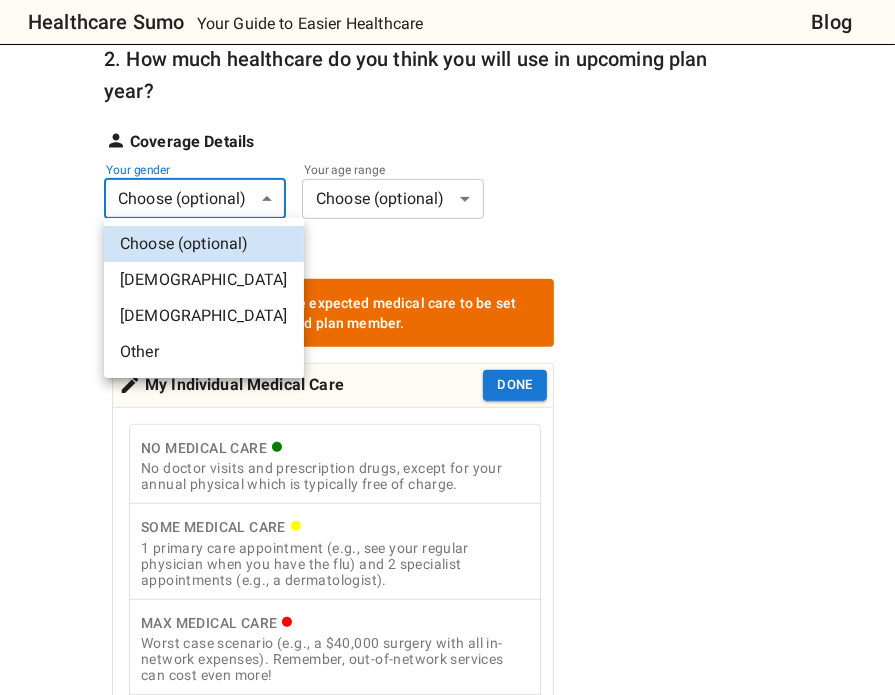 click on "[DEMOGRAPHIC_DATA]" at bounding box center [204, 316] 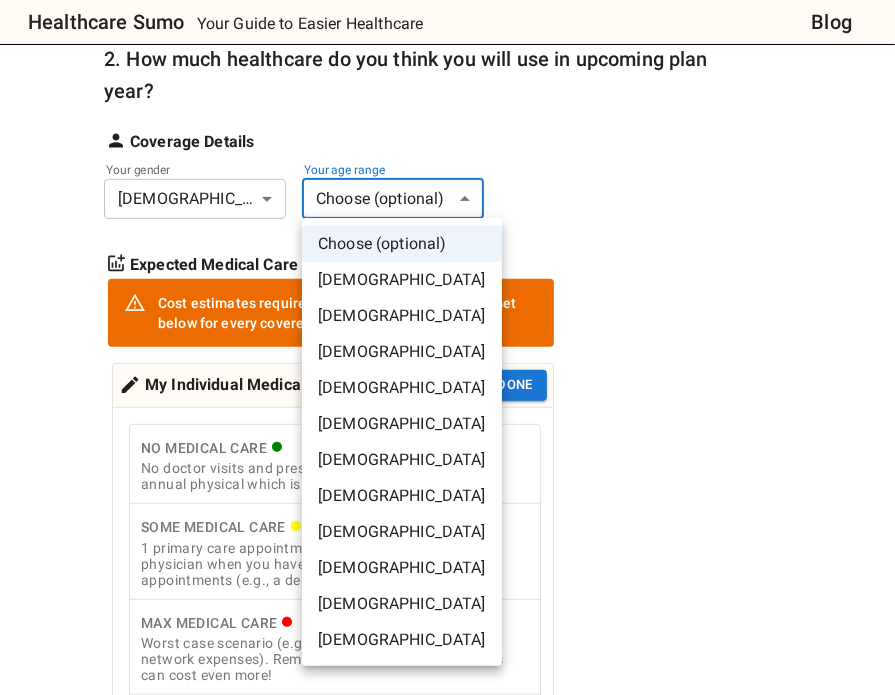 click on "Healthcare Sumo
Your Guide to Easier Healthcare
Blog
Health Insurance Calculator: Compare Plan Costs Compare health insurance plans effortlessly with our cost estimation calculator. No need for complex spreadsheets - simply input your plan options and your medical needs to compare across various scenarios. Consider every detail, from out-of-network services to HSA plan contributions and applicability of deductible to services. Whether you're exploring plans or seeking to understand health insurance costs, we're here to help you learn. Your feedback matters thehealthcaresumo[at][DOMAIN_NAME] How to Use See Assumptions Additional Tips 1. Add insurance plans to compare Edit plans 2. How much healthcare do you think you will use in upcoming plan year? Coverage Details Your gender [DEMOGRAPHIC_DATA] * ​ Your age range Choose (optional) * ​ Expected Medical Care Cost estimates require expected medical care to be set below for every covered plan member. Done Description:" at bounding box center (447, 934) 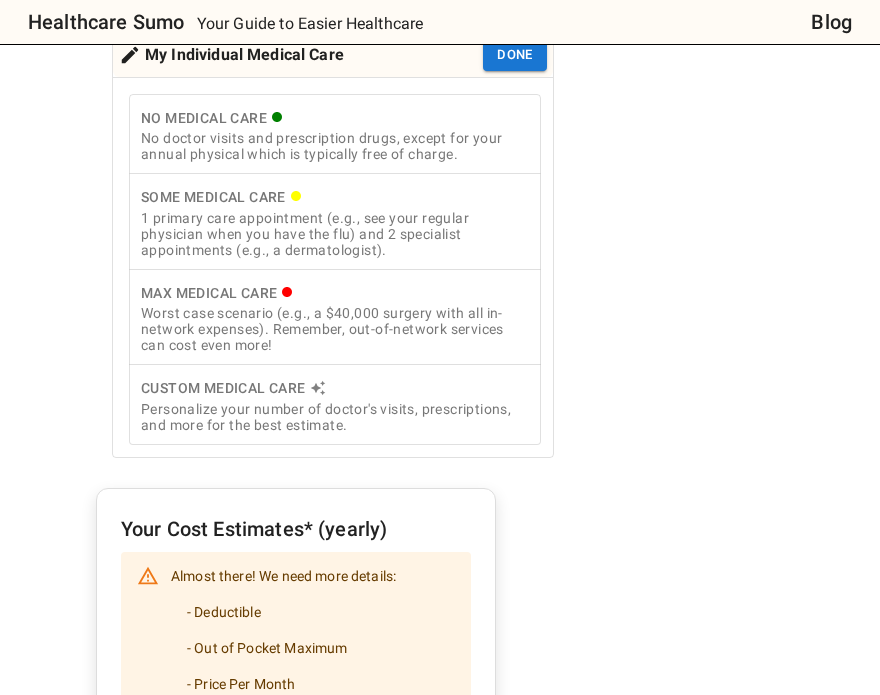 scroll, scrollTop: 746, scrollLeft: 0, axis: vertical 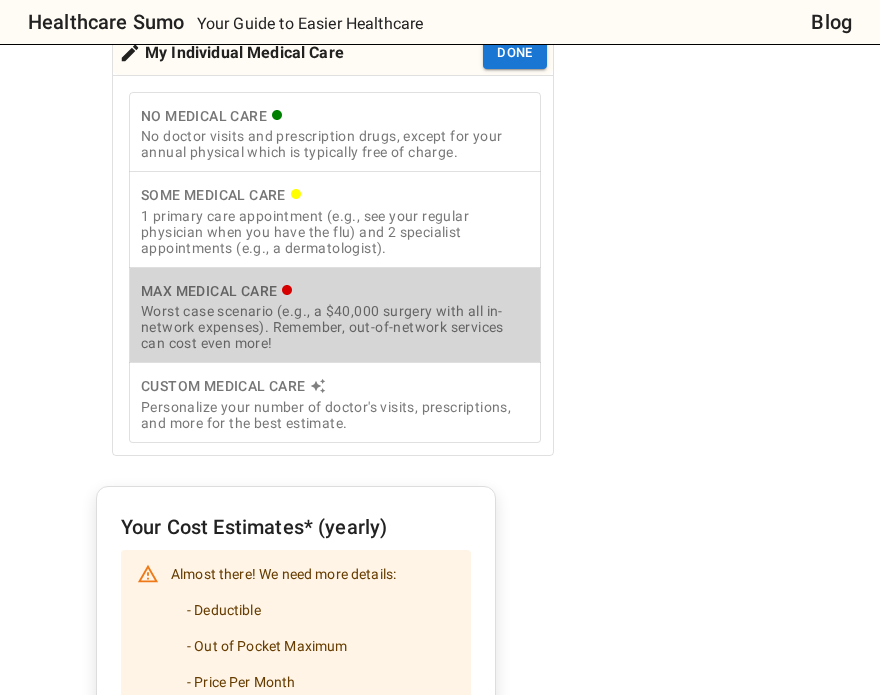 click on "Worst case scenario (e.g., a $40,000 surgery with all in-network expenses). Remember, out-of-network services can cost even more!" at bounding box center [335, 327] 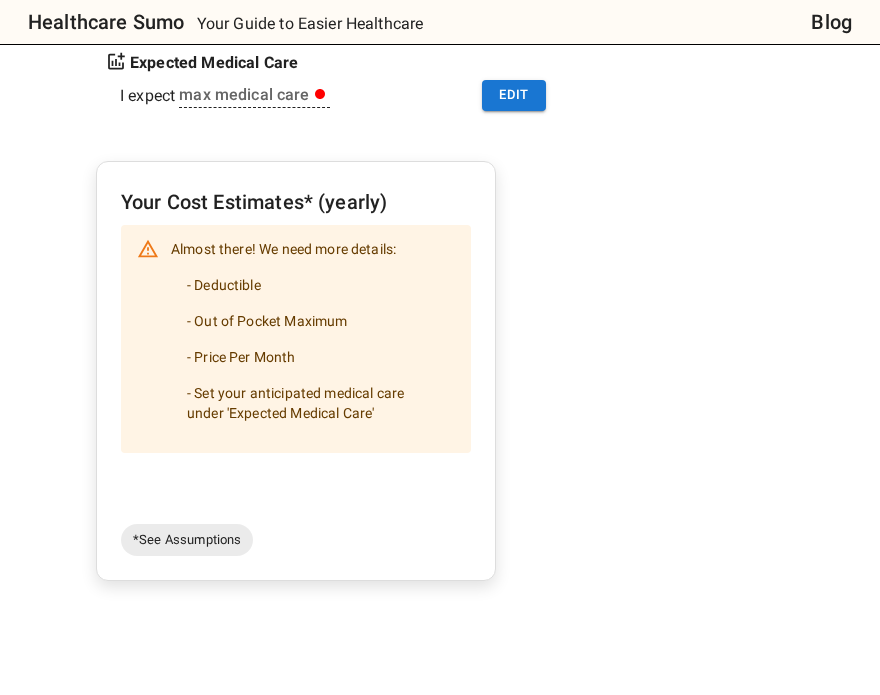 scroll, scrollTop: 614, scrollLeft: 0, axis: vertical 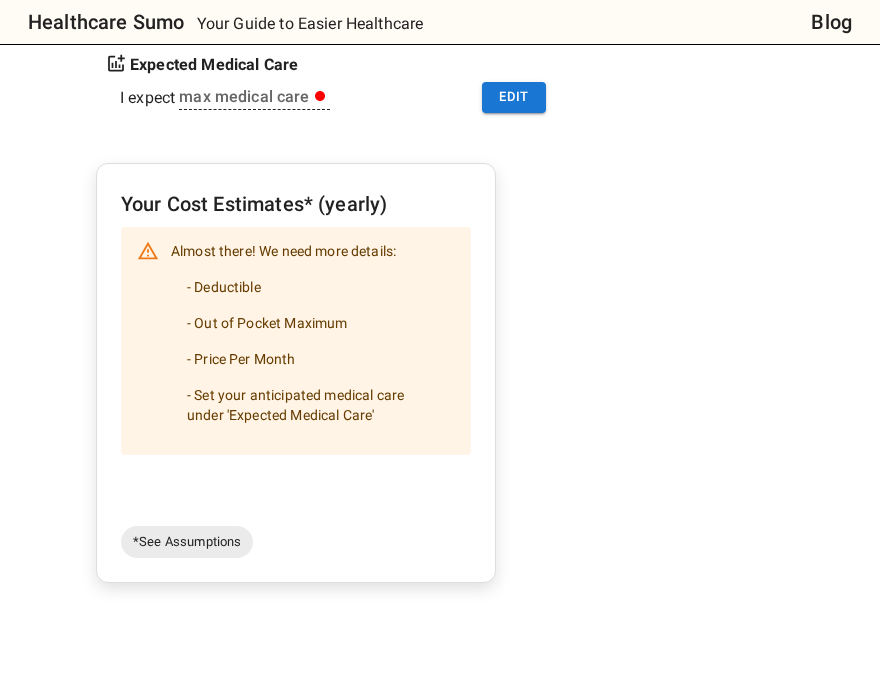 click on "- Deductible - Out of Pocket Maximum - Price Per Month - Set your anticipated medical care under 'Expected Medical Care'" at bounding box center (313, 351) 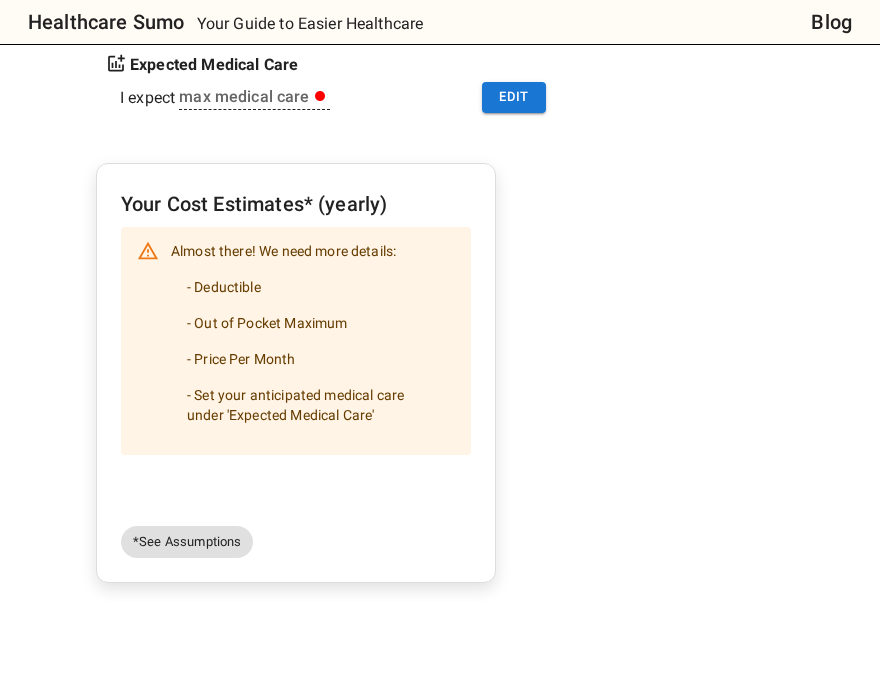 click on "*See Assumptions" at bounding box center (187, 542) 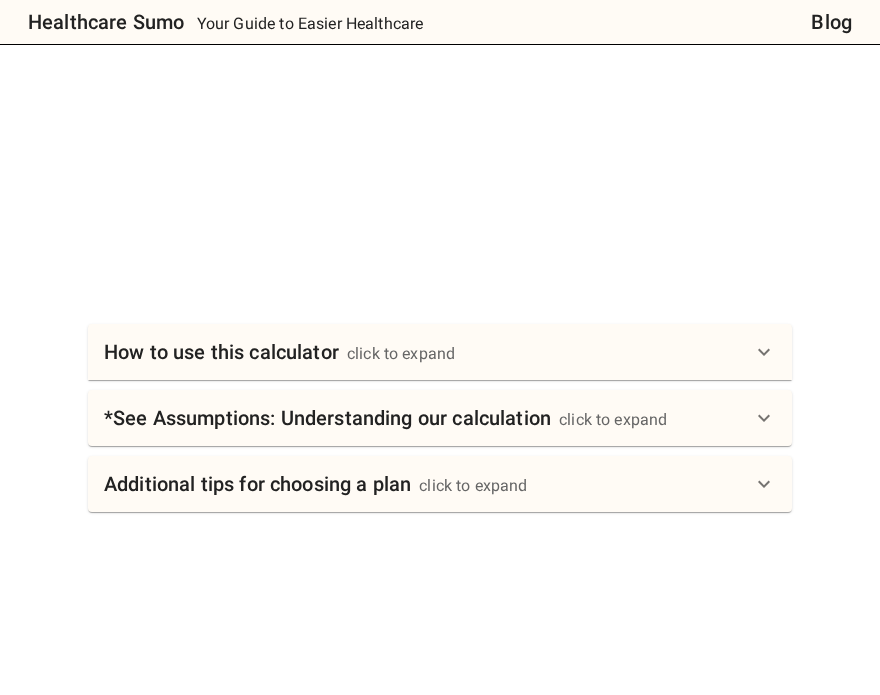 scroll, scrollTop: 1218, scrollLeft: 0, axis: vertical 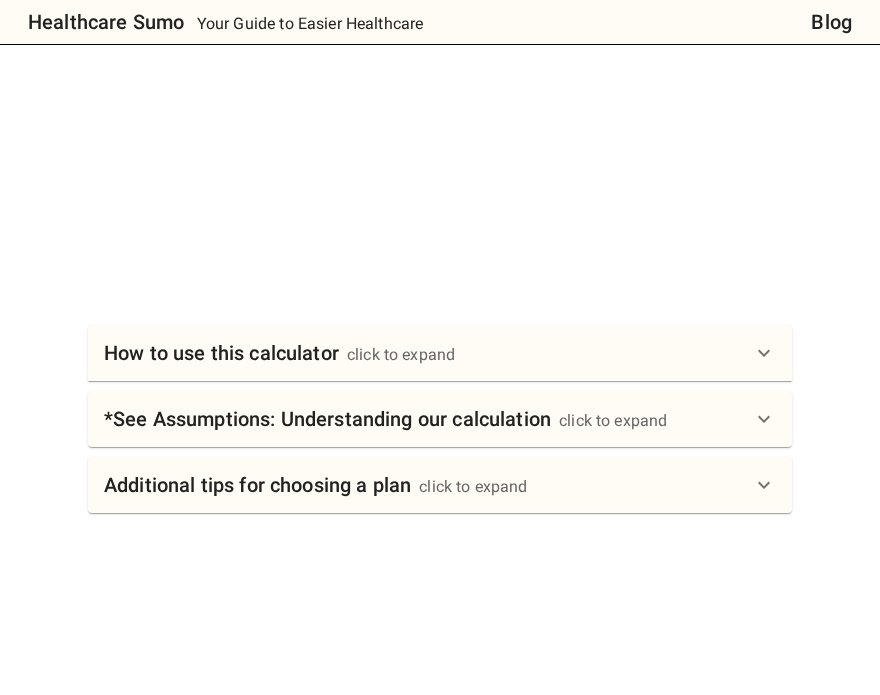 click on "click to expand" at bounding box center [401, 355] 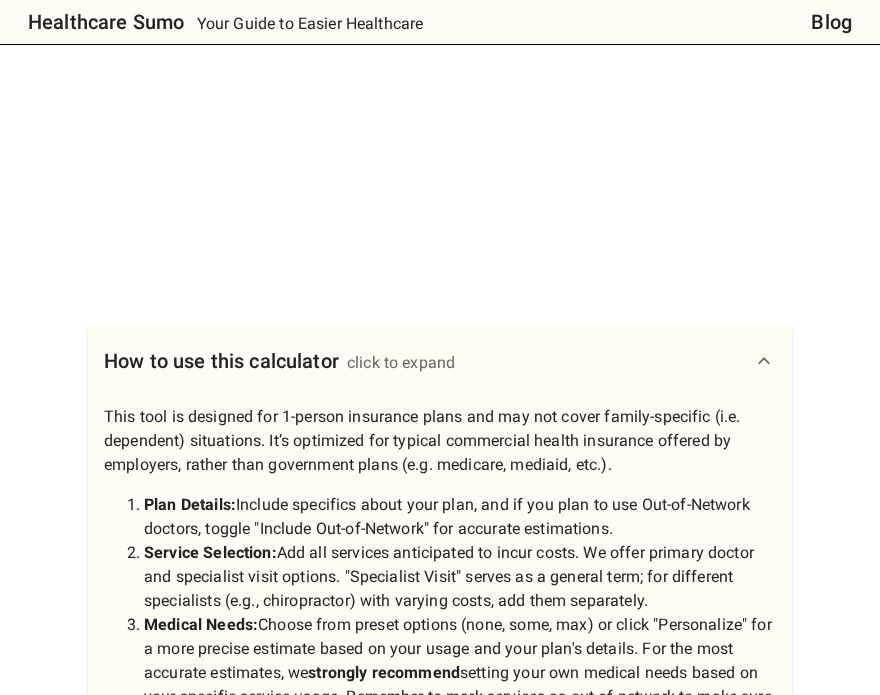 click on "click to expand" at bounding box center (401, 363) 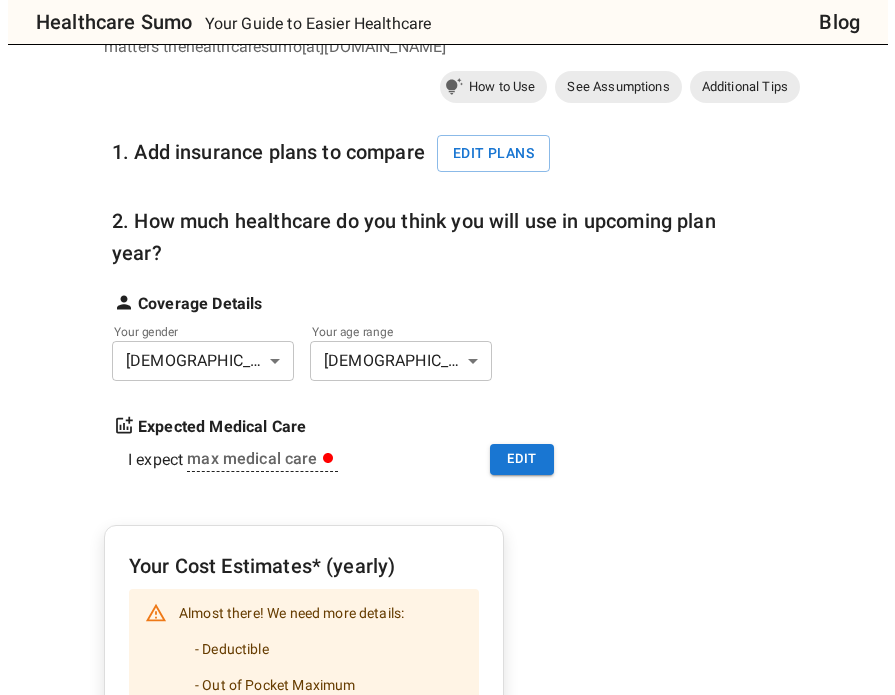 scroll, scrollTop: 254, scrollLeft: 0, axis: vertical 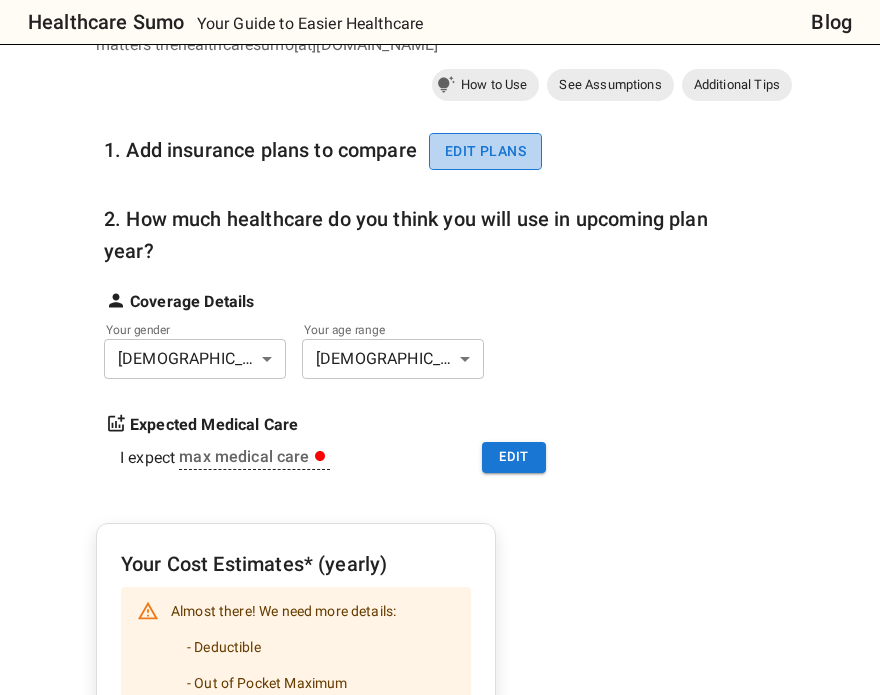 click on "Edit plans" at bounding box center [485, 151] 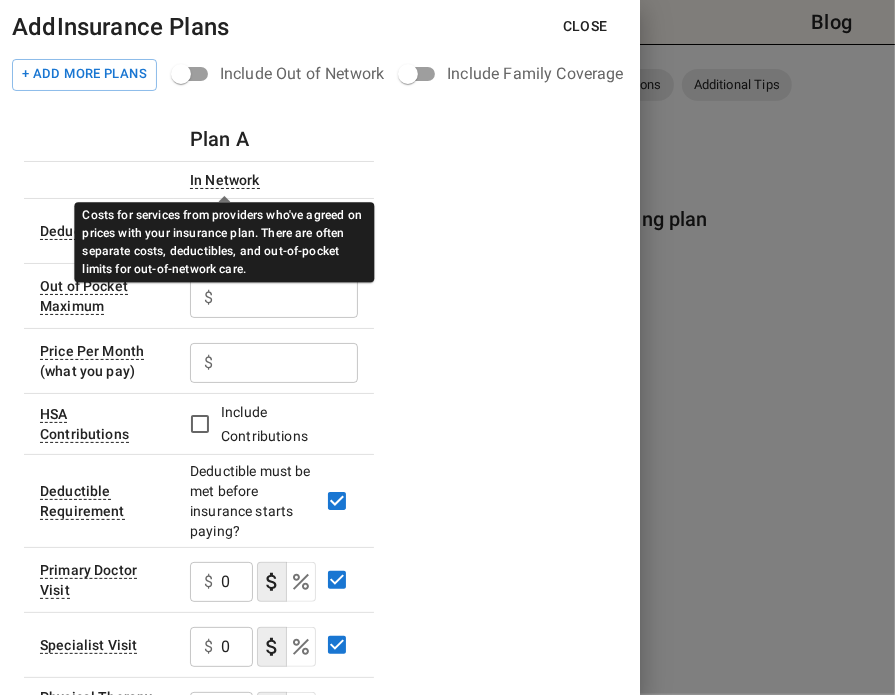 click on "In Network" at bounding box center [225, 180] 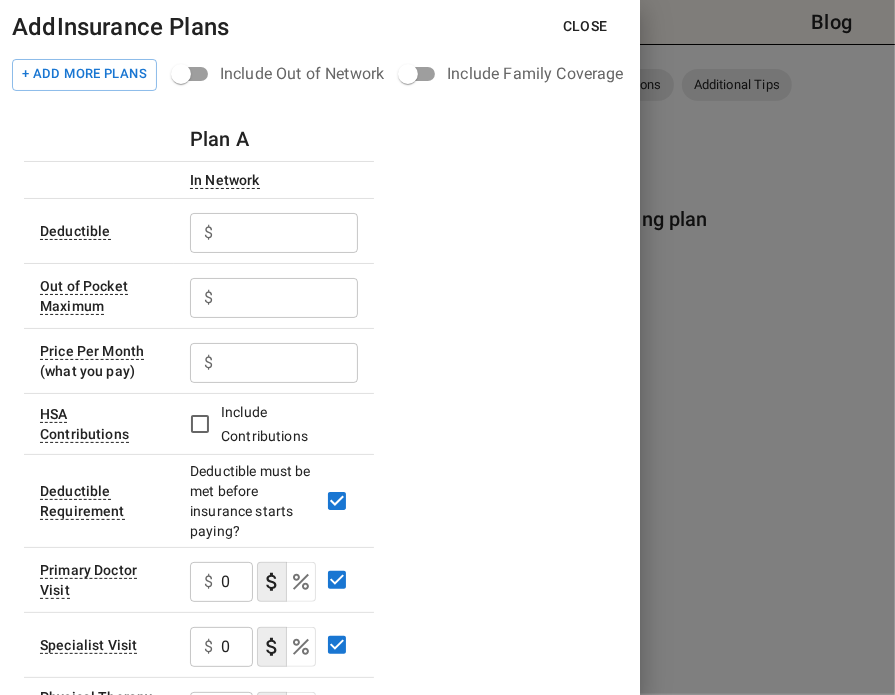 click on "Plan A In Network Deductible $ ​ Out of Pocket Maximum $ ​ Price Per Month   (what you pay) $ ​ HSA Contributions Include Contributions Deductible Requirement Deductible must be met before insurance starts paying? Primary Doctor Visit $ 0 ​ Specialist Visit $ 0 ​ Physical Therapy $ 0 ​ Therapy / Counseling $ 0 ​ Lab Tests or X-rays $ 0 ​ Imaging (MRI, PET, [GEOGRAPHIC_DATA]) $ 0 ​ Pregnancy Office Visit $ 0 ​ Emergency Room $ 0 ​ Chiropractor $ 0 ​ Generic Drugs - Retail $ 0 ​ Brand Drugs - Retail $ 0 ​ Generic Drugs - Mail Order $ 0 ​ Brand Drugs - Mail Order $ 0 ​ Childbirth Professional Services $ 0 ​ Childbirth Facility Services $ 0 ​ Add Service... Add Service..." at bounding box center (320, 852) 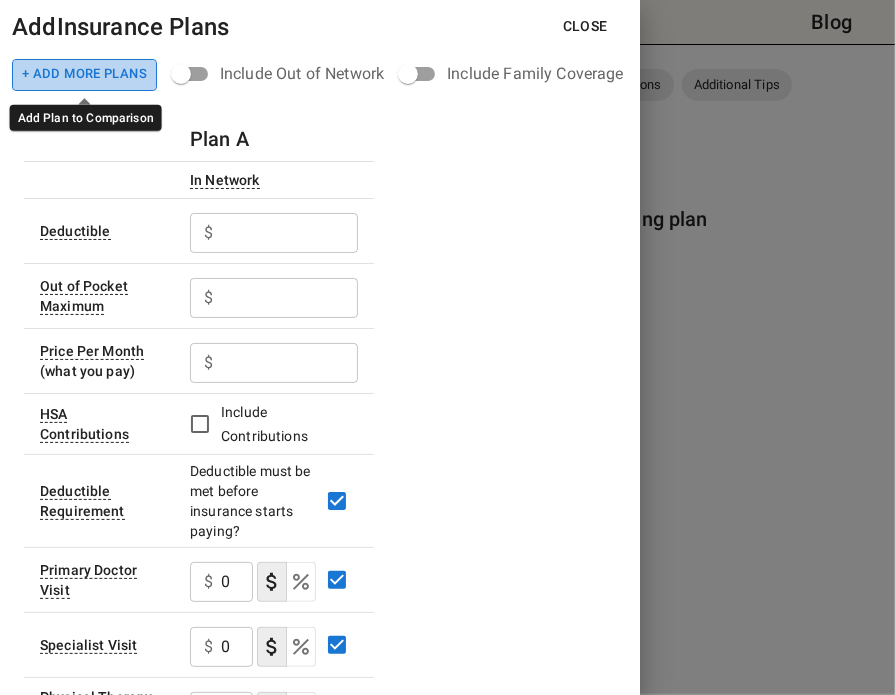 click on "+ Add More Plans" at bounding box center (84, 75) 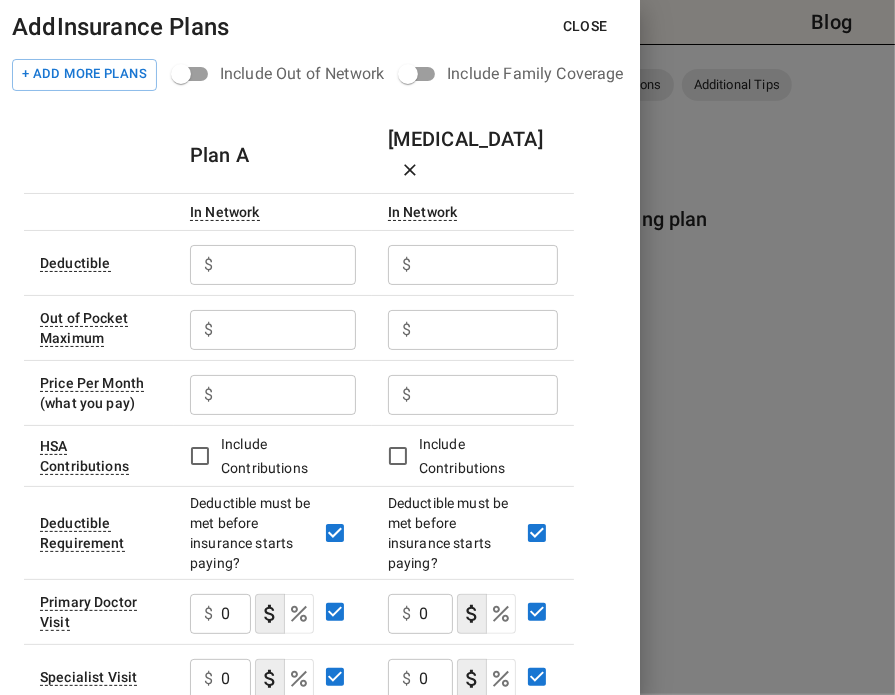 click at bounding box center (288, 265) 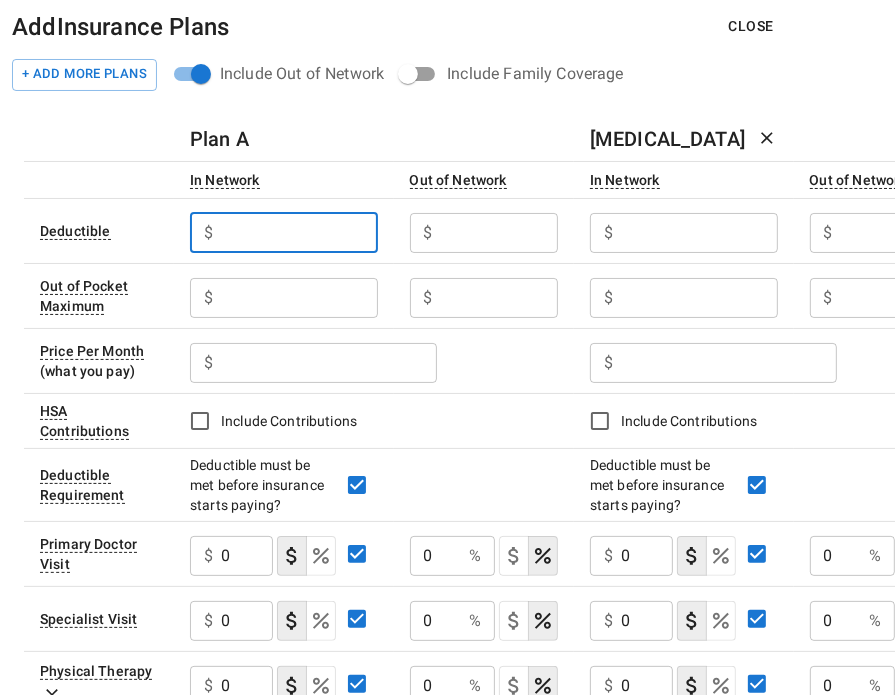click at bounding box center (299, 233) 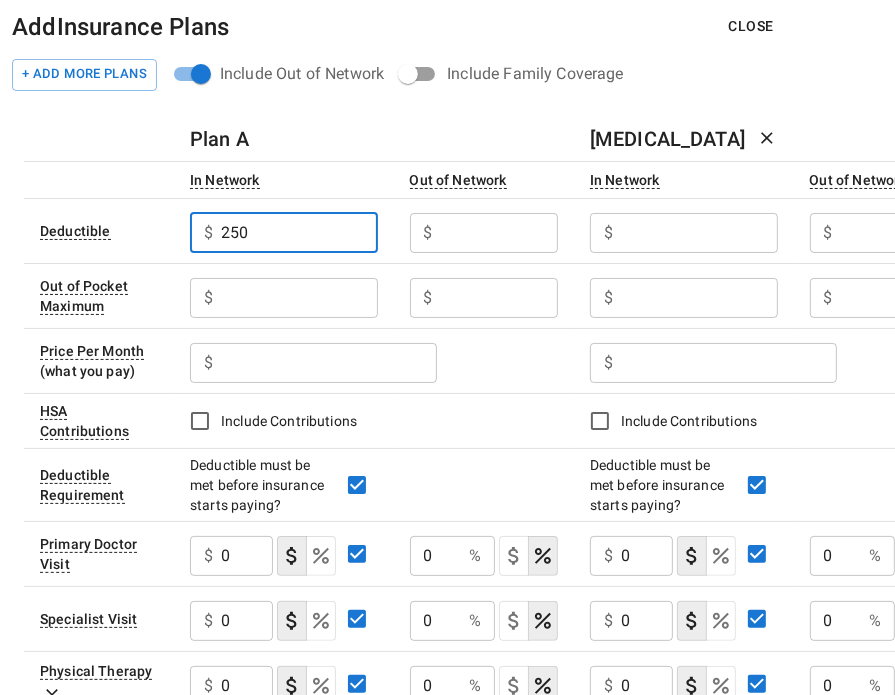 type on "250" 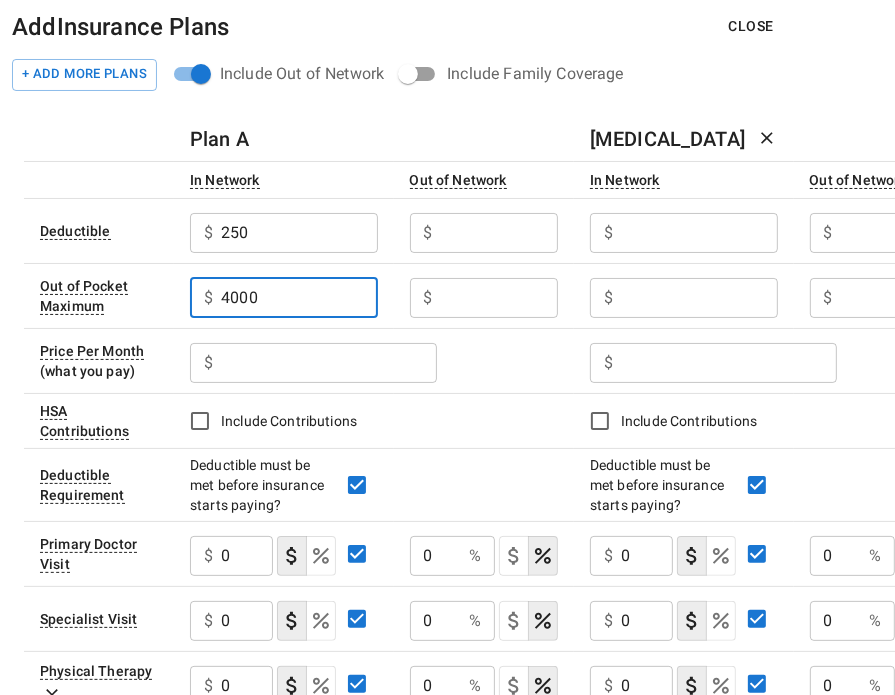 type on "4000" 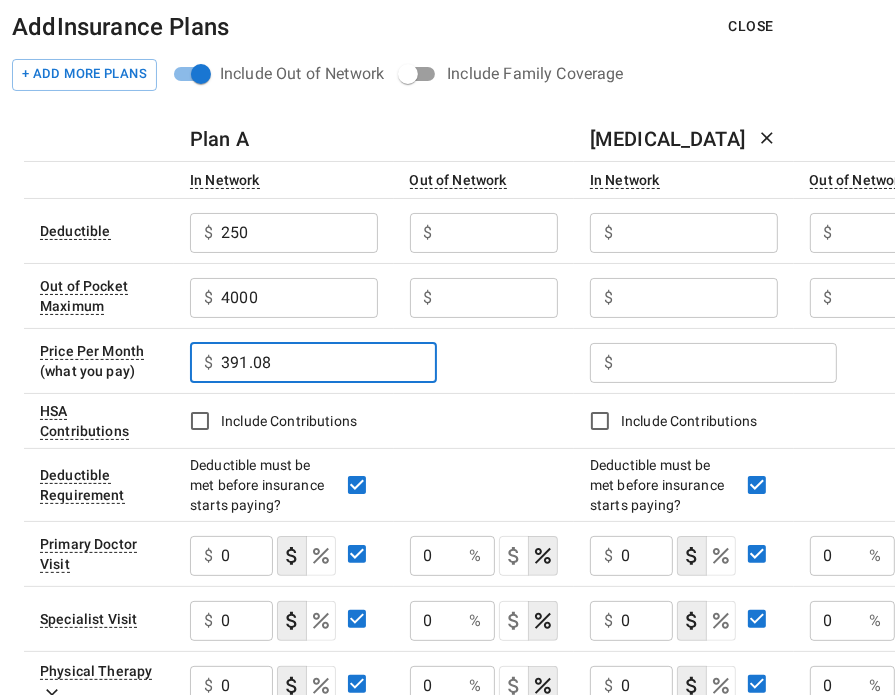 type on "391.08" 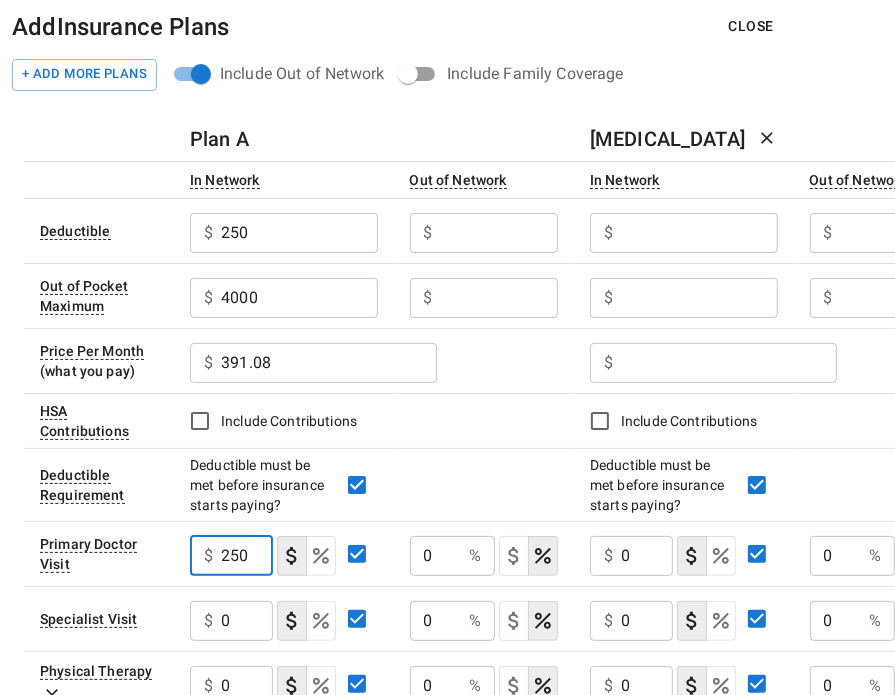 click on "250" at bounding box center [246, 556] 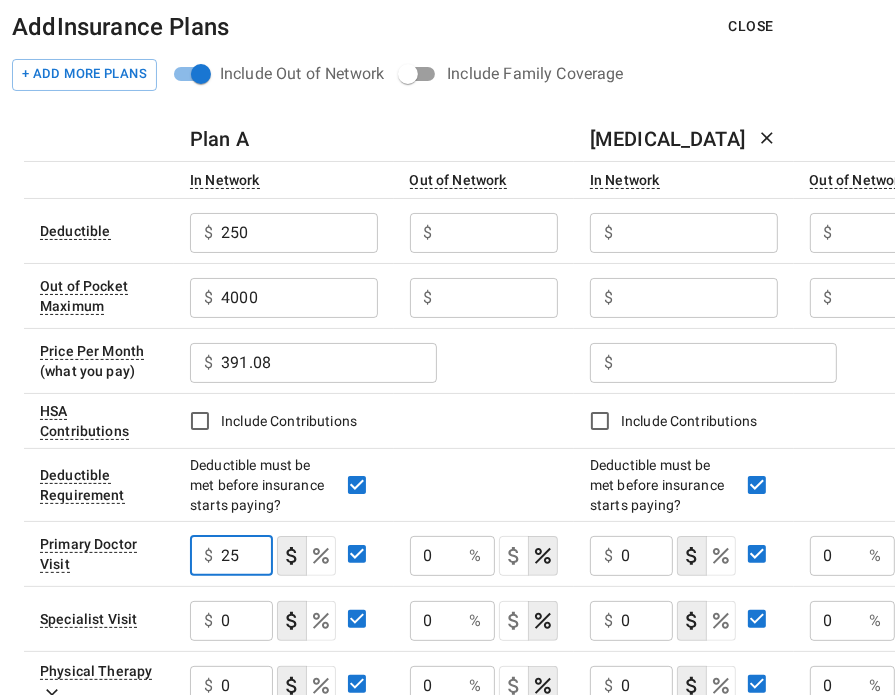 type on "25" 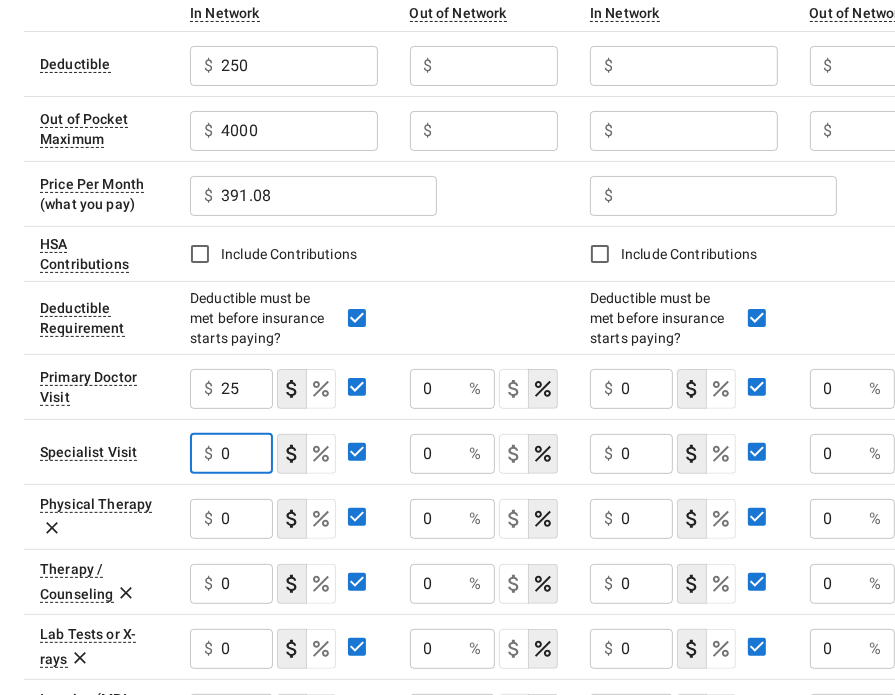 scroll, scrollTop: 168, scrollLeft: 0, axis: vertical 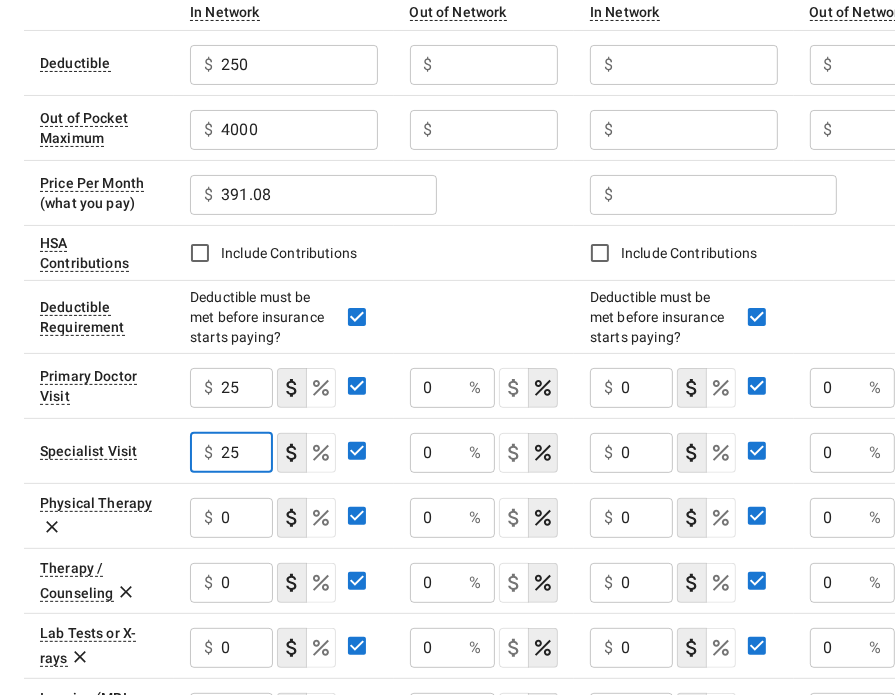 type on "25" 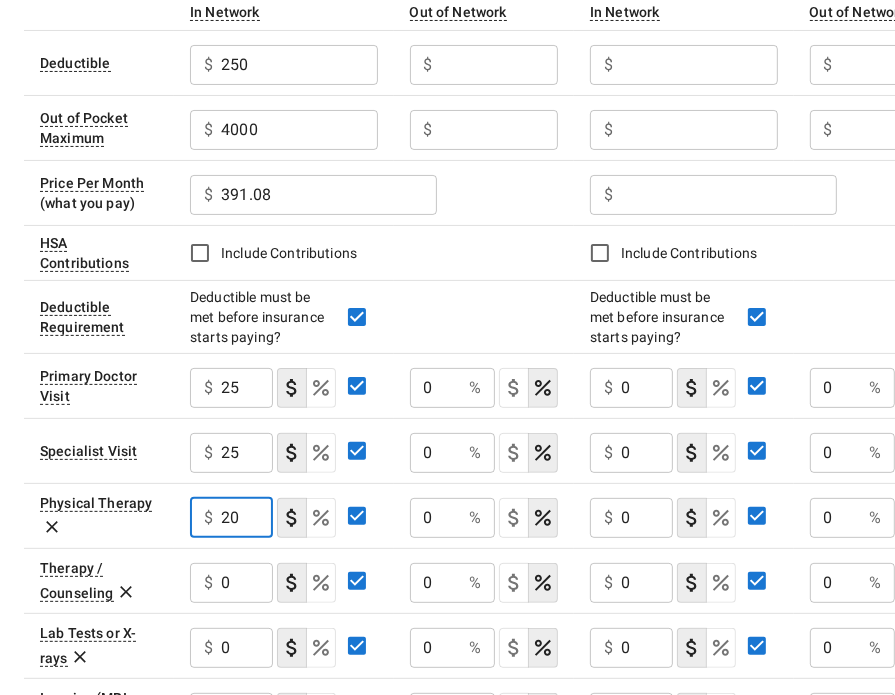 type on "20" 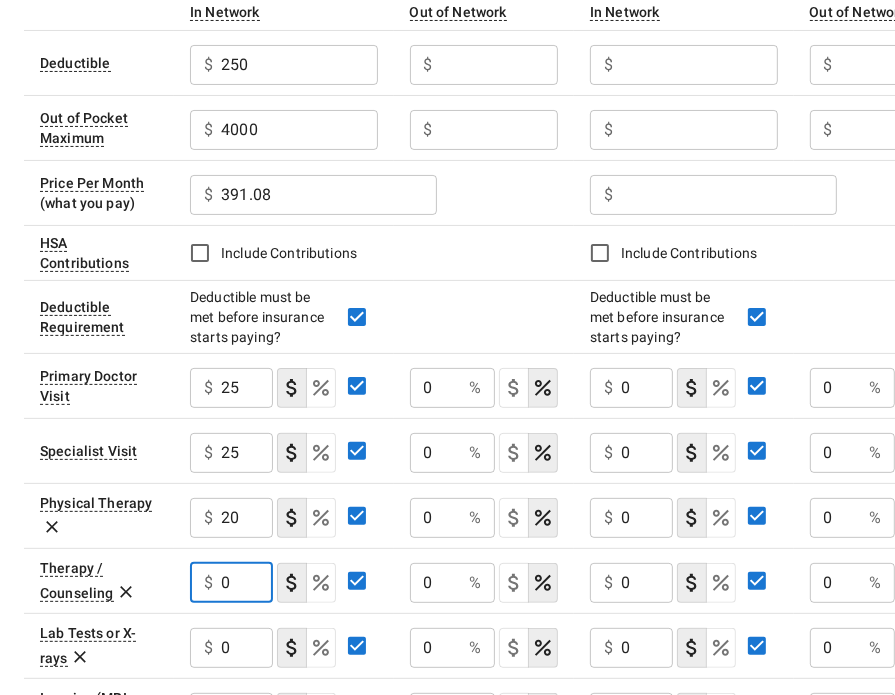 click on "0" at bounding box center (246, 583) 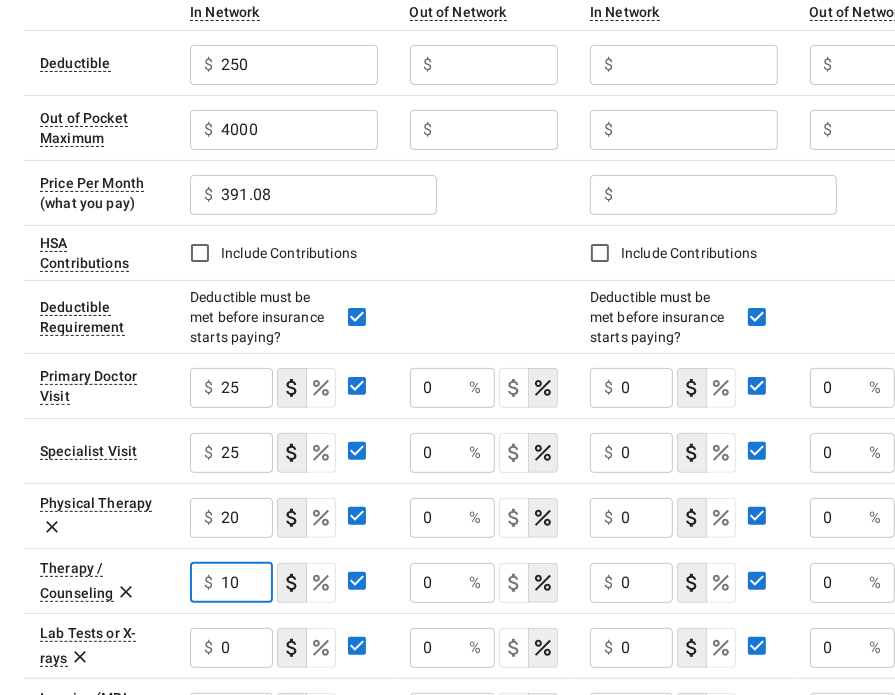 type on "10" 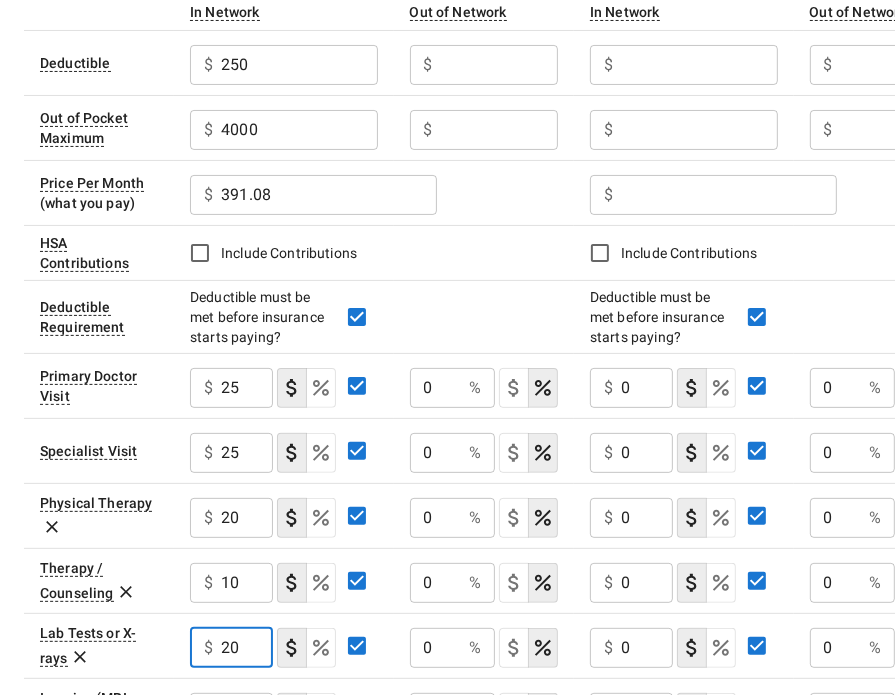 type on "20" 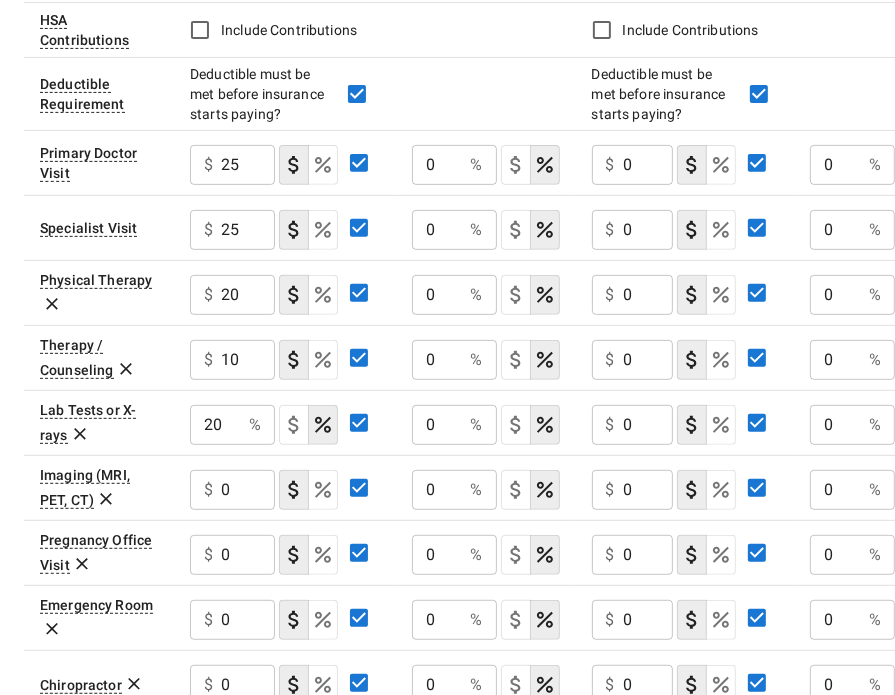 scroll, scrollTop: 404, scrollLeft: 0, axis: vertical 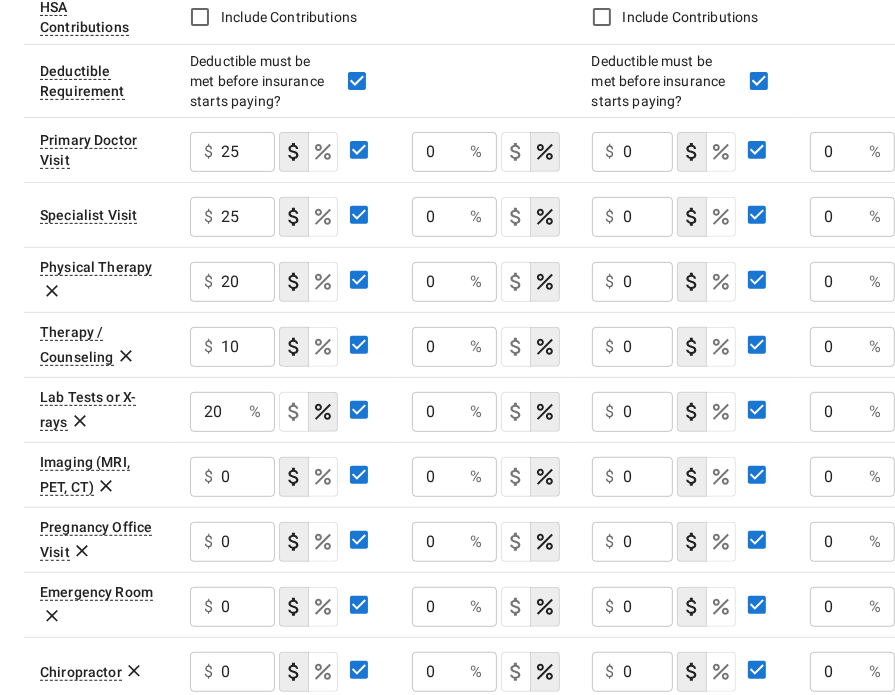 click on "0" at bounding box center (248, 152) 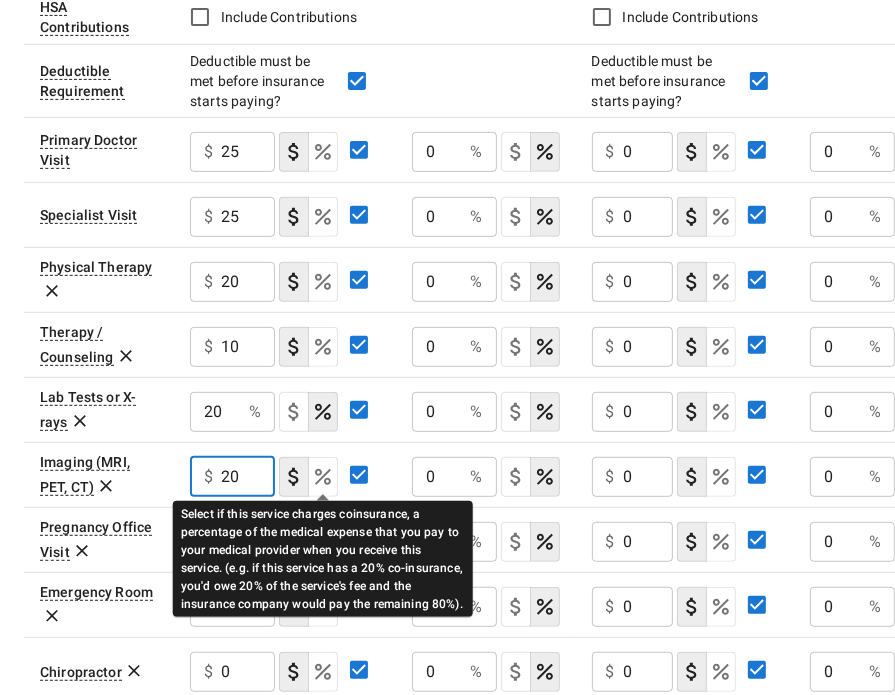 type on "20" 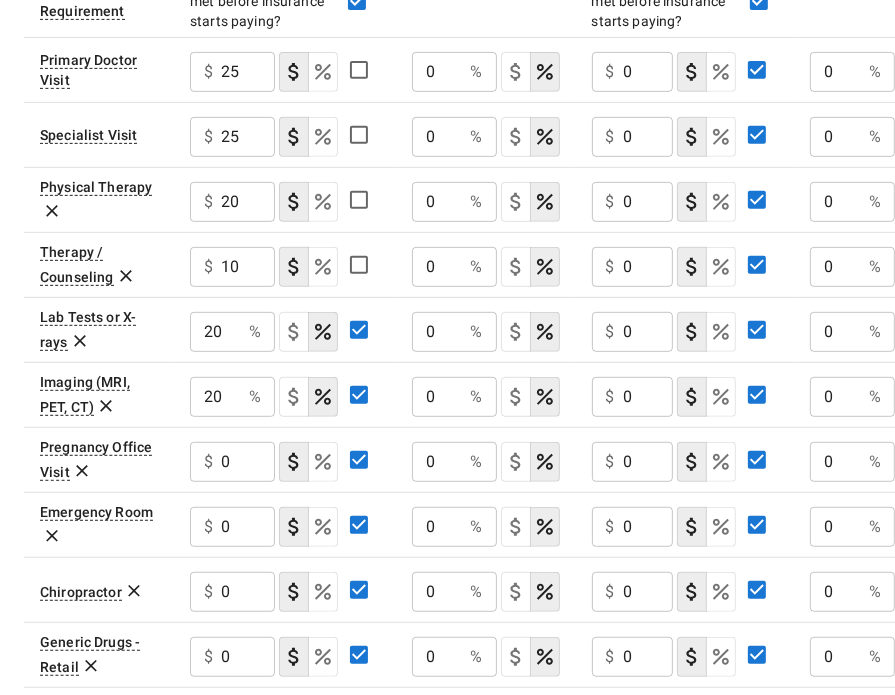 scroll, scrollTop: 484, scrollLeft: 0, axis: vertical 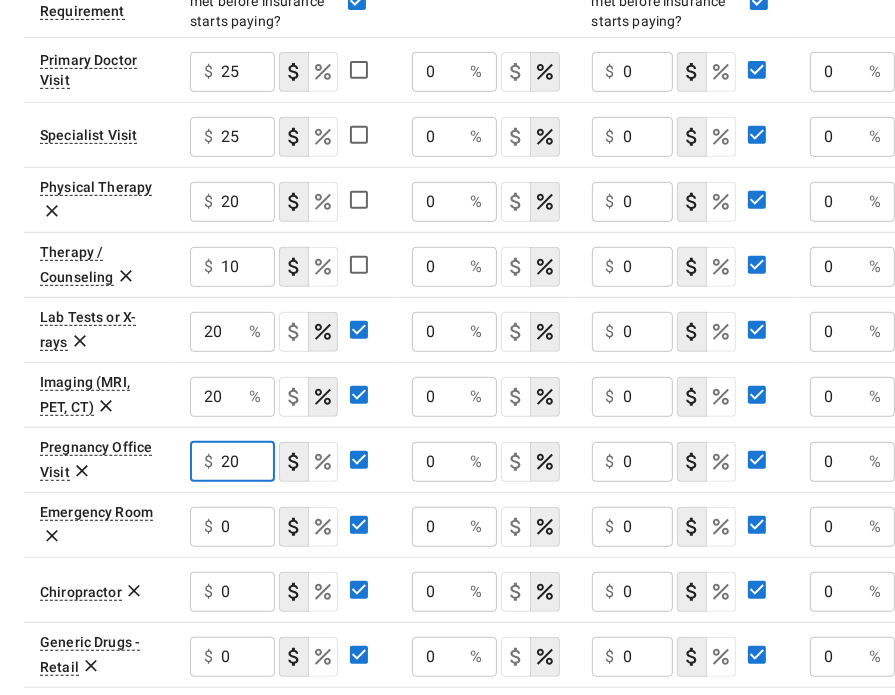 type on "20" 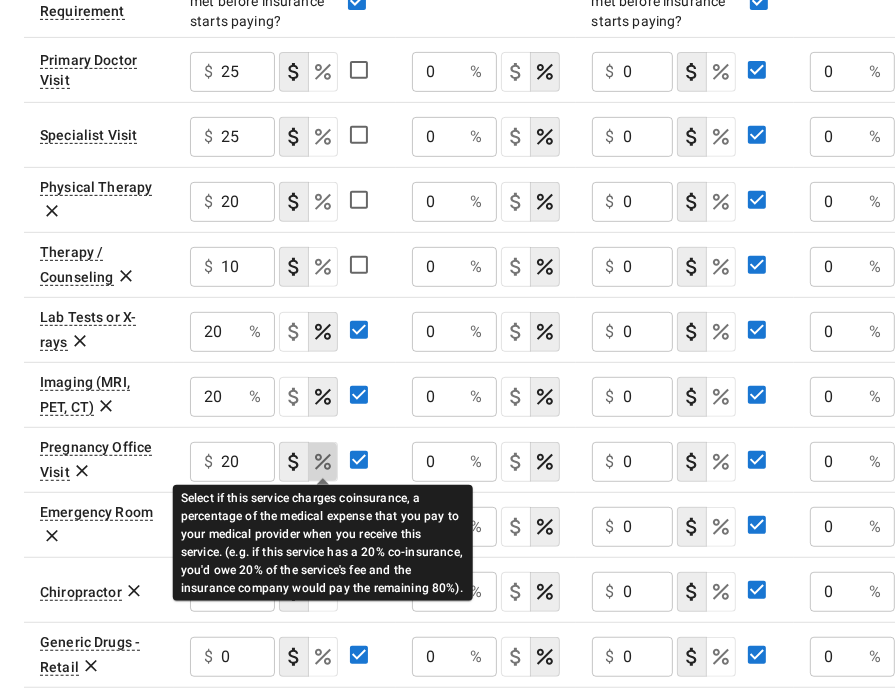 click 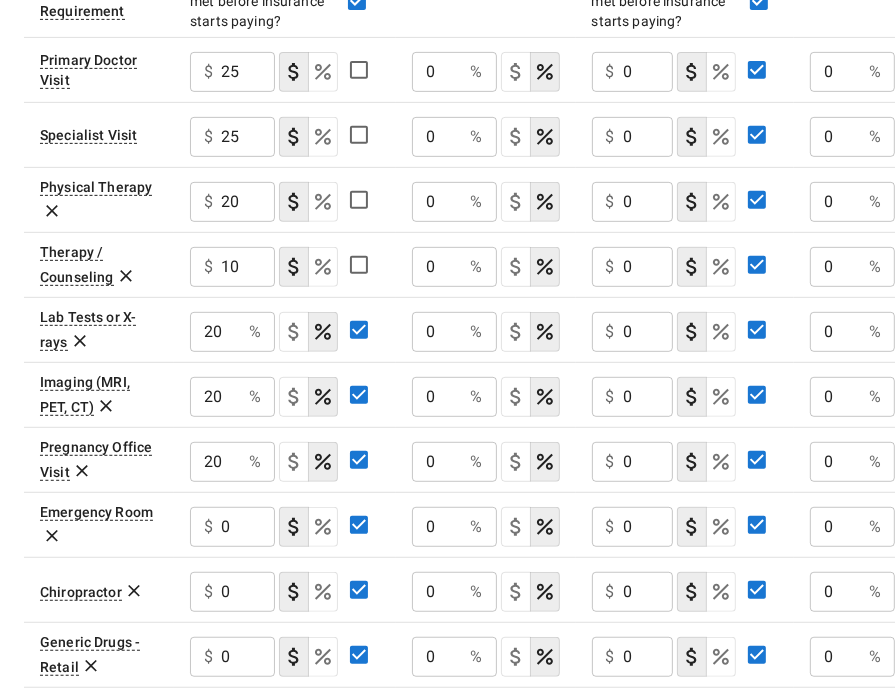 click on "0" at bounding box center (248, 72) 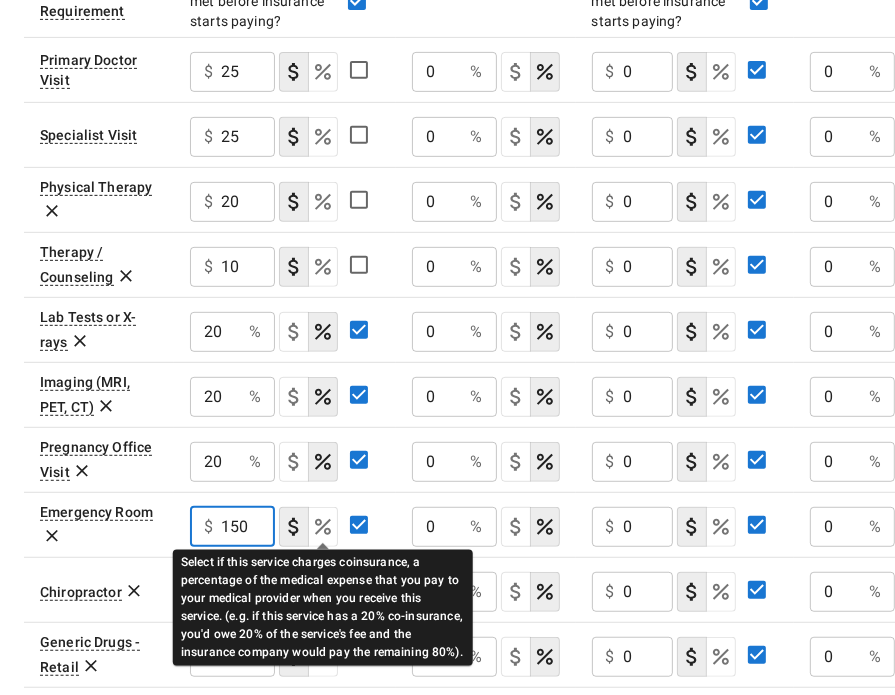 click 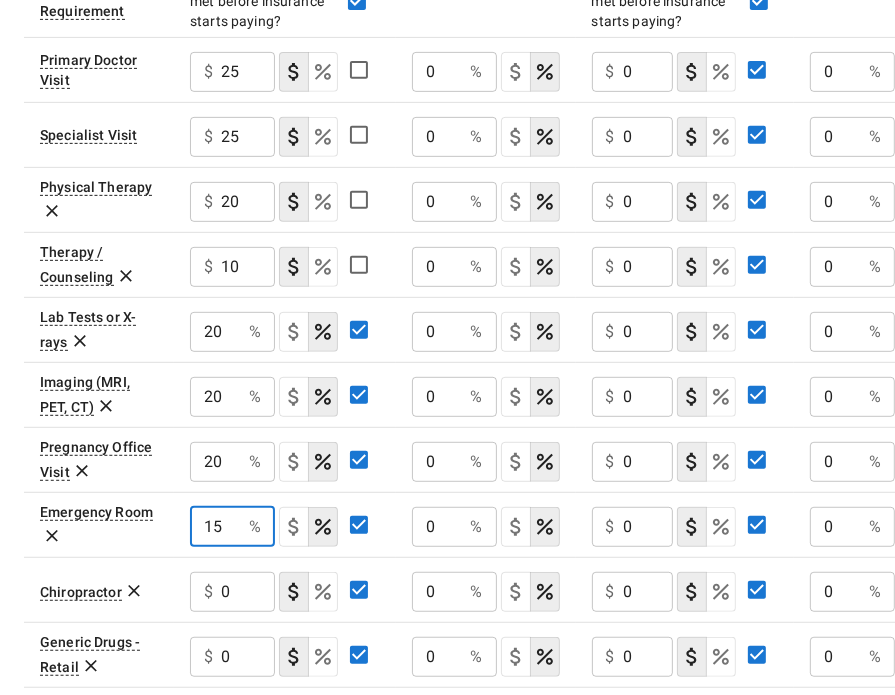 click on "15" at bounding box center [215, 527] 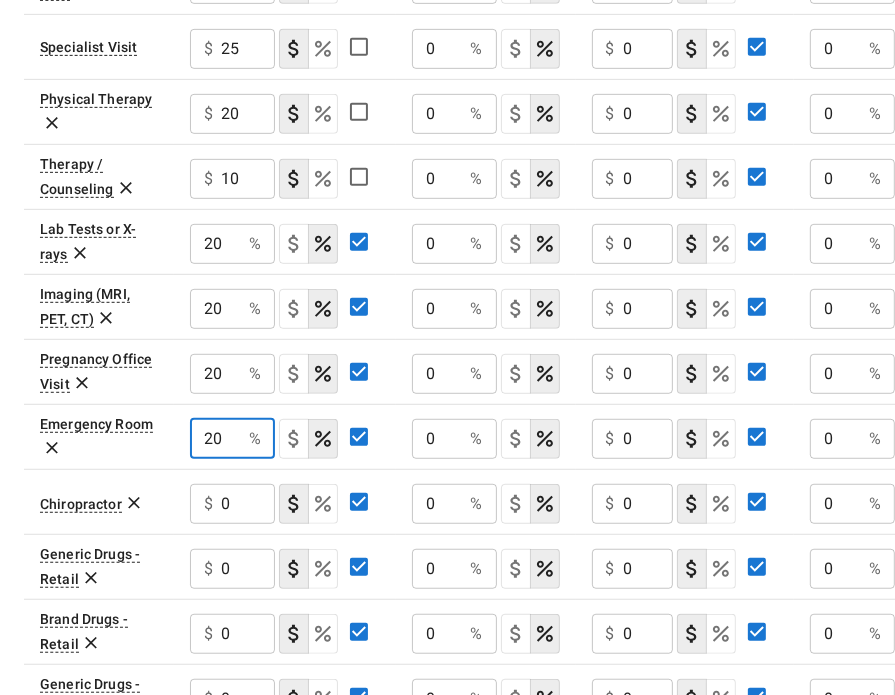 scroll, scrollTop: 572, scrollLeft: 0, axis: vertical 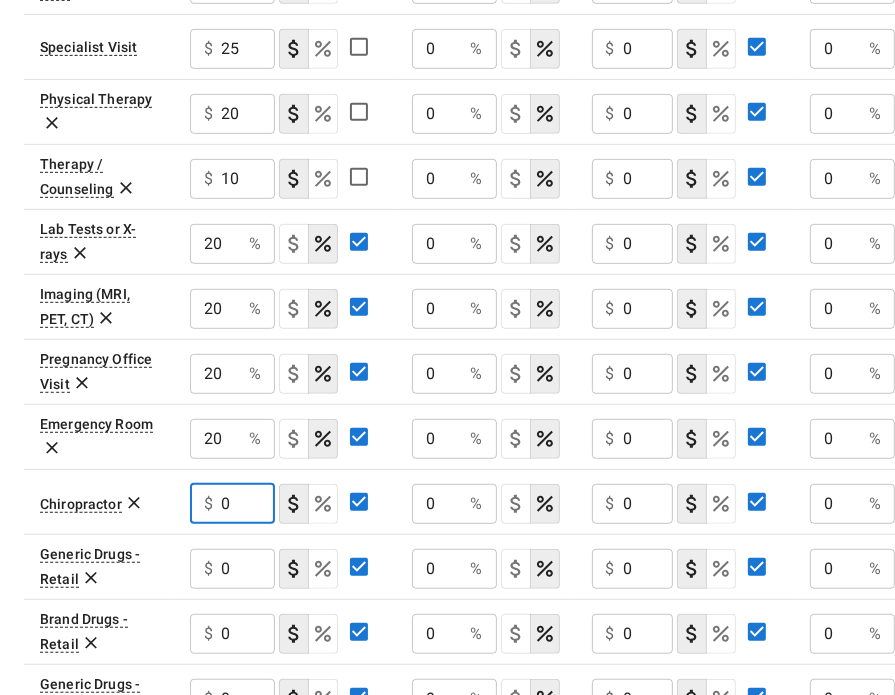 click on "0" at bounding box center [248, 504] 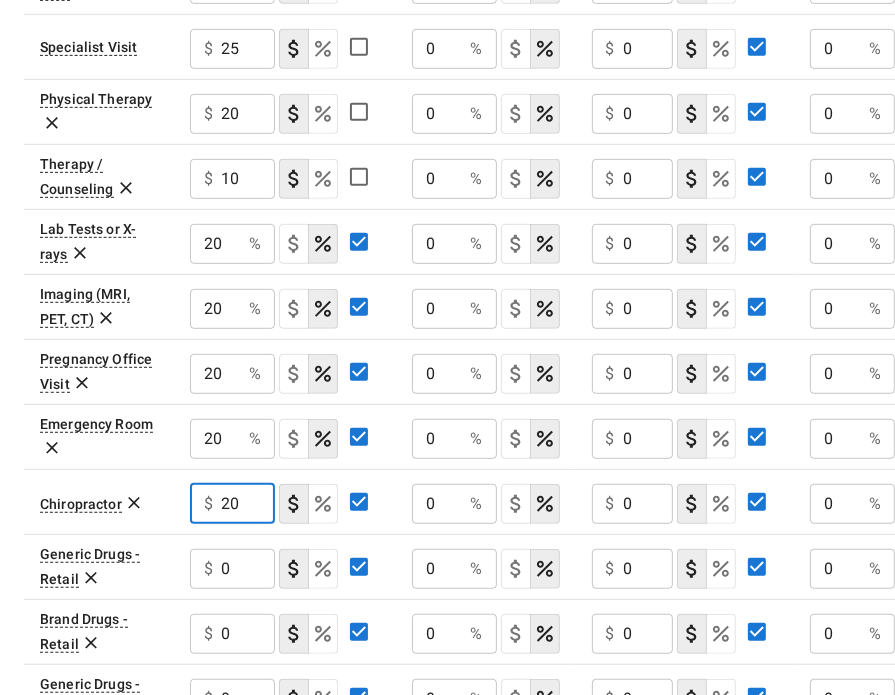 type on "20" 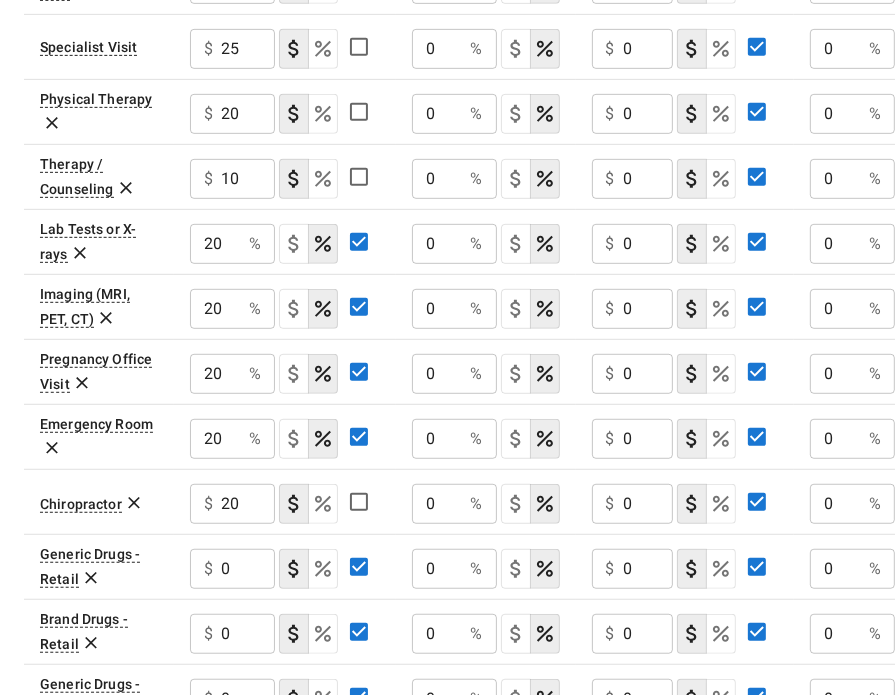 click on "0" at bounding box center [248, -16] 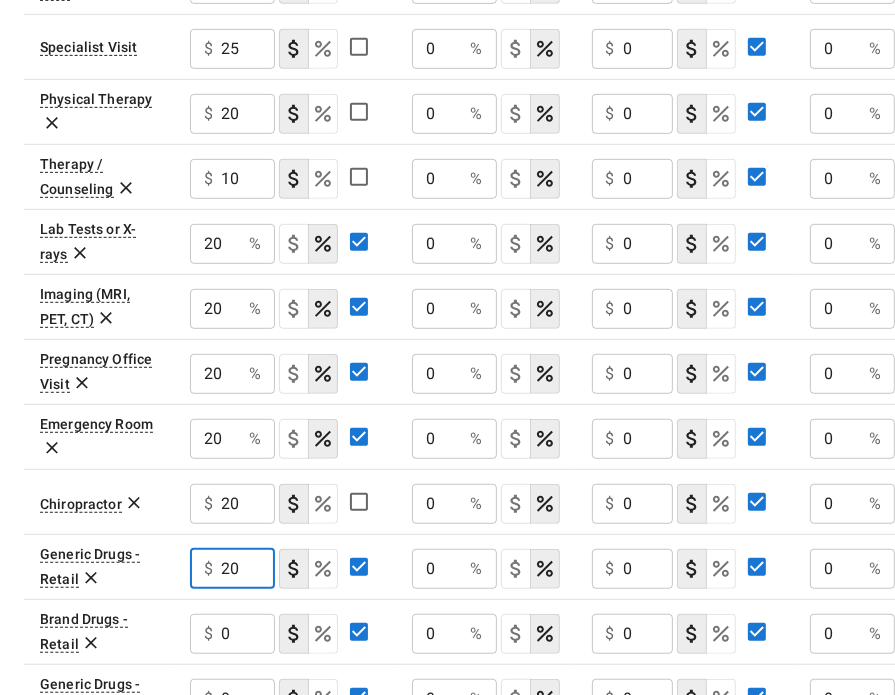 type on "20" 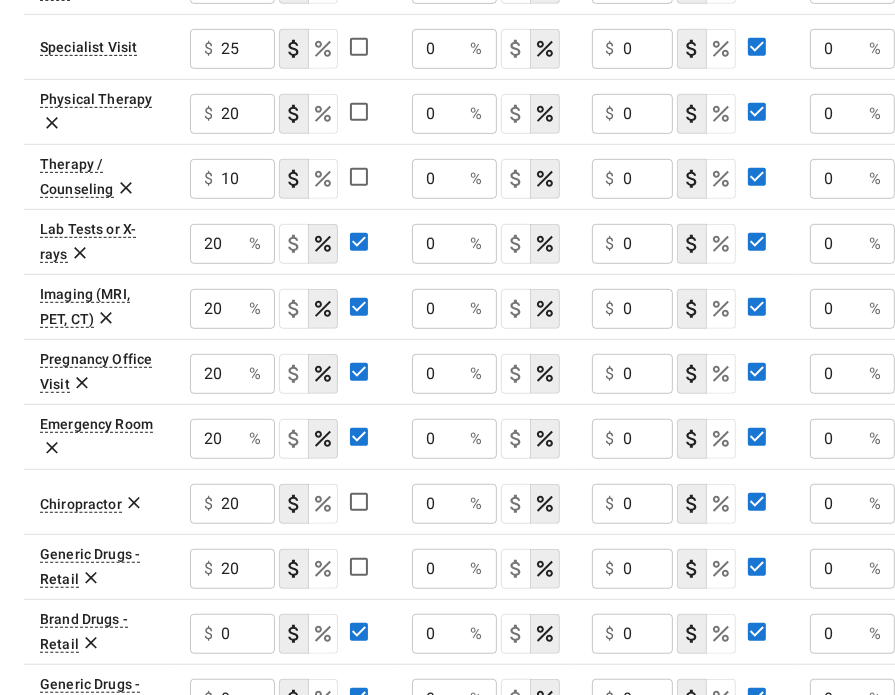 click on "0" at bounding box center (248, -16) 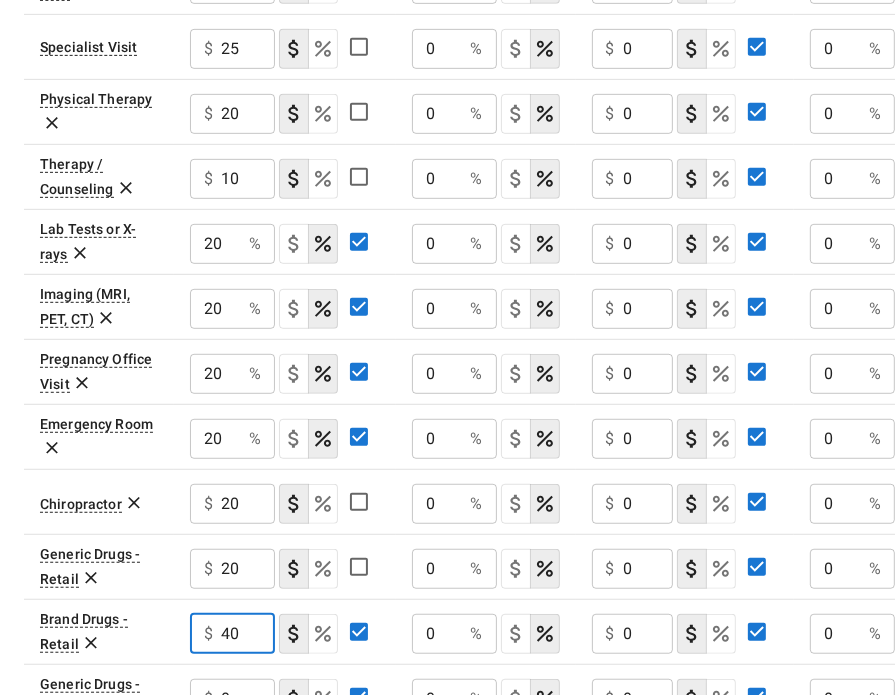 type on "4" 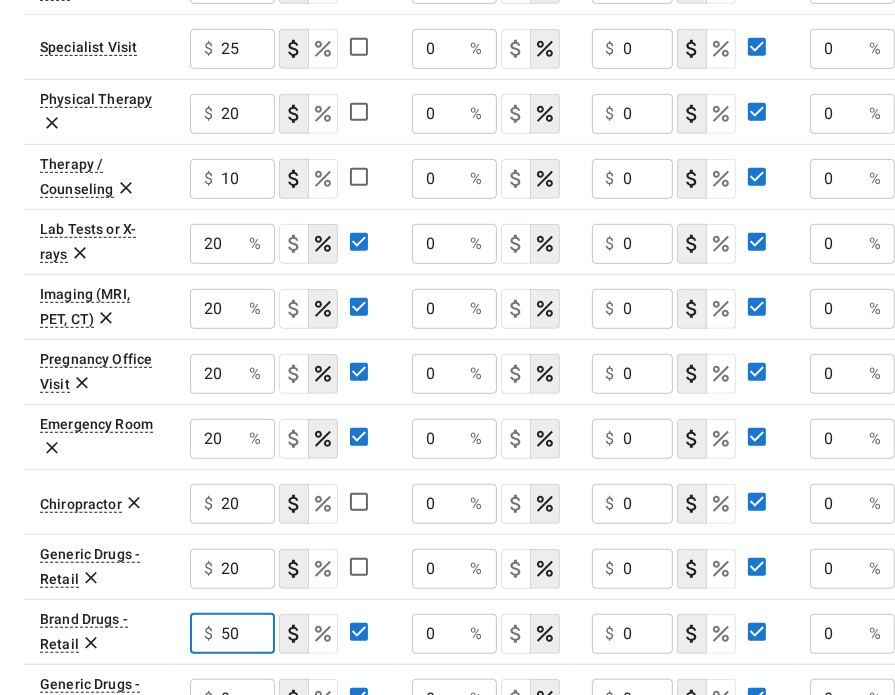 type on "50" 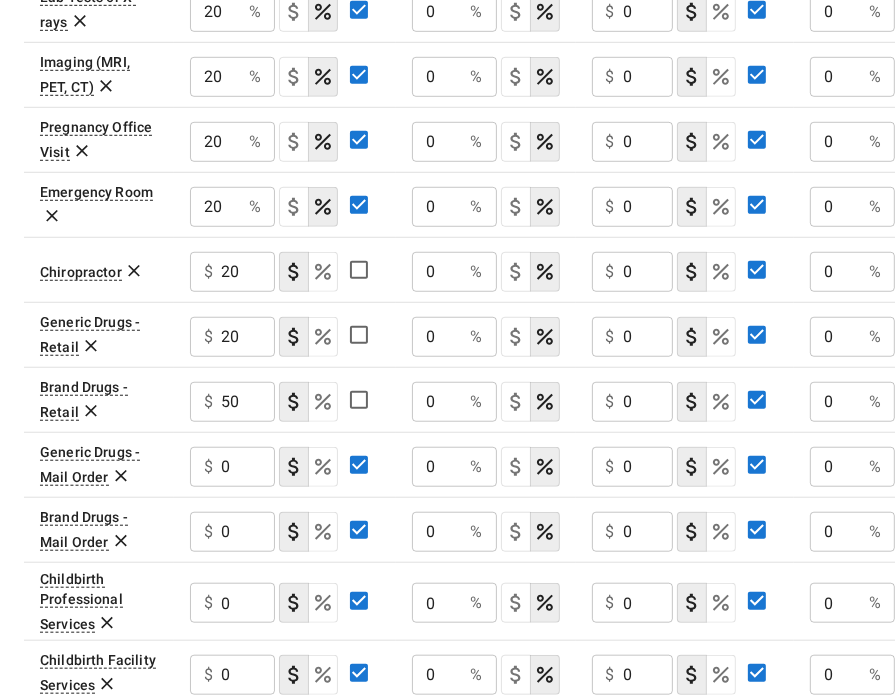 scroll, scrollTop: 811, scrollLeft: 0, axis: vertical 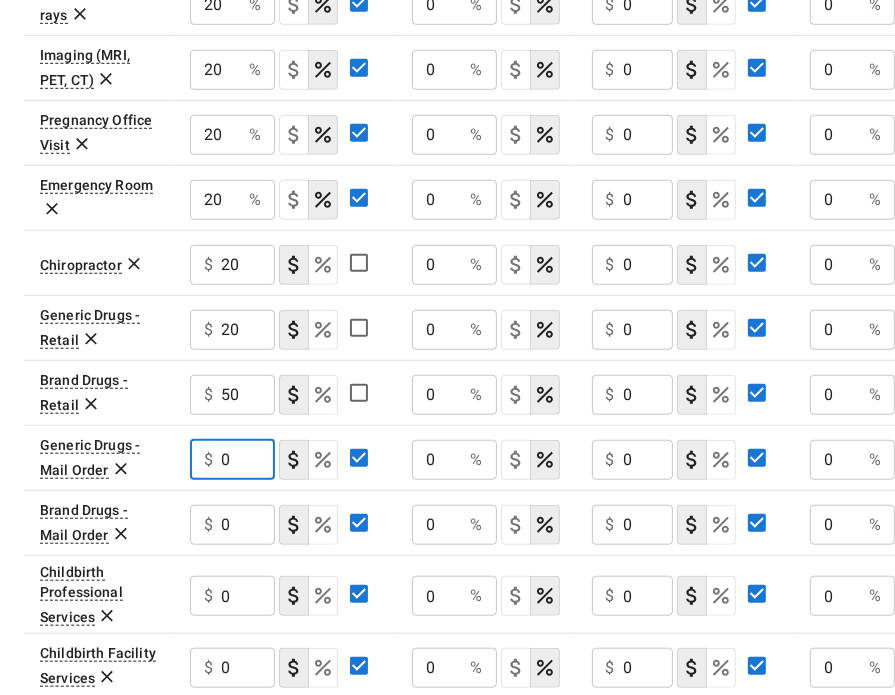 click on "0" at bounding box center (248, 460) 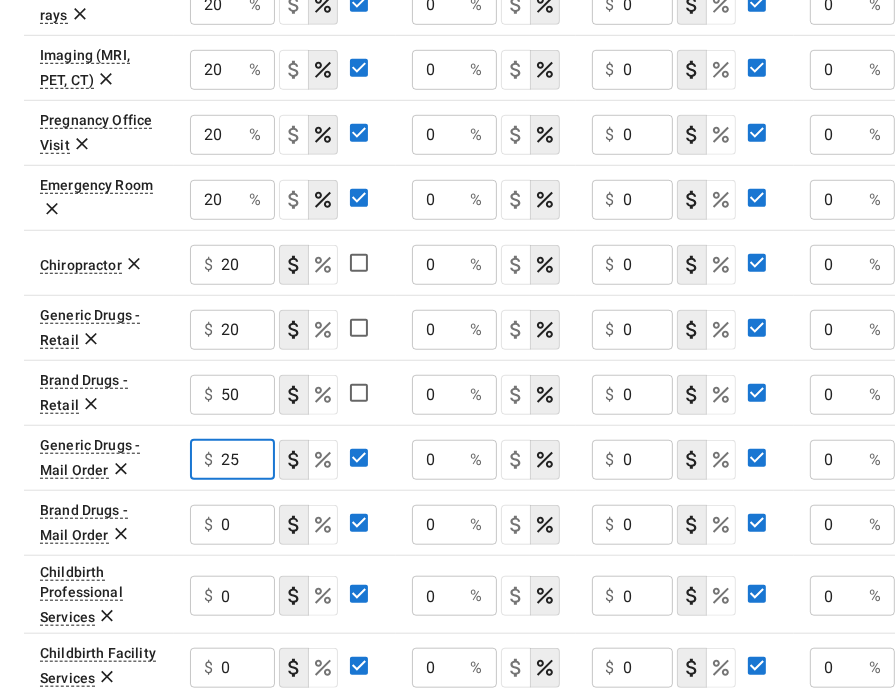 type on "25" 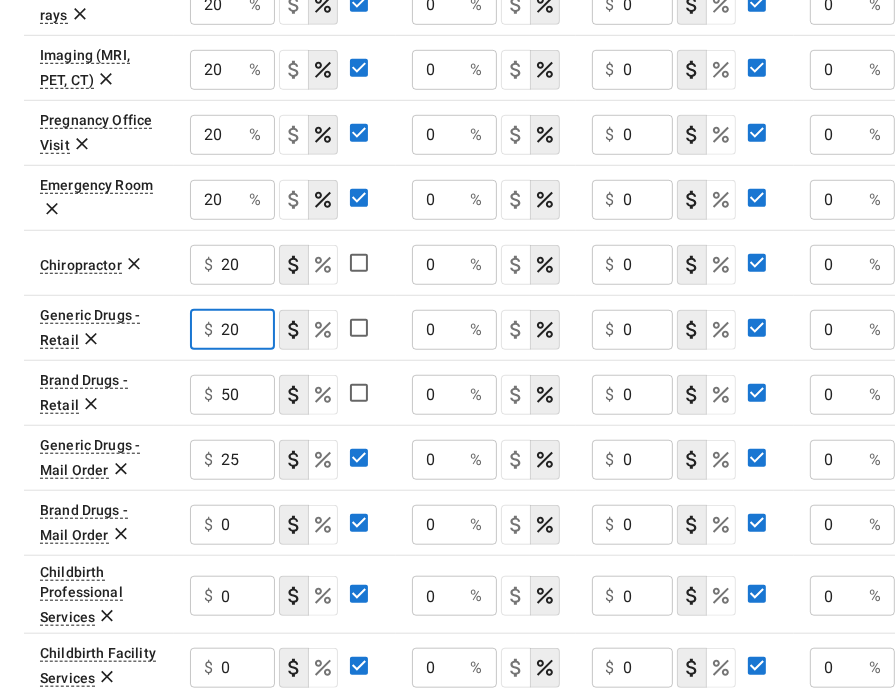 click on "20" at bounding box center (248, 330) 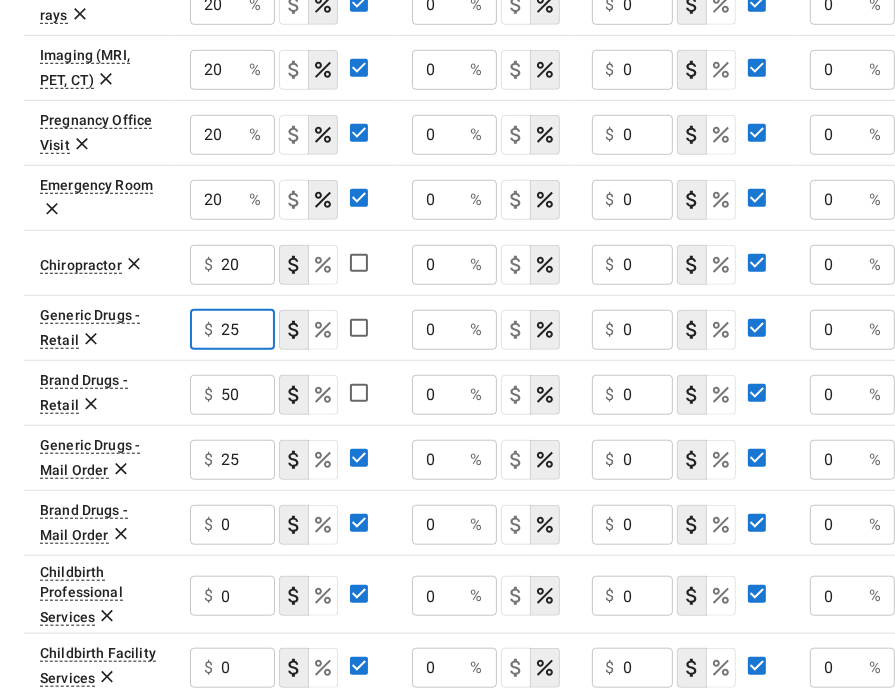 type on "25" 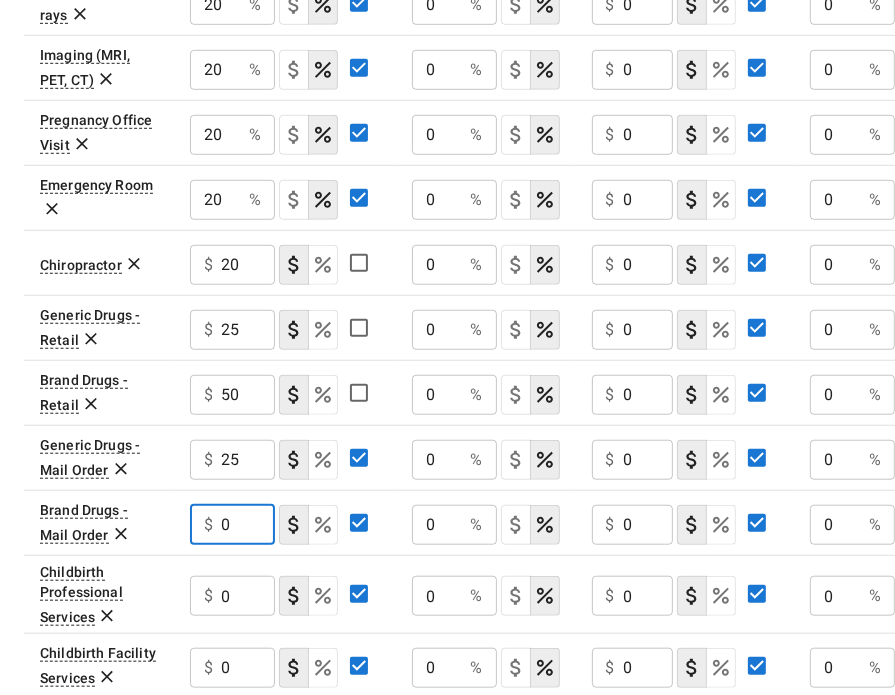 click on "0" at bounding box center [248, 525] 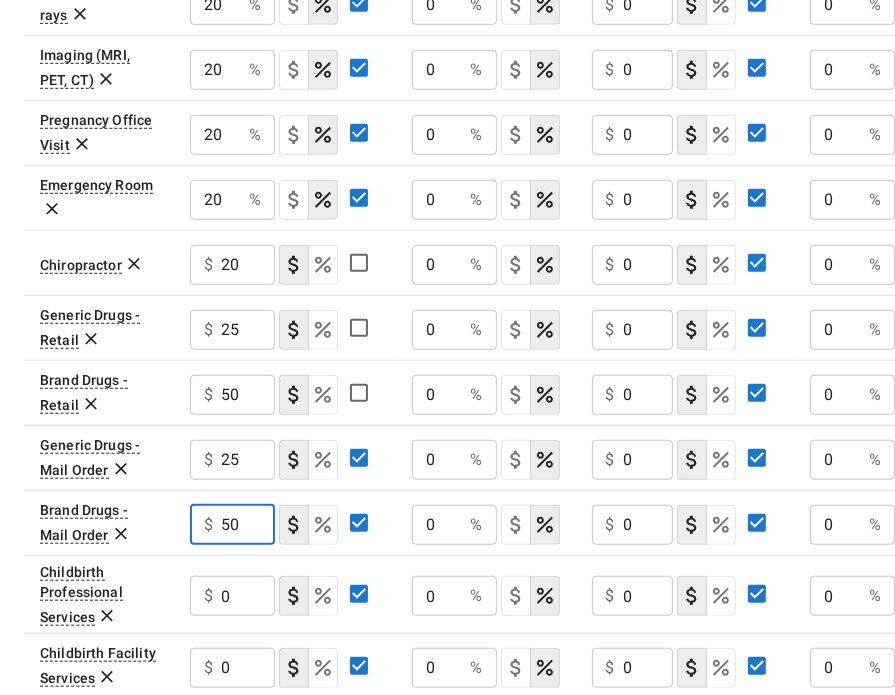 type on "5" 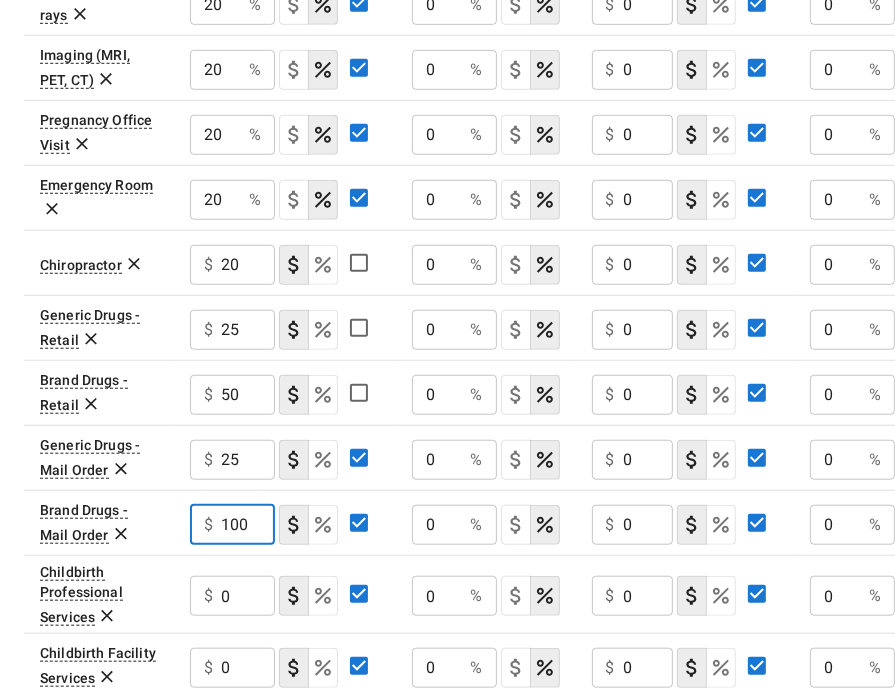 type on "100" 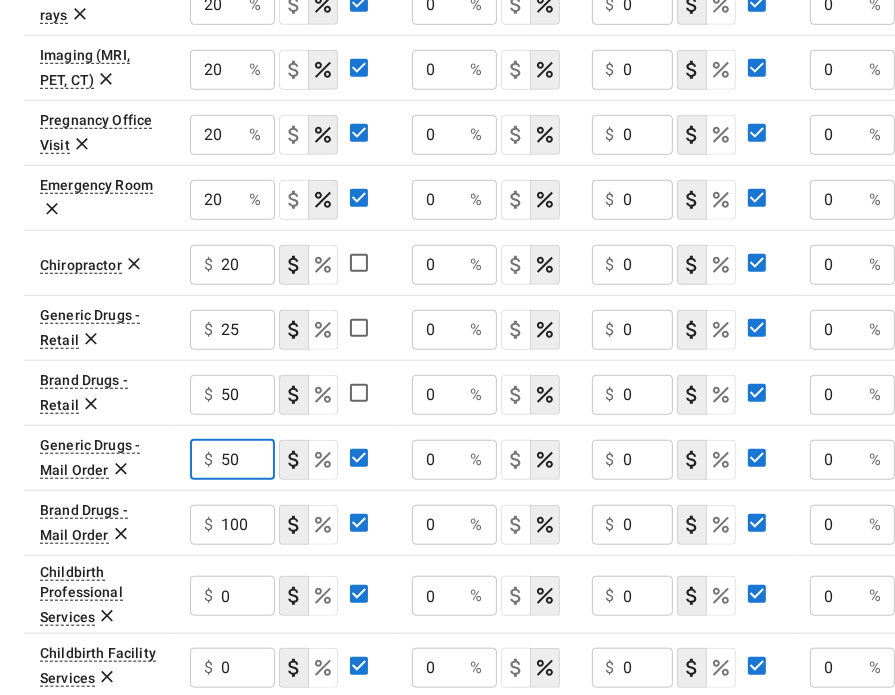 type on "50" 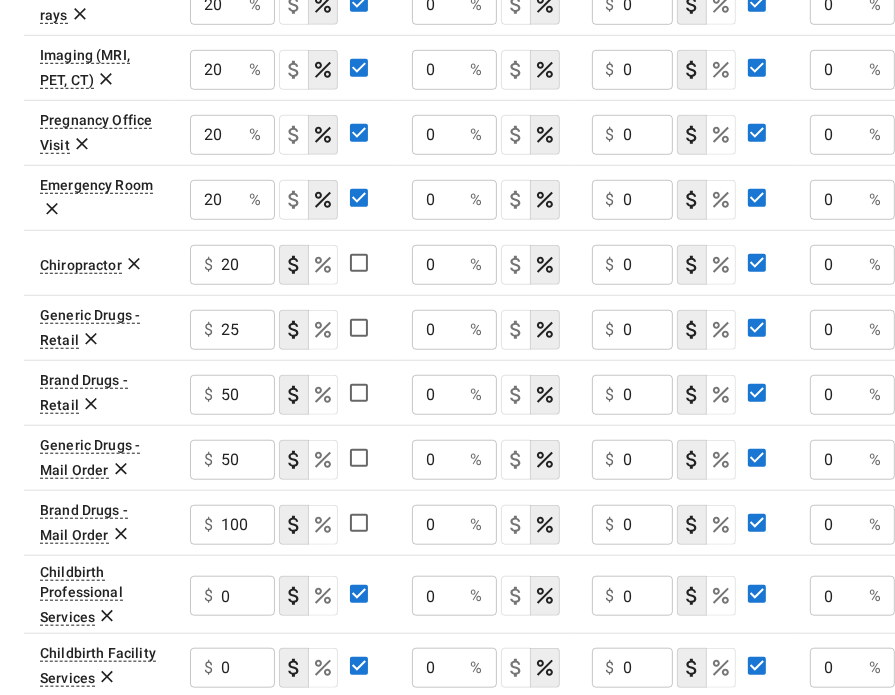 click on "0" at bounding box center [248, -255] 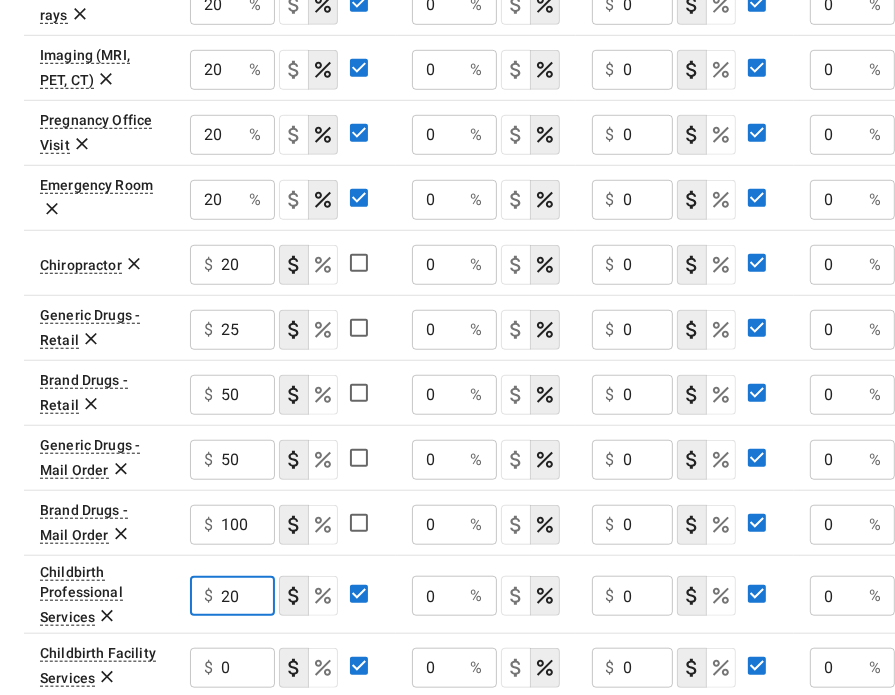 type on "20" 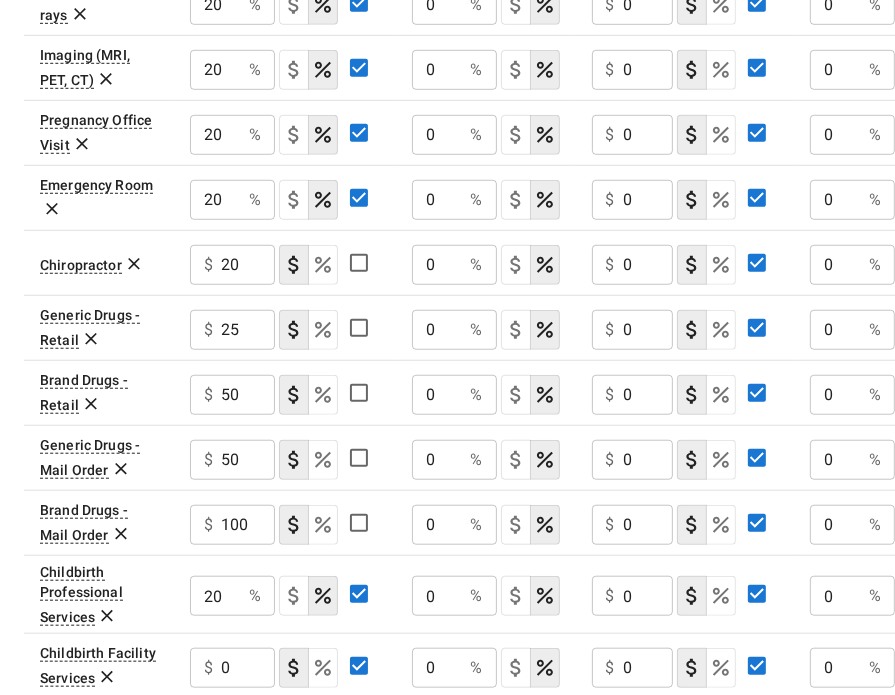 scroll, scrollTop: 886, scrollLeft: 0, axis: vertical 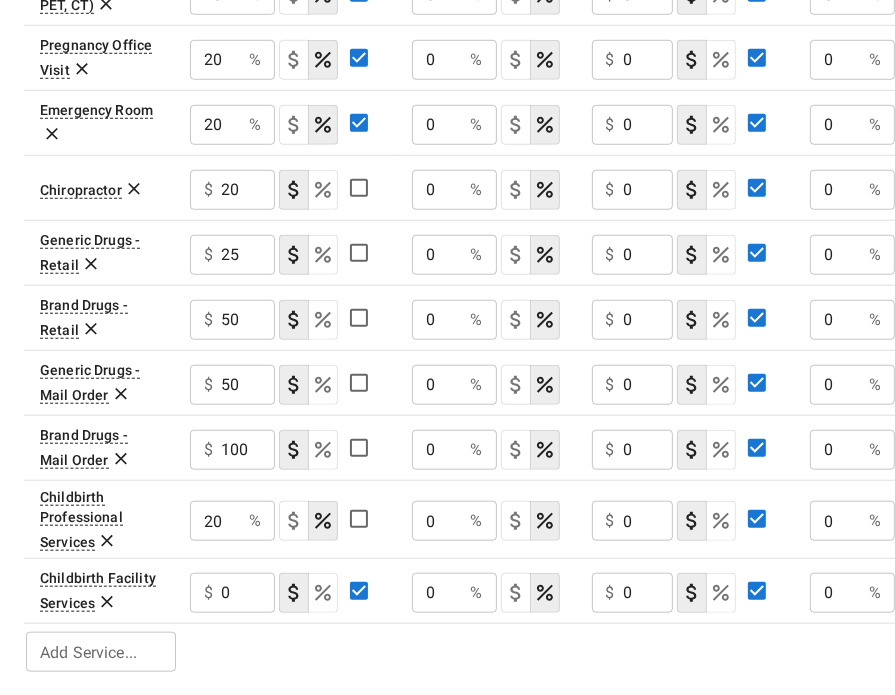click on "0" at bounding box center (248, -330) 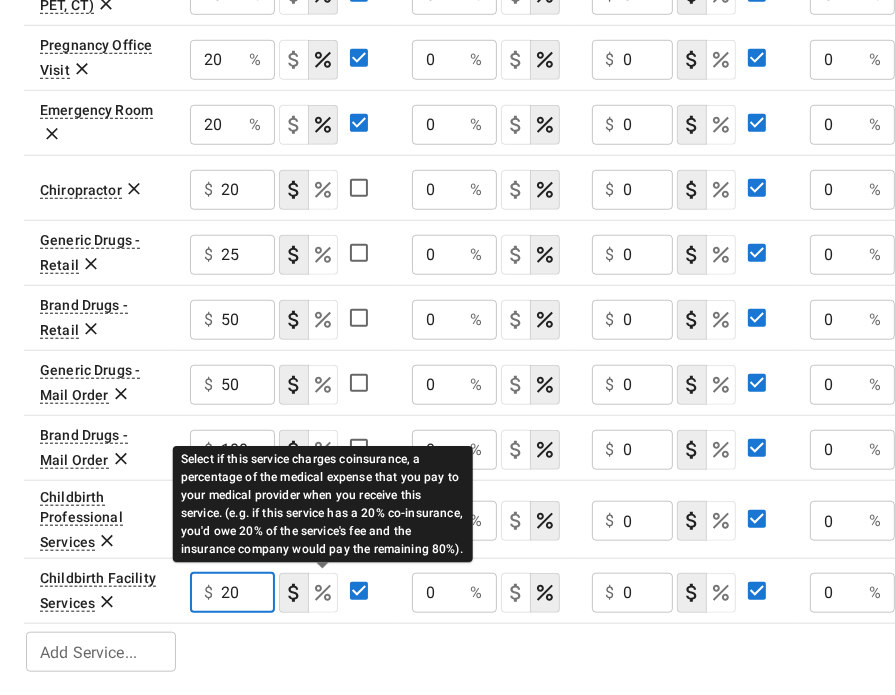 type on "20" 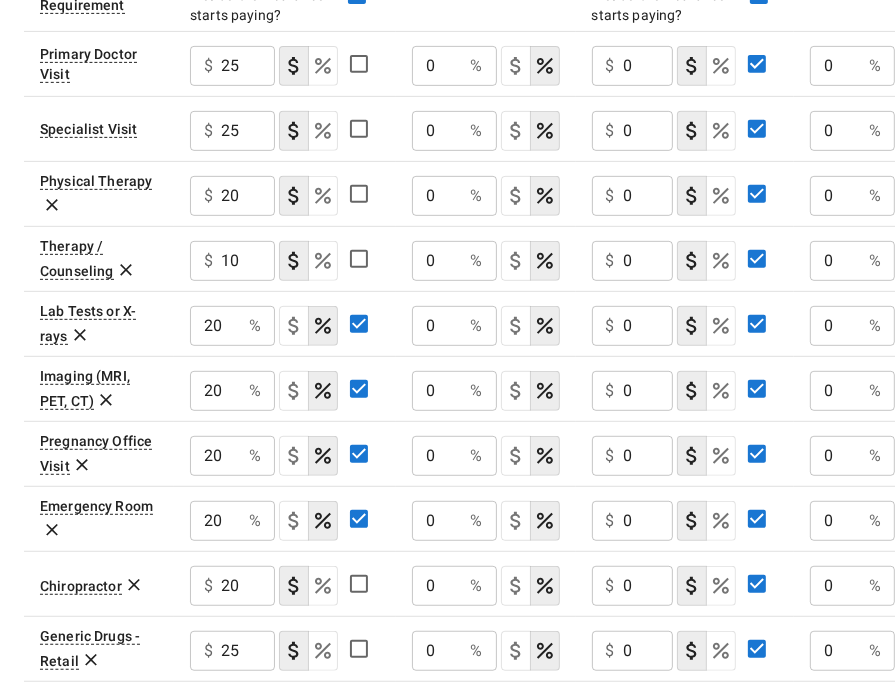 scroll, scrollTop: 489, scrollLeft: 0, axis: vertical 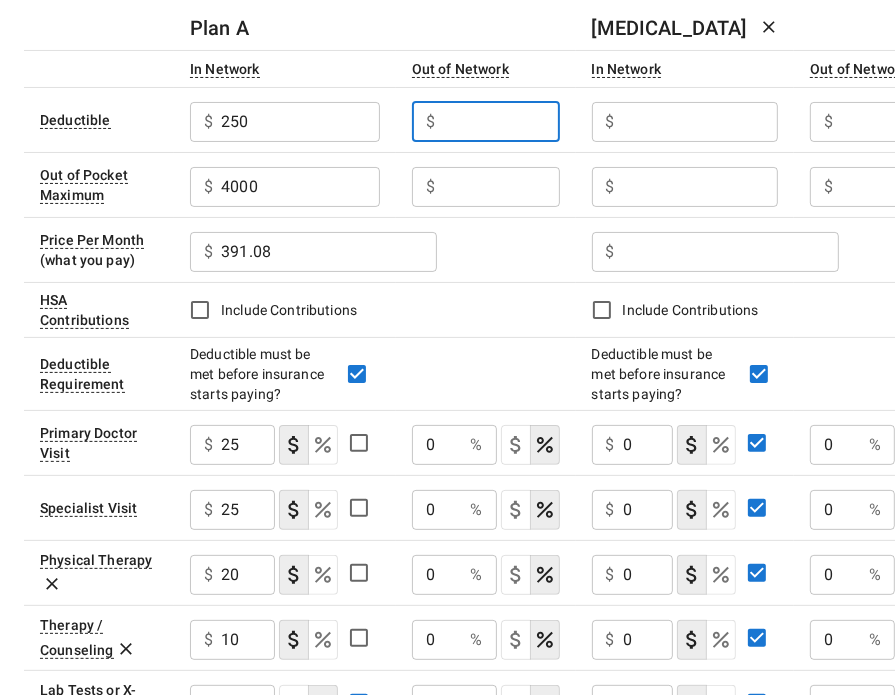 click at bounding box center (501, 122) 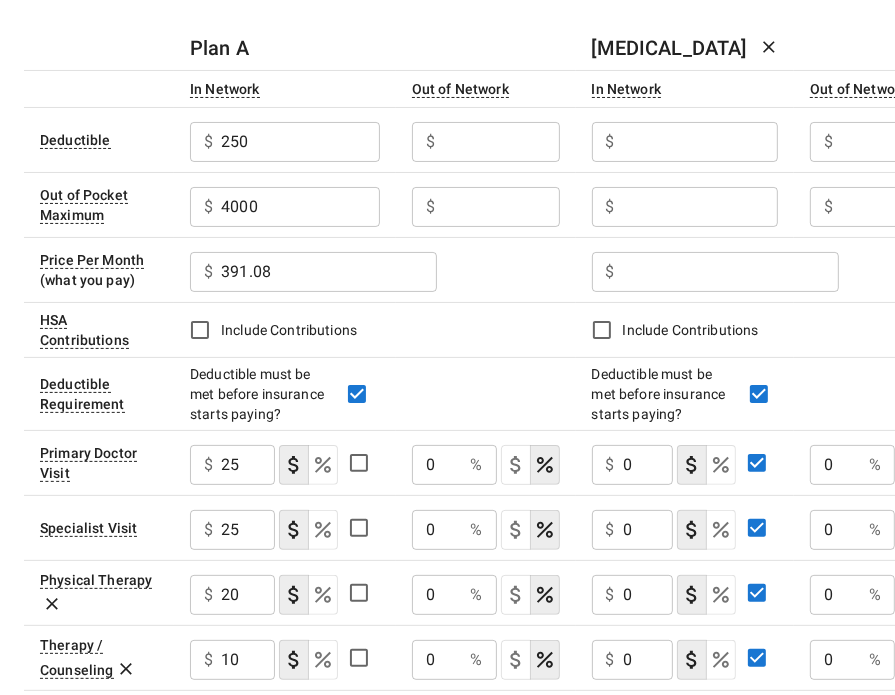scroll, scrollTop: 92, scrollLeft: 0, axis: vertical 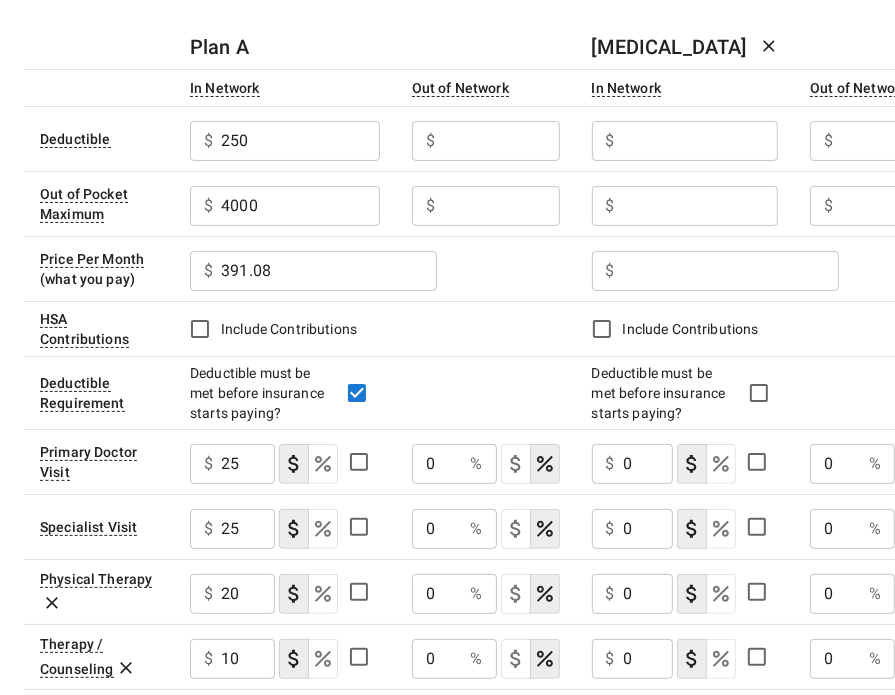 click at bounding box center [300, 141] 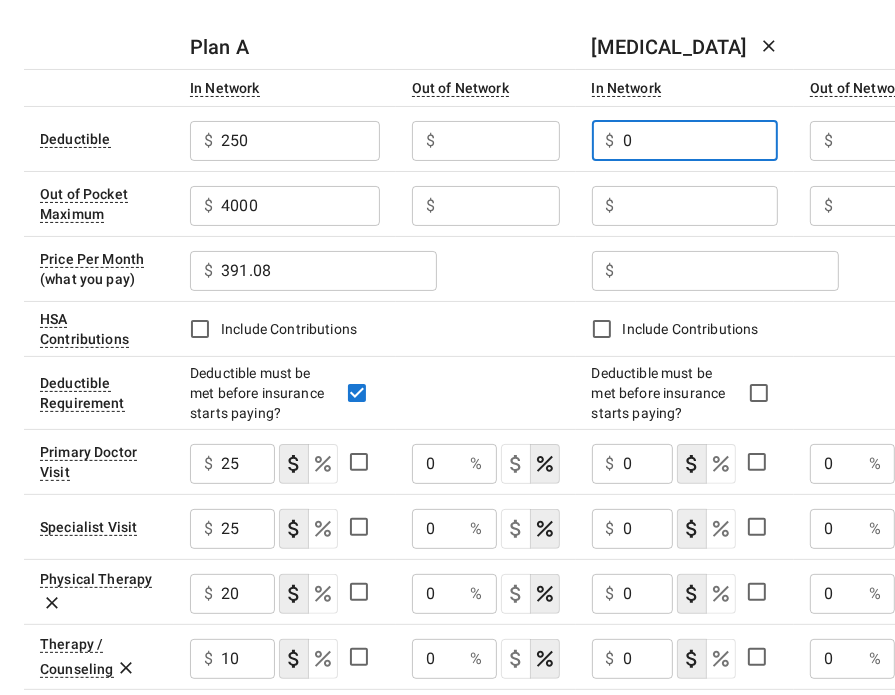 type on "0" 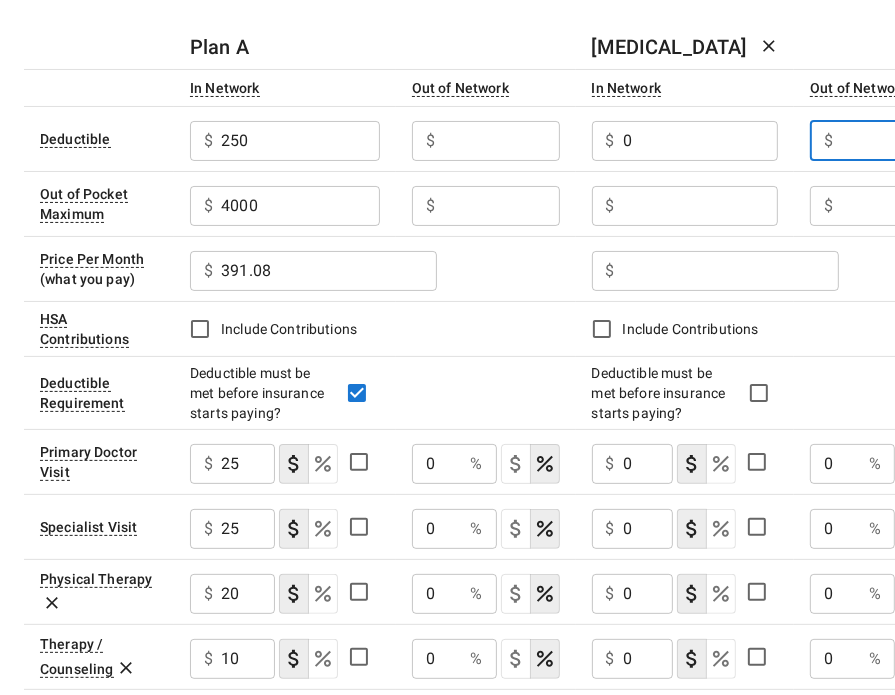 type on "1" 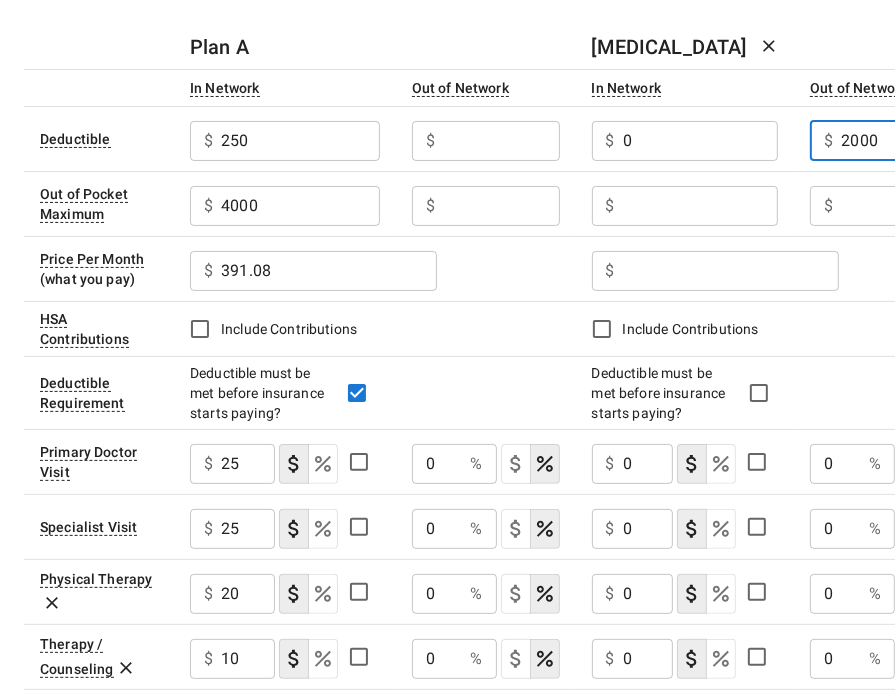 type on "2000" 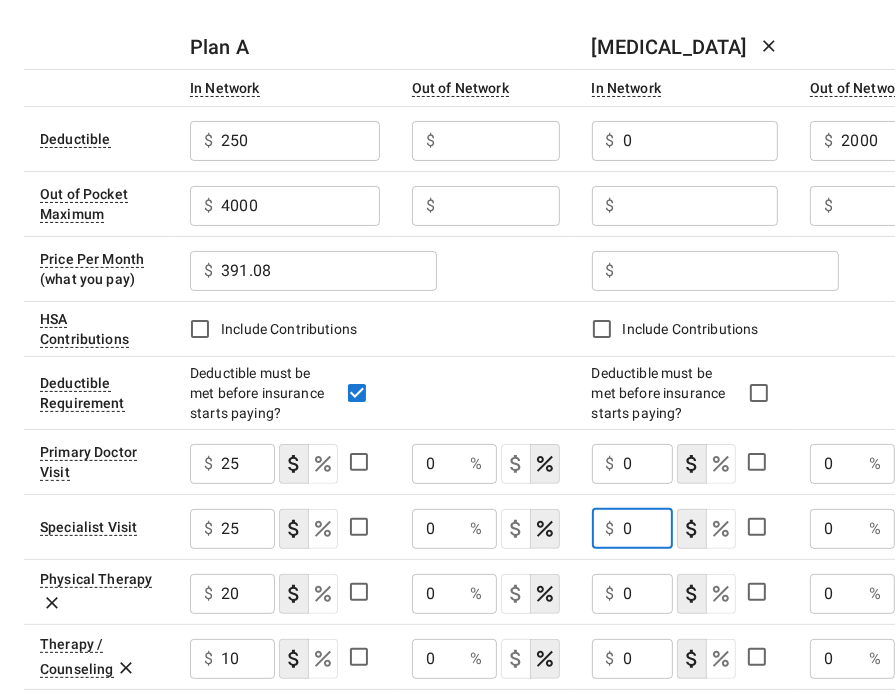 click on "0" at bounding box center [648, 529] 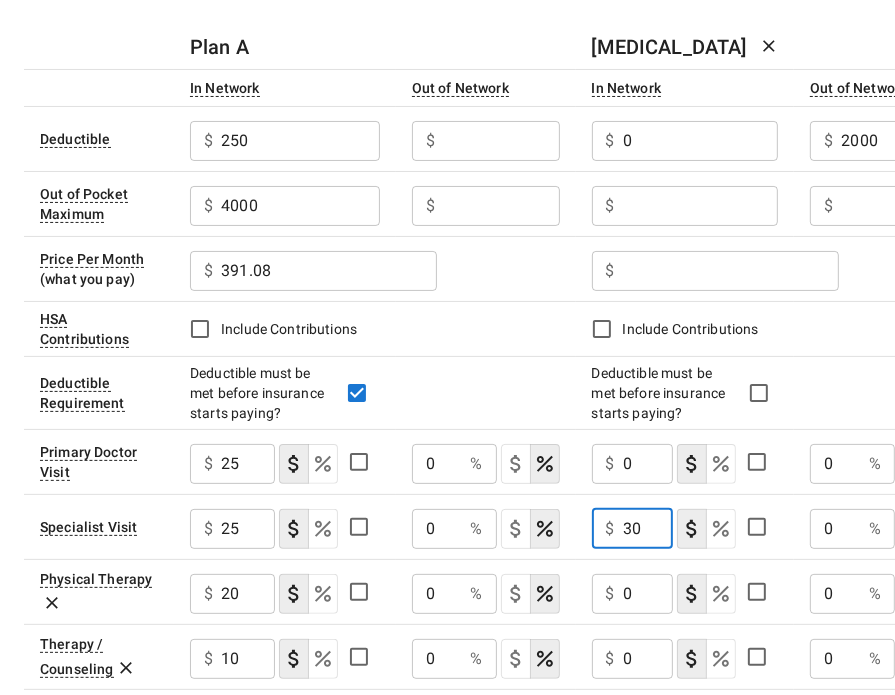 type on "30" 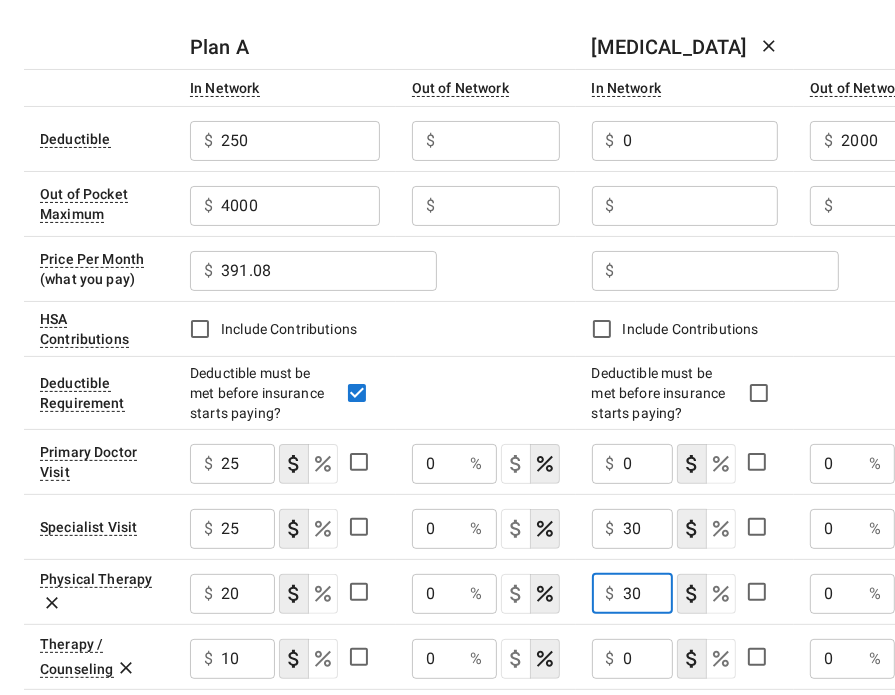 type on "30" 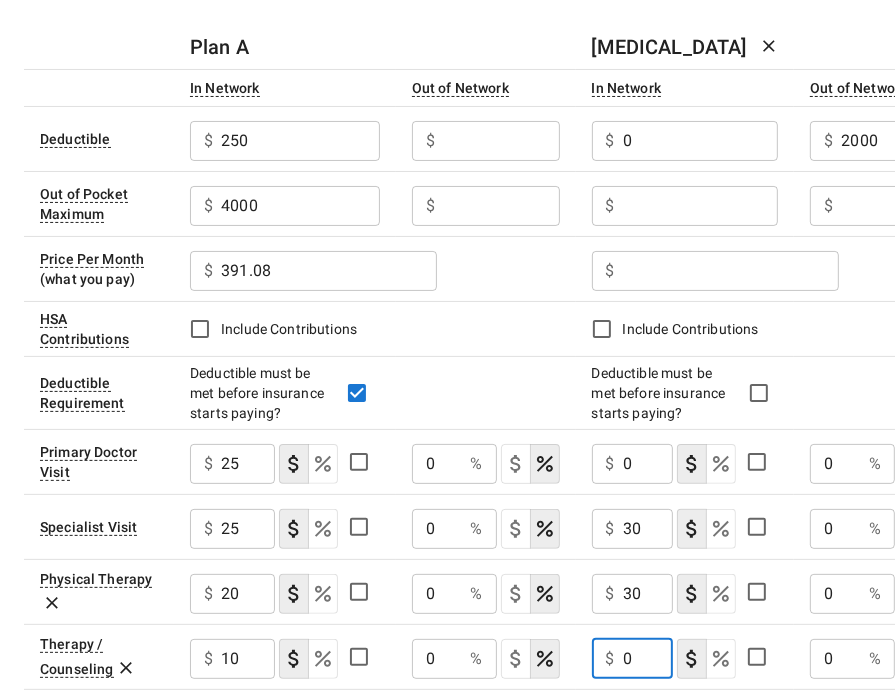 click on "0" at bounding box center [648, 659] 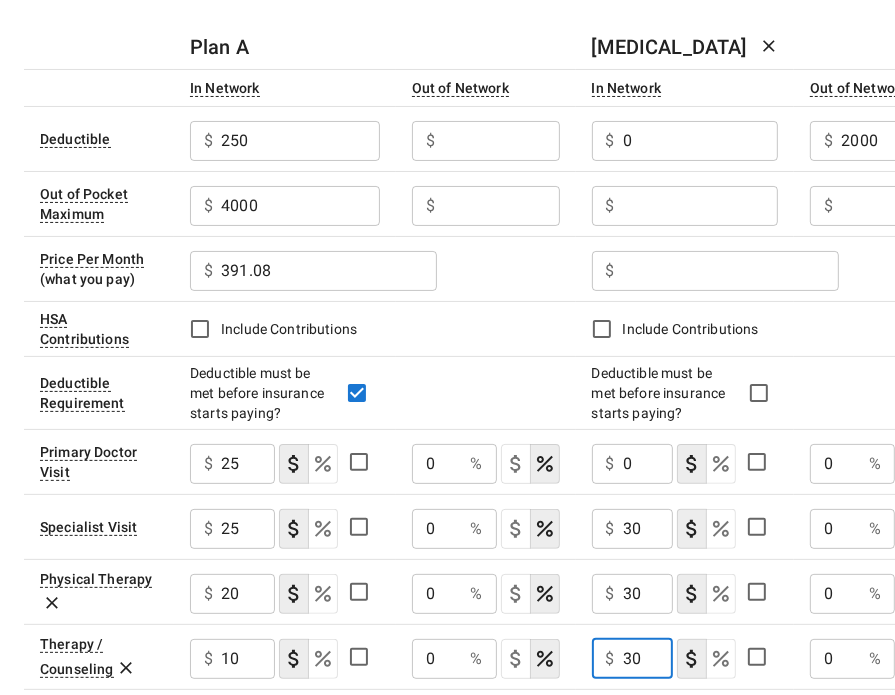 type on "3" 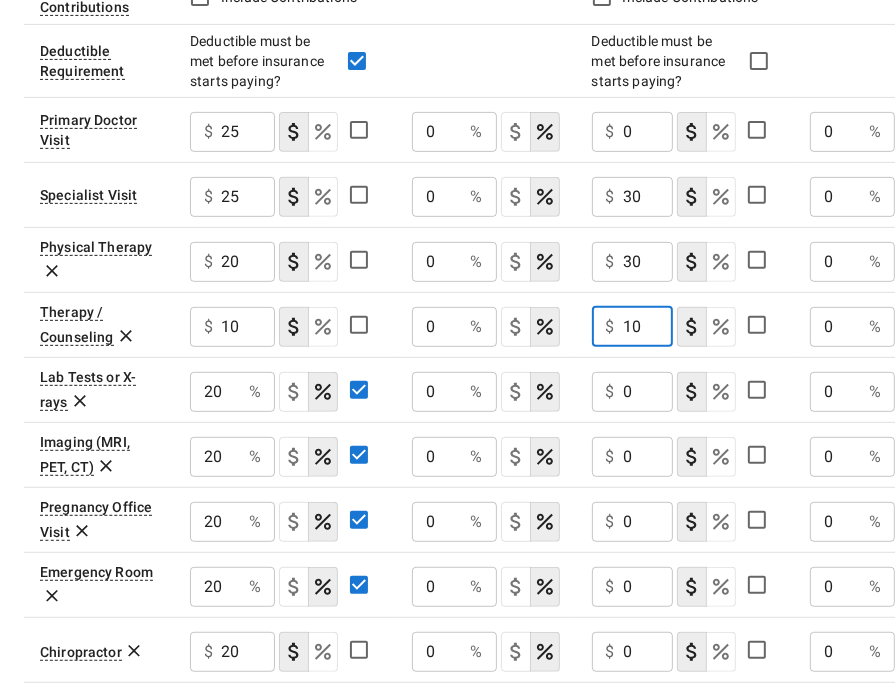 scroll, scrollTop: 534, scrollLeft: 0, axis: vertical 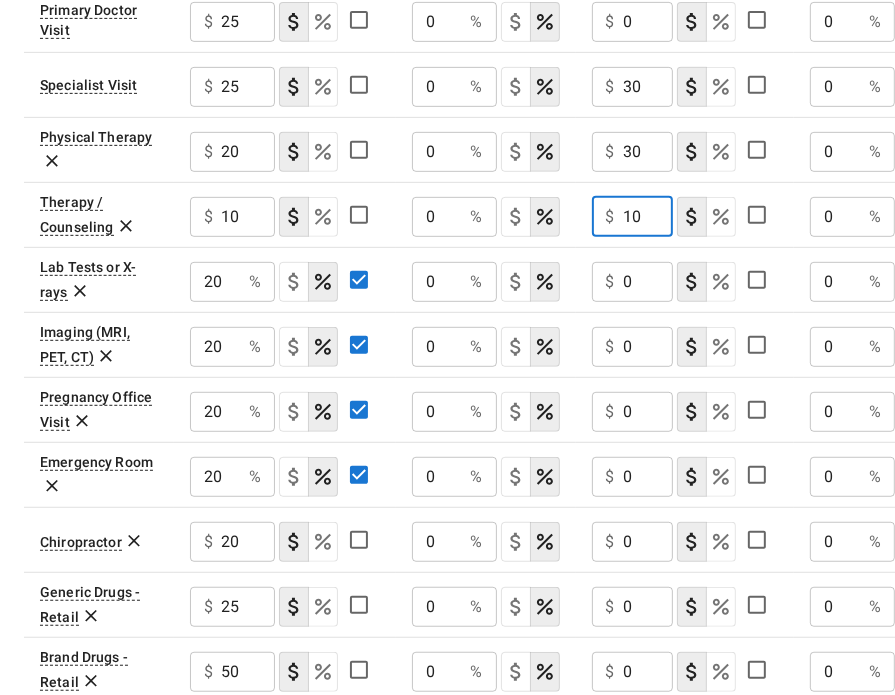 type on "10" 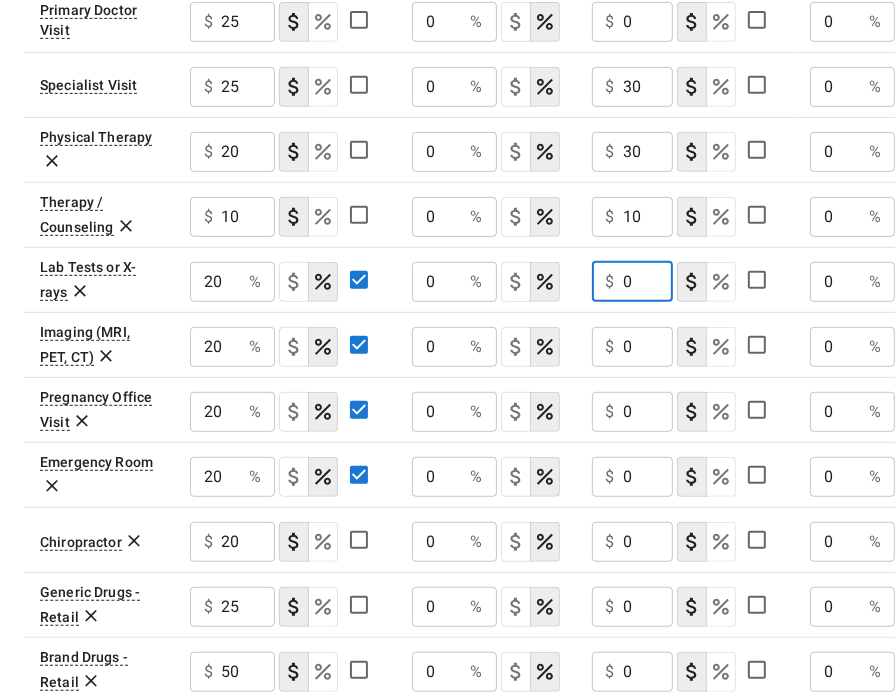 click on "0" at bounding box center [648, 282] 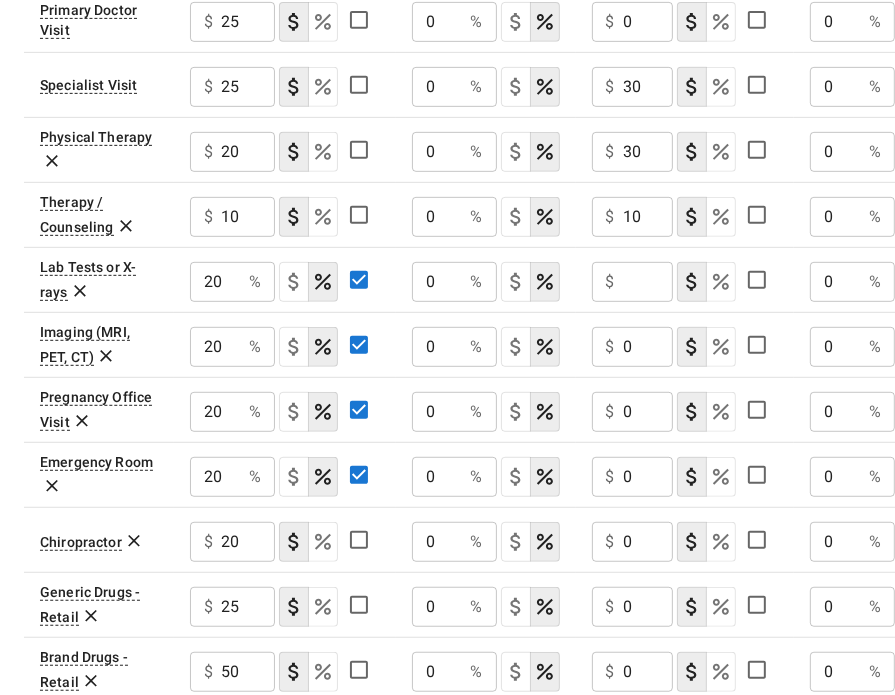 click at bounding box center (248, 22) 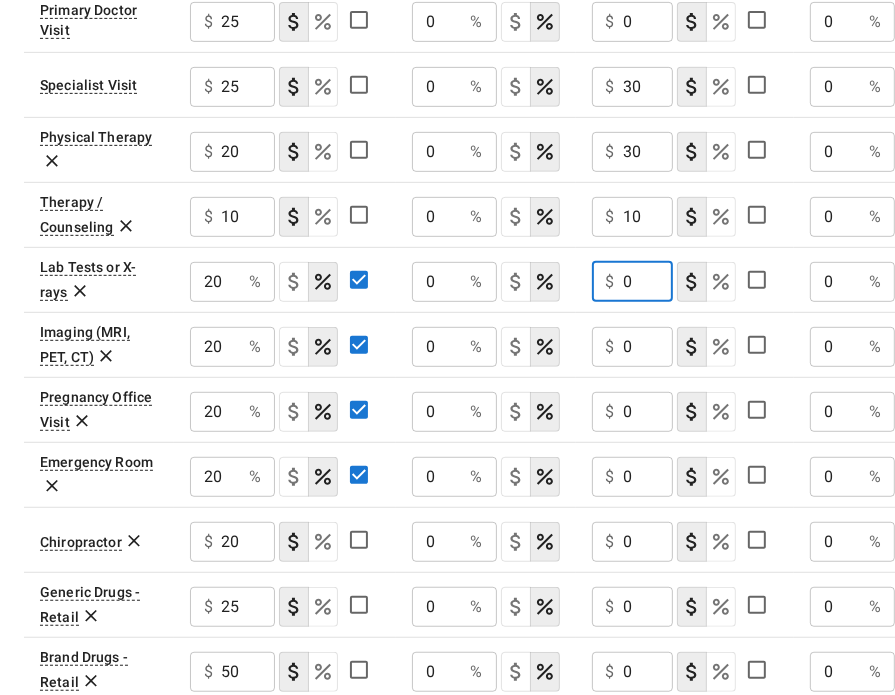type on "0" 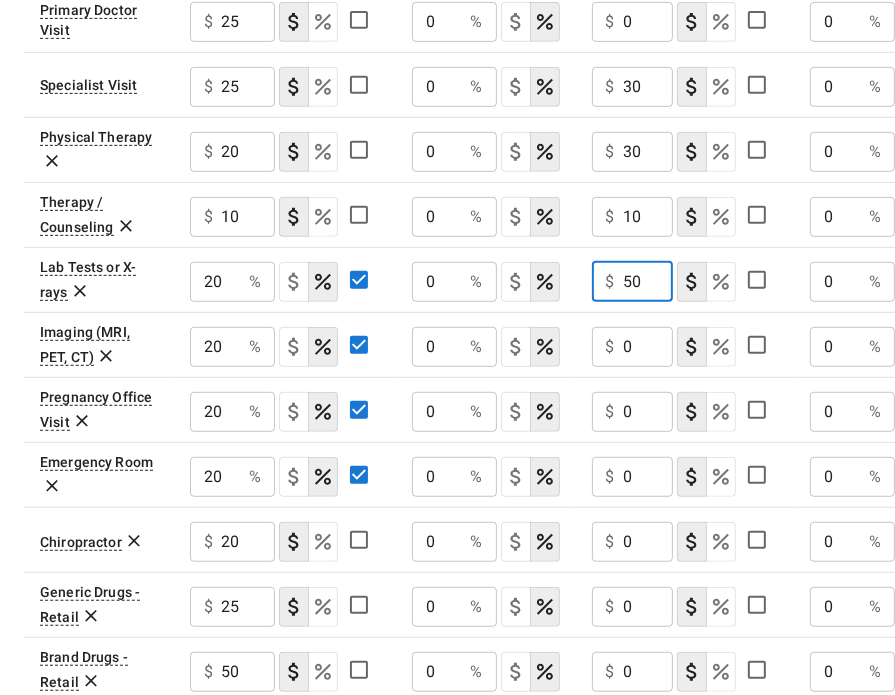 type on "5" 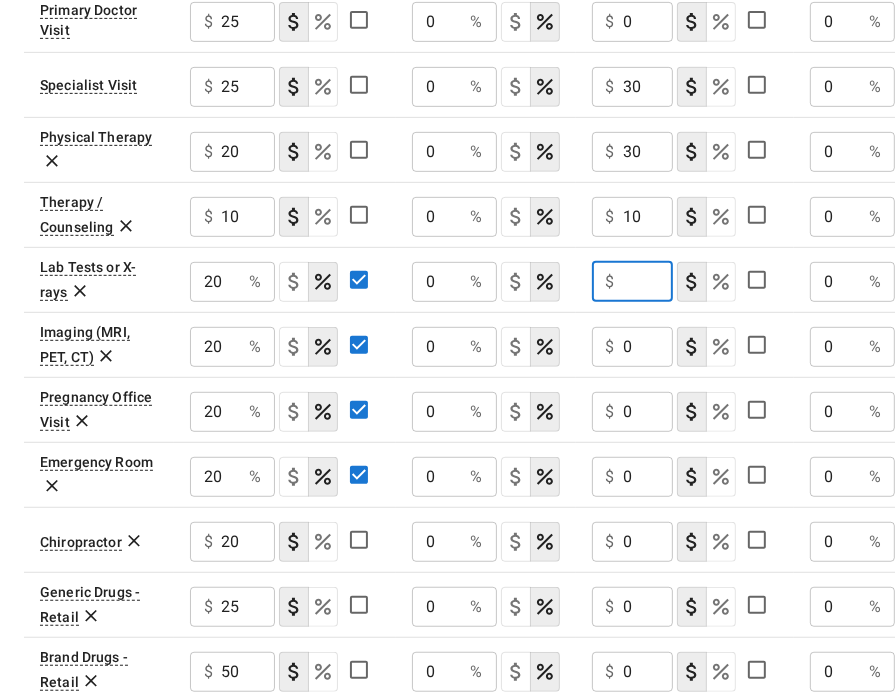type on "0" 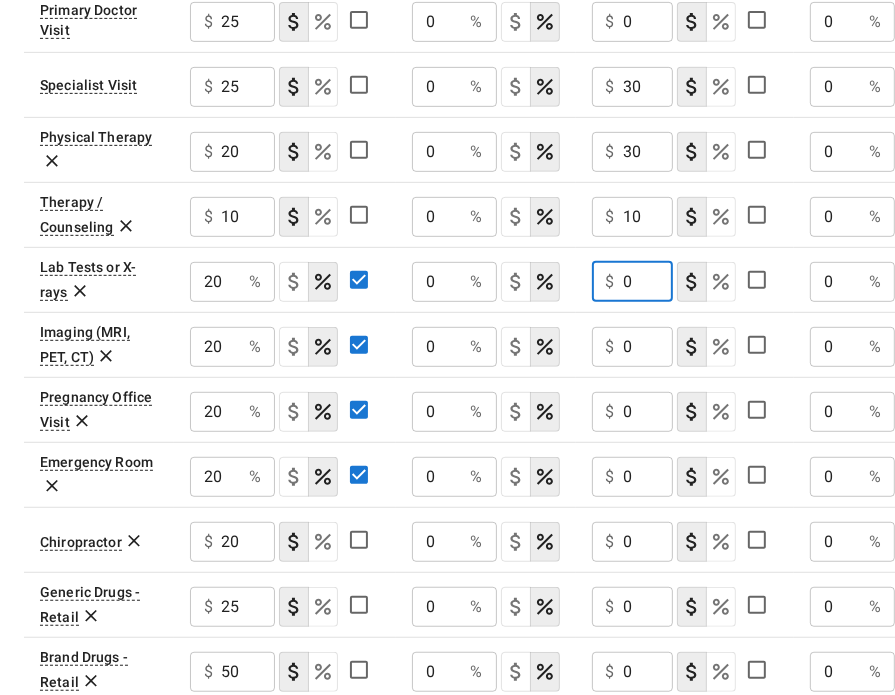 click on "0" at bounding box center [248, 22] 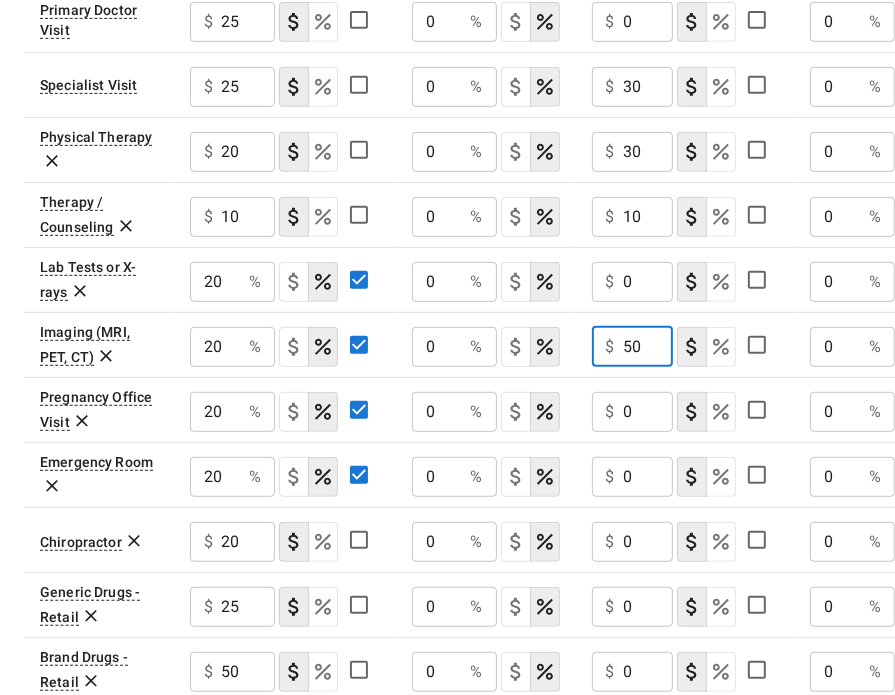 type on "50" 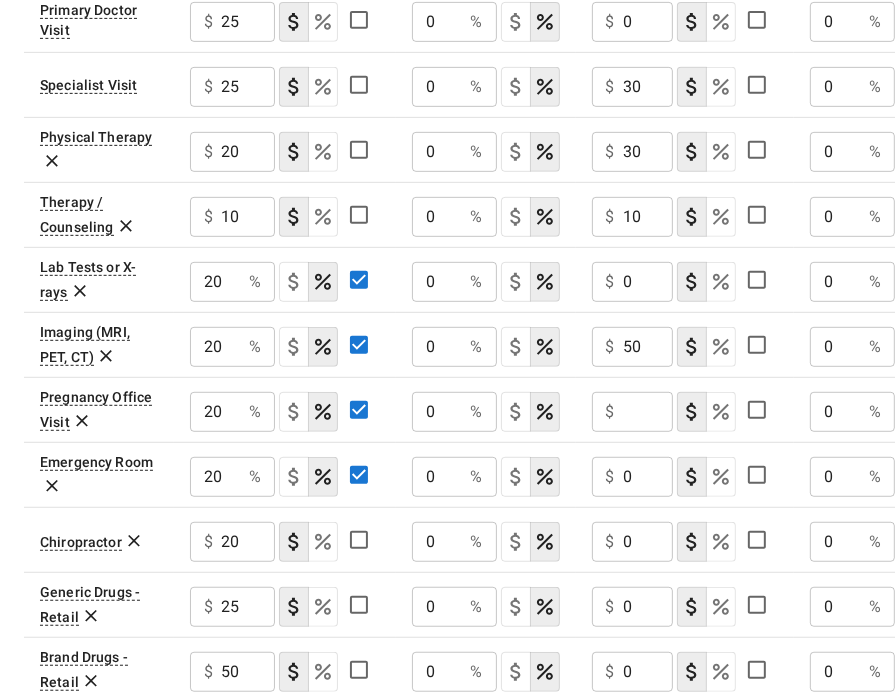 click at bounding box center (248, 22) 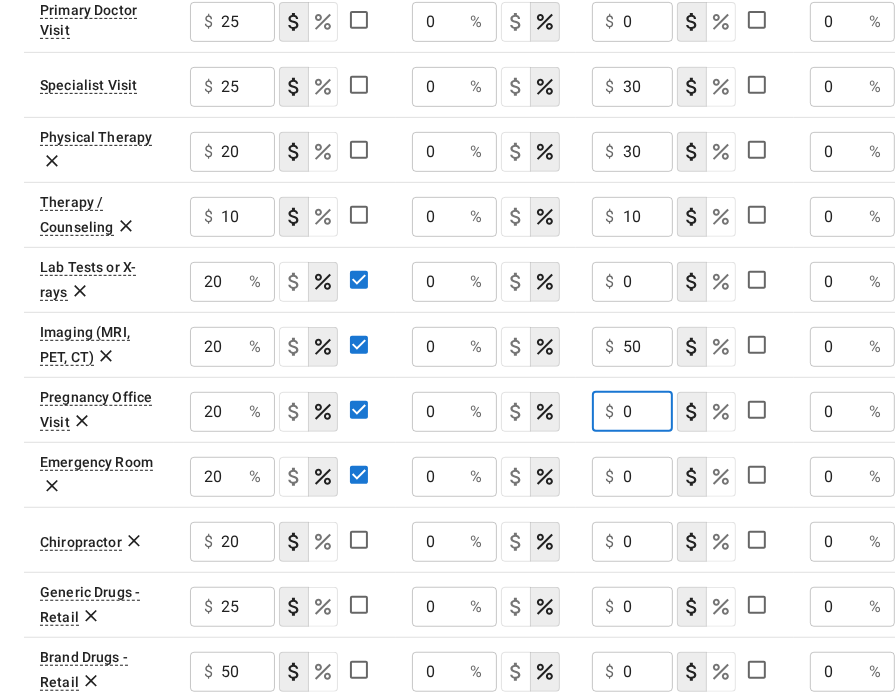 type on "0" 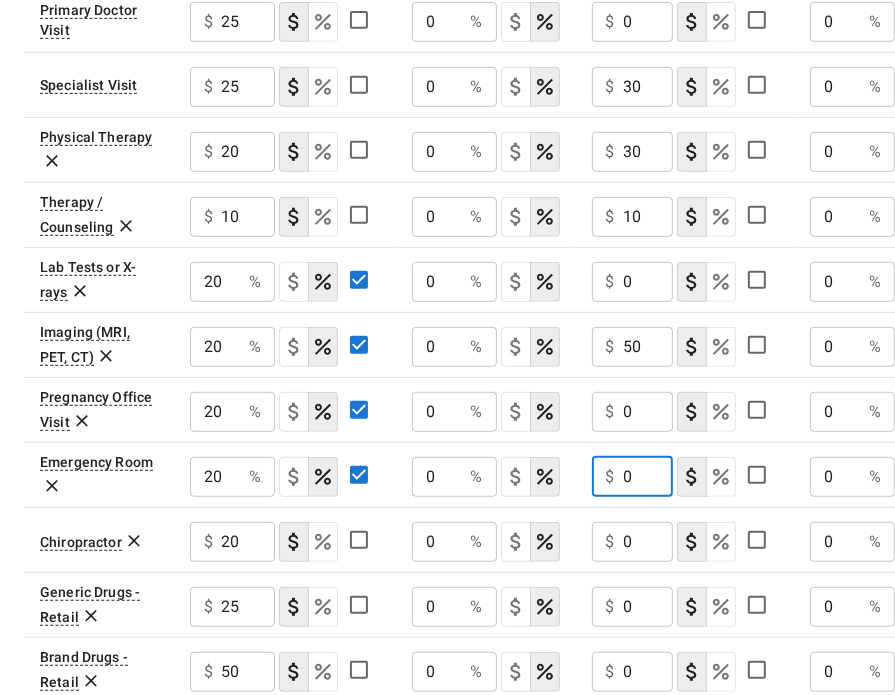 click on "0" at bounding box center (648, 477) 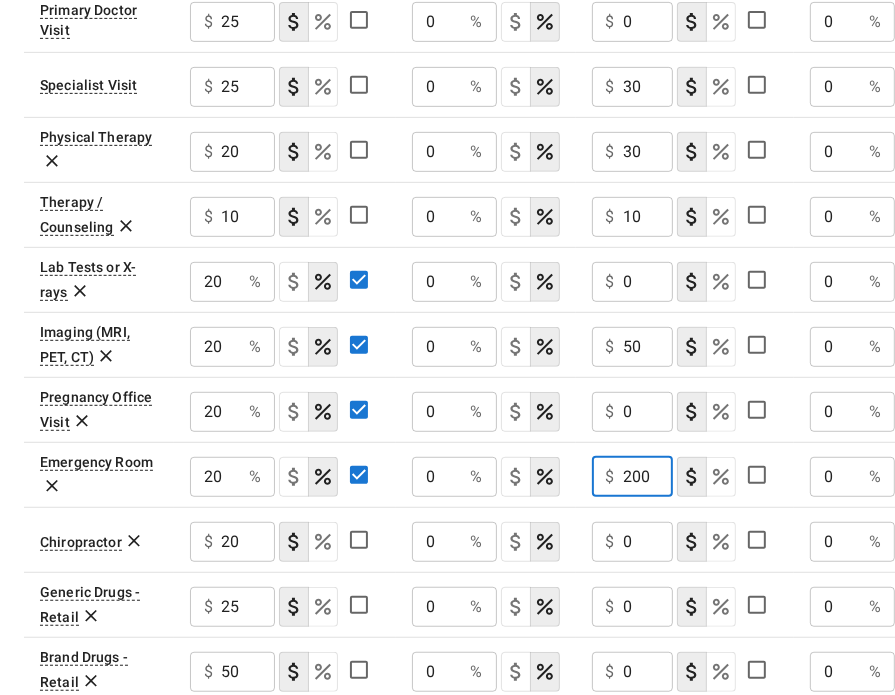 type on "200" 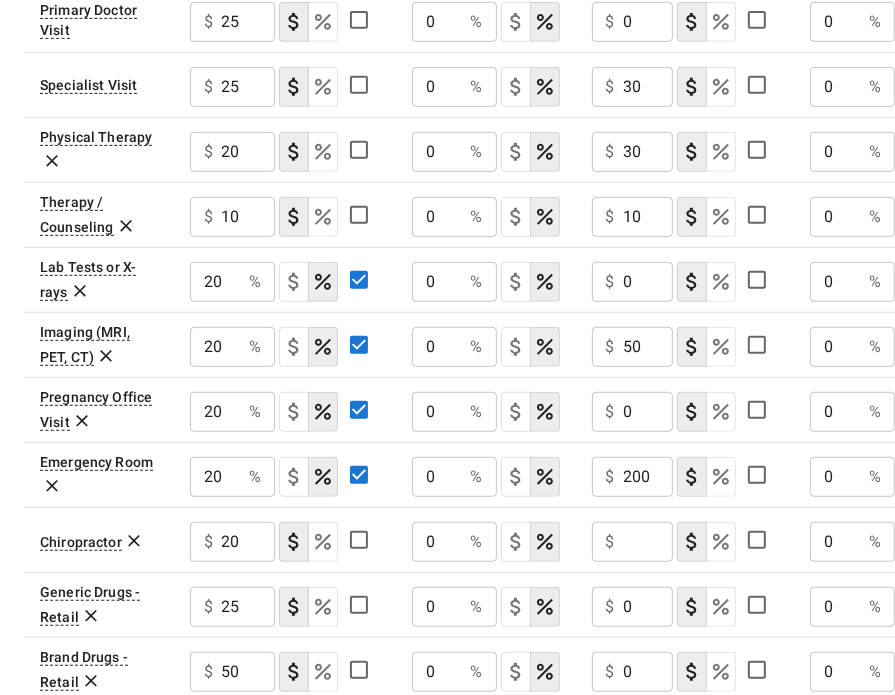 click at bounding box center (248, 22) 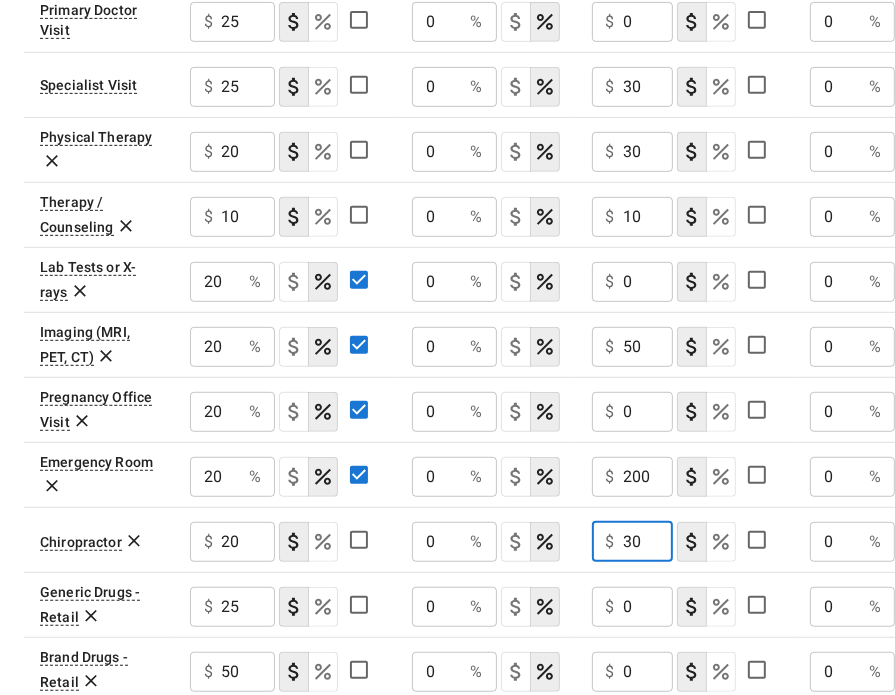 type on "30" 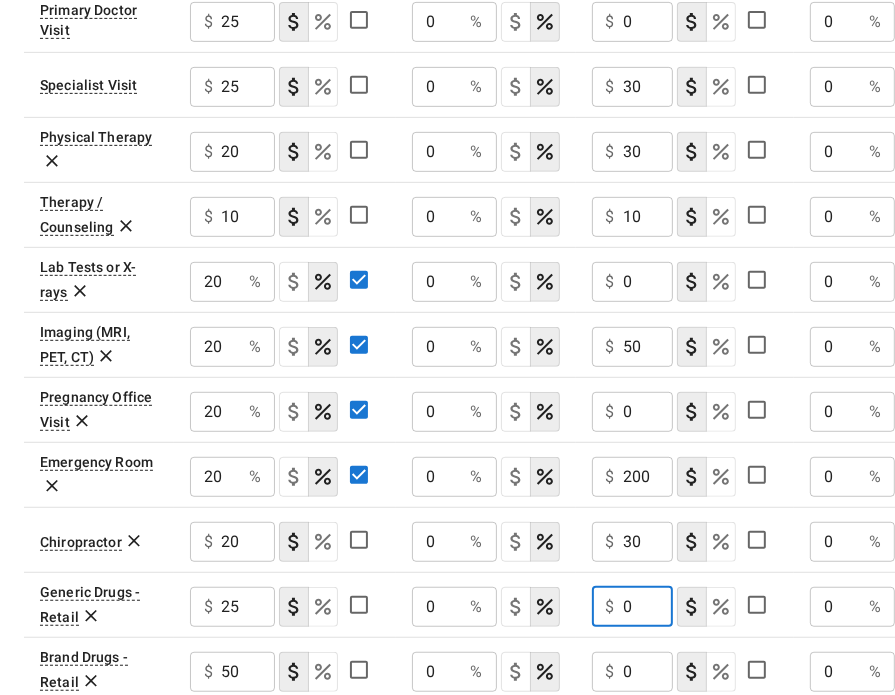 click on "0" at bounding box center (648, 607) 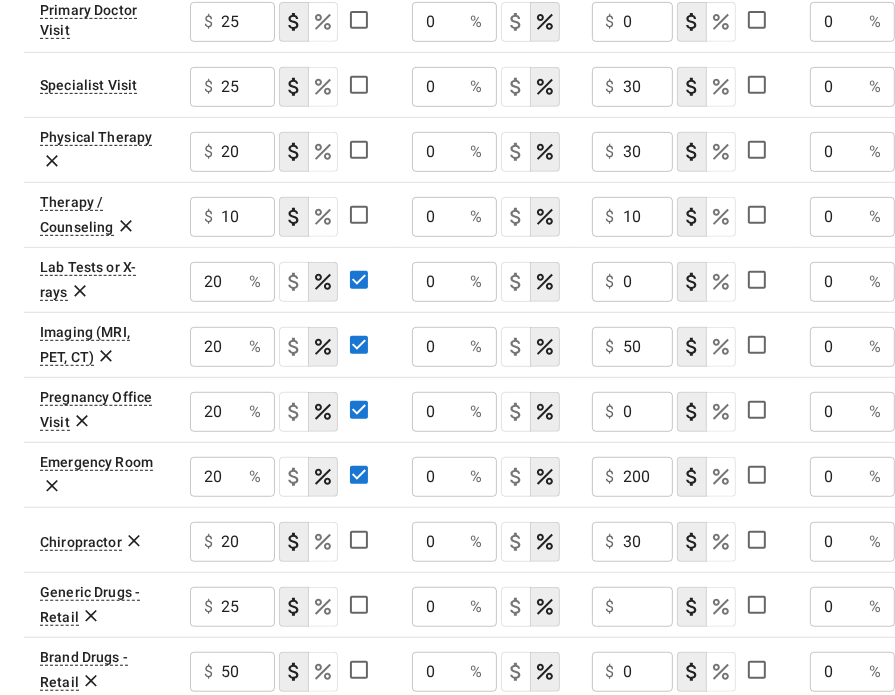 click on "$ 0 ​" at bounding box center [685, 279] 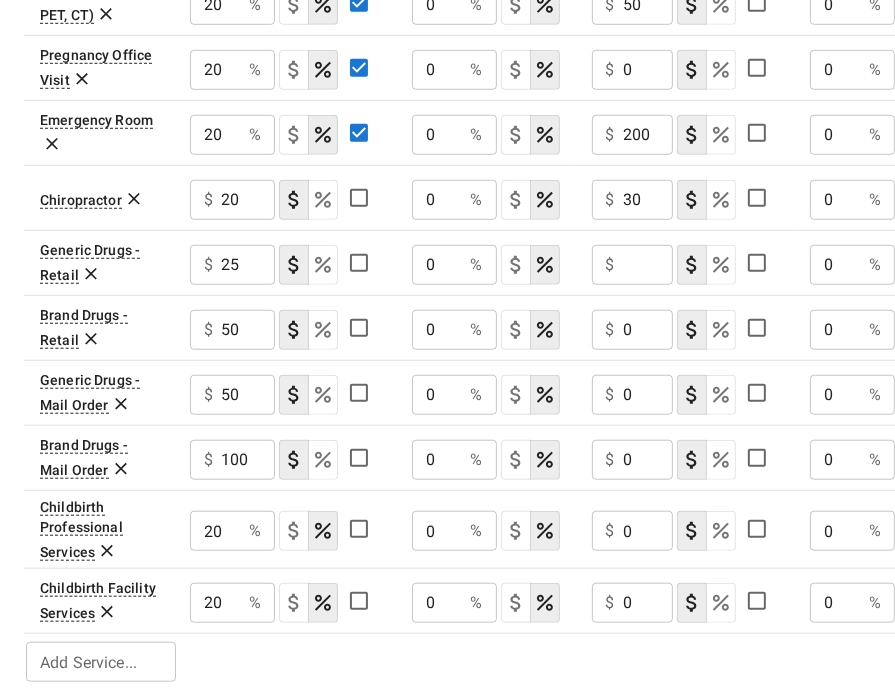 scroll, scrollTop: 886, scrollLeft: 0, axis: vertical 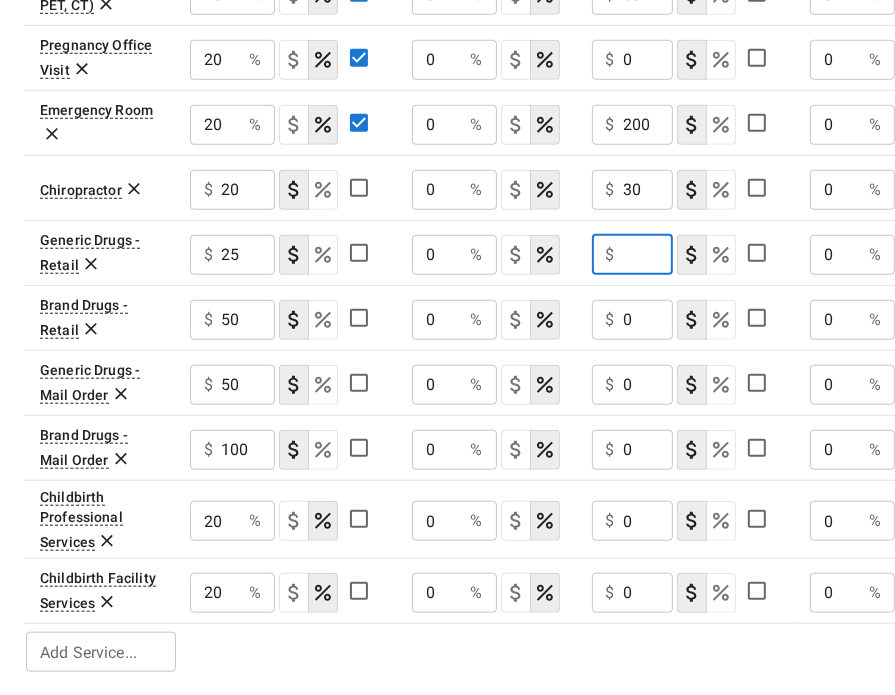 click at bounding box center (648, 255) 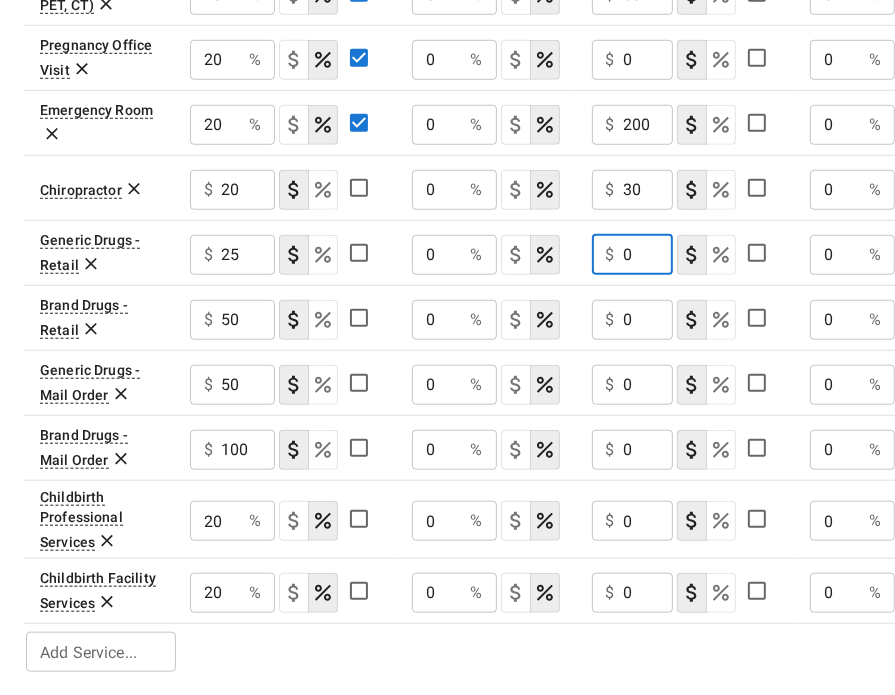 type on "0" 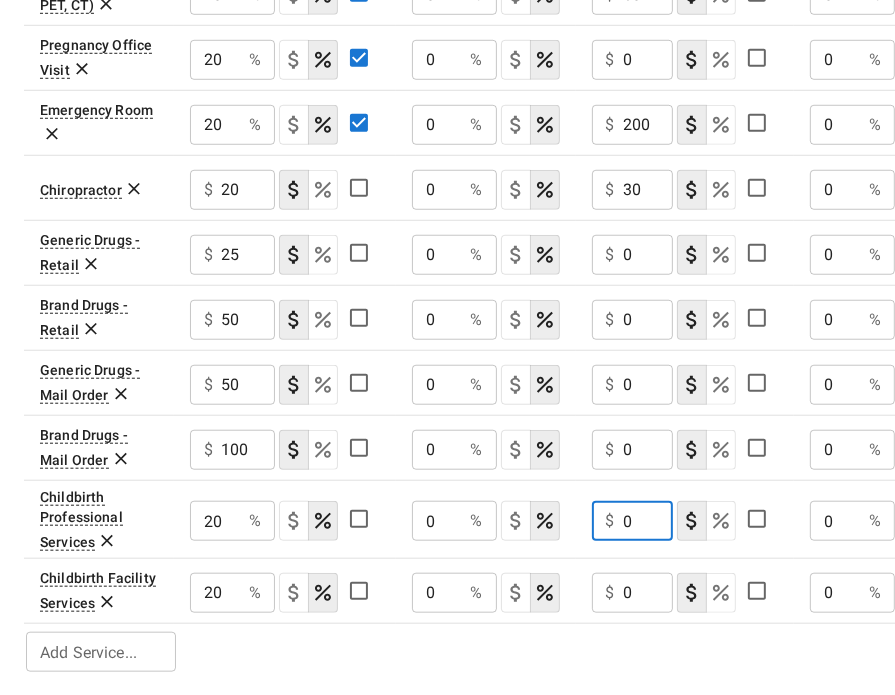 scroll, scrollTop: 0, scrollLeft: 0, axis: both 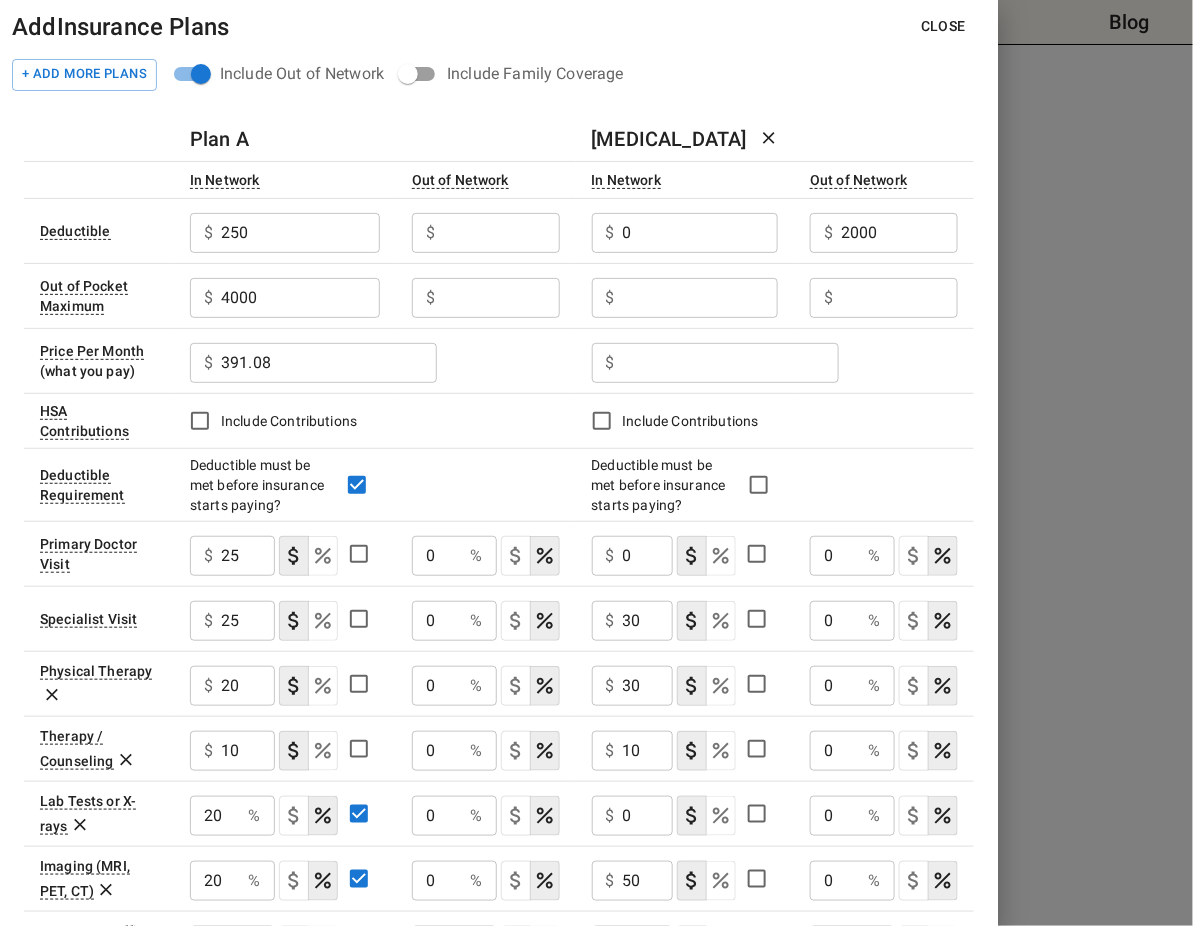 click on "Close" at bounding box center [943, 26] 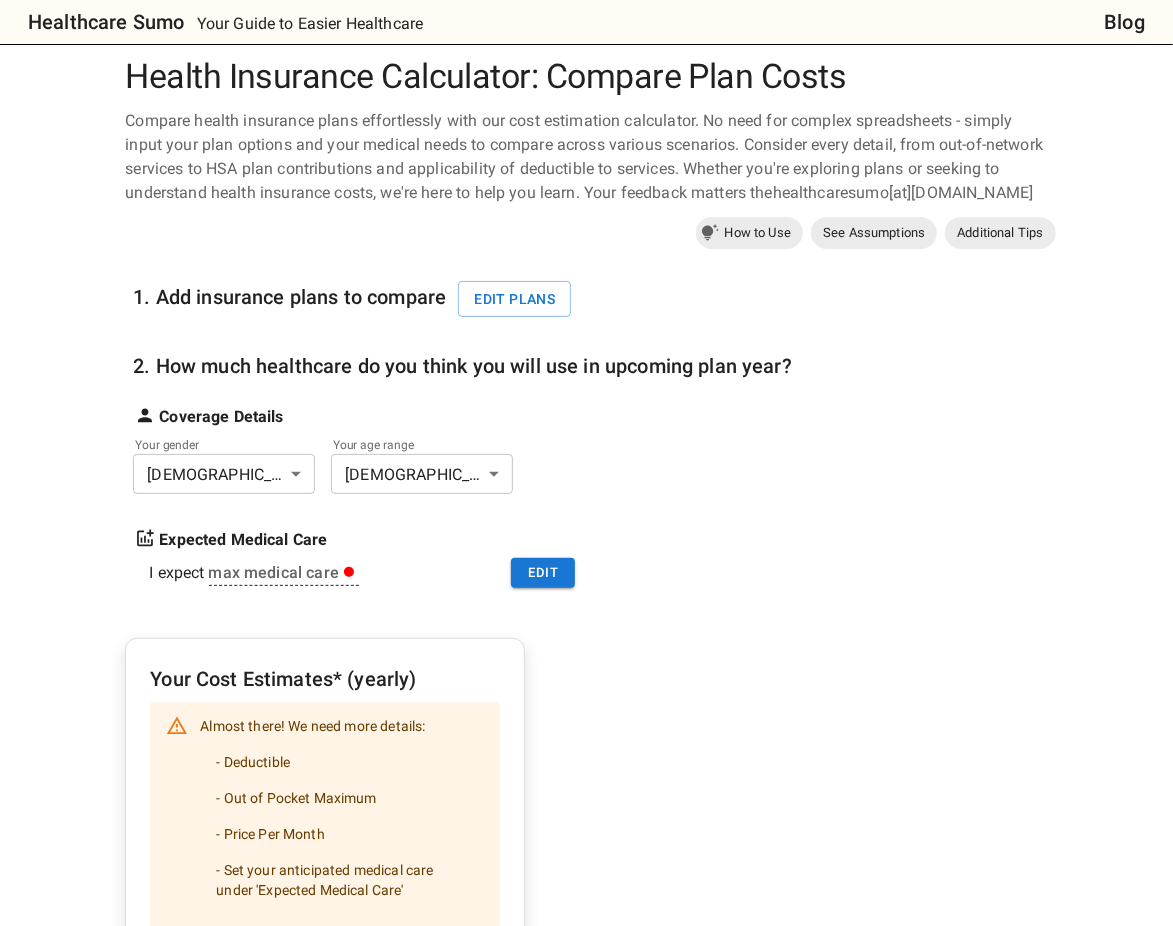 scroll, scrollTop: 5, scrollLeft: 0, axis: vertical 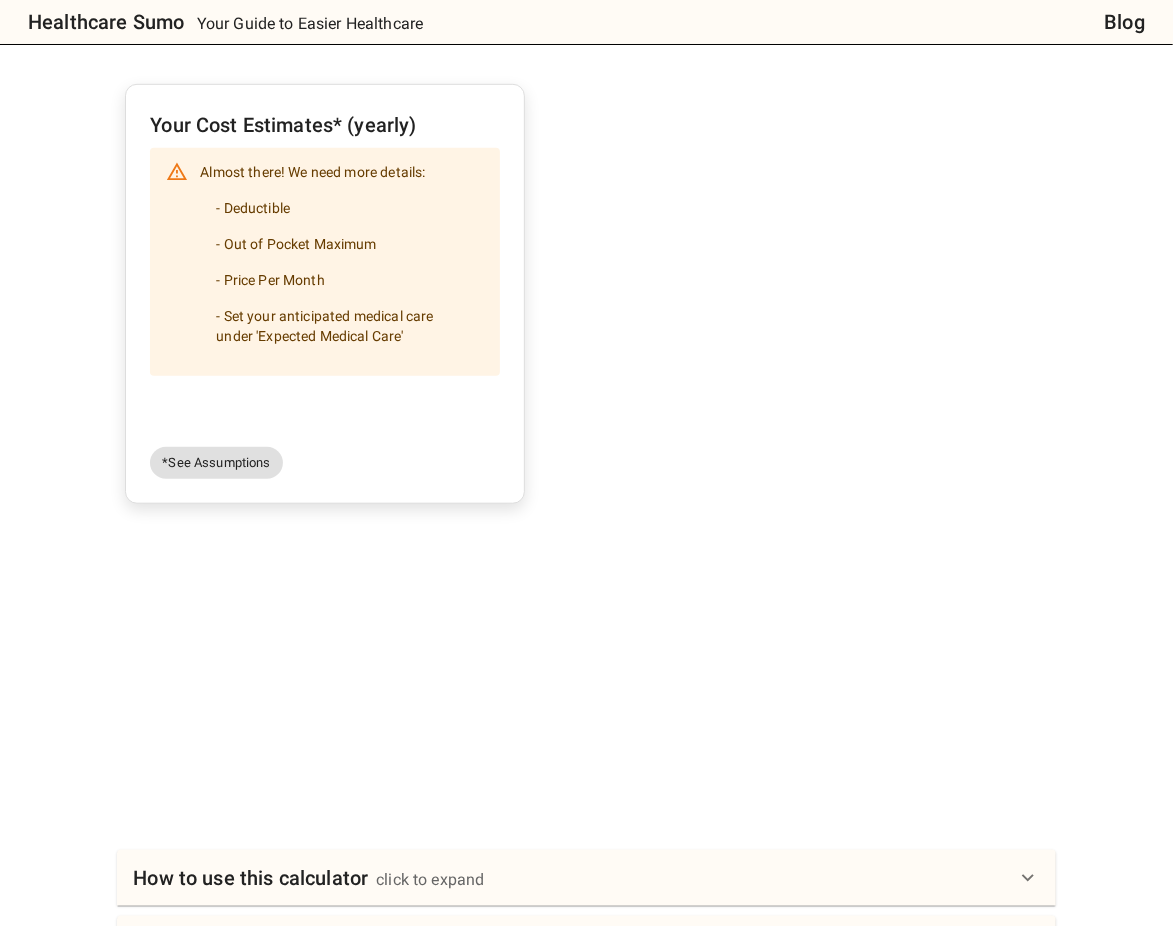 click on "*See Assumptions" at bounding box center [216, 463] 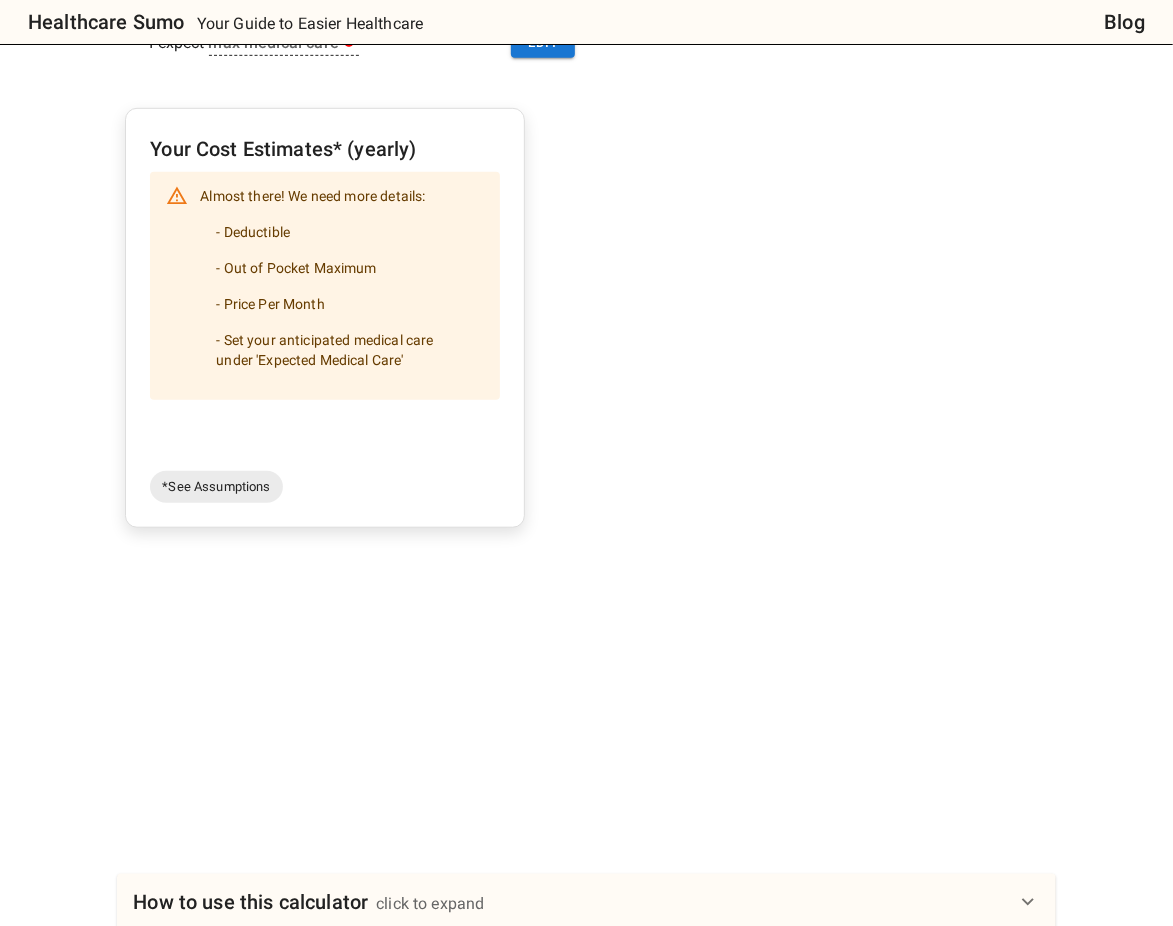 scroll, scrollTop: 548, scrollLeft: 0, axis: vertical 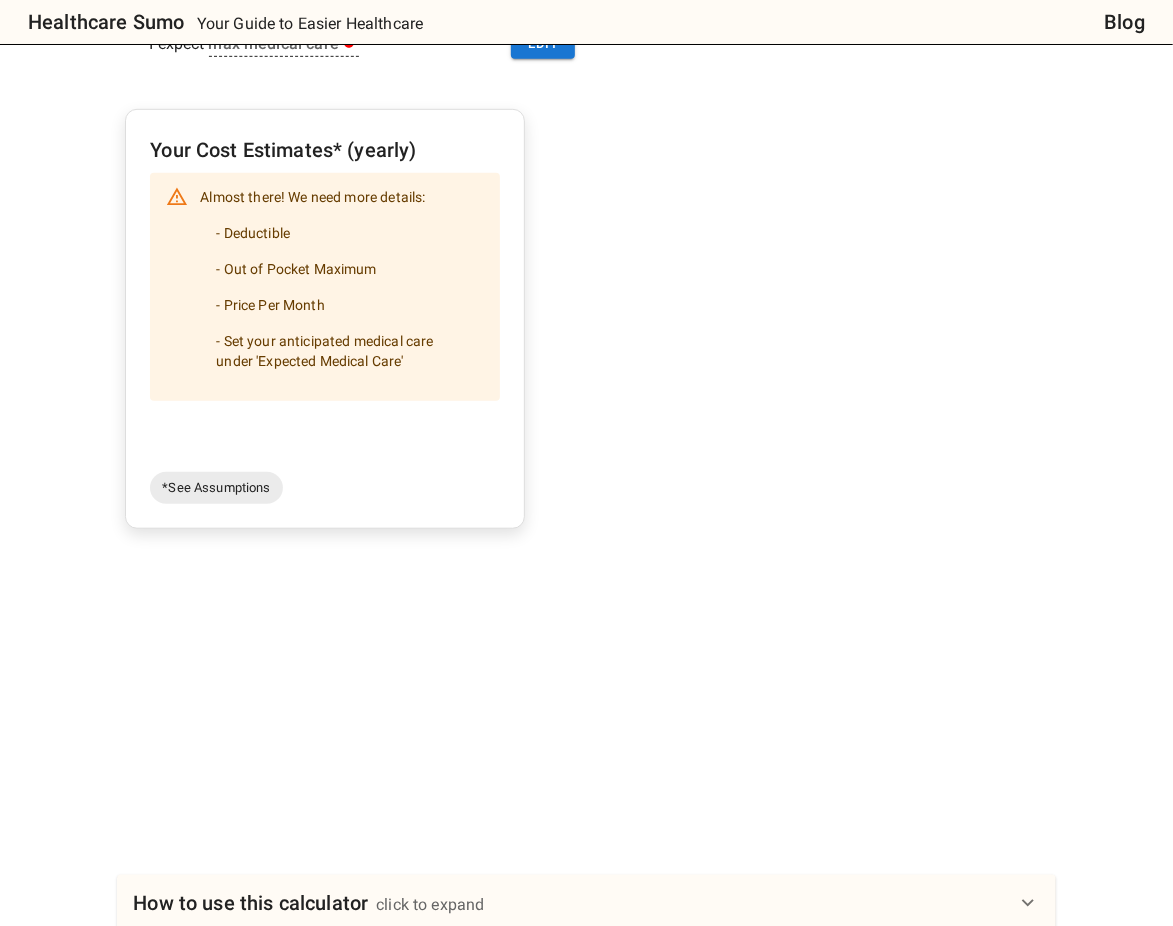 click on "- Price Per Month" at bounding box center [342, 305] 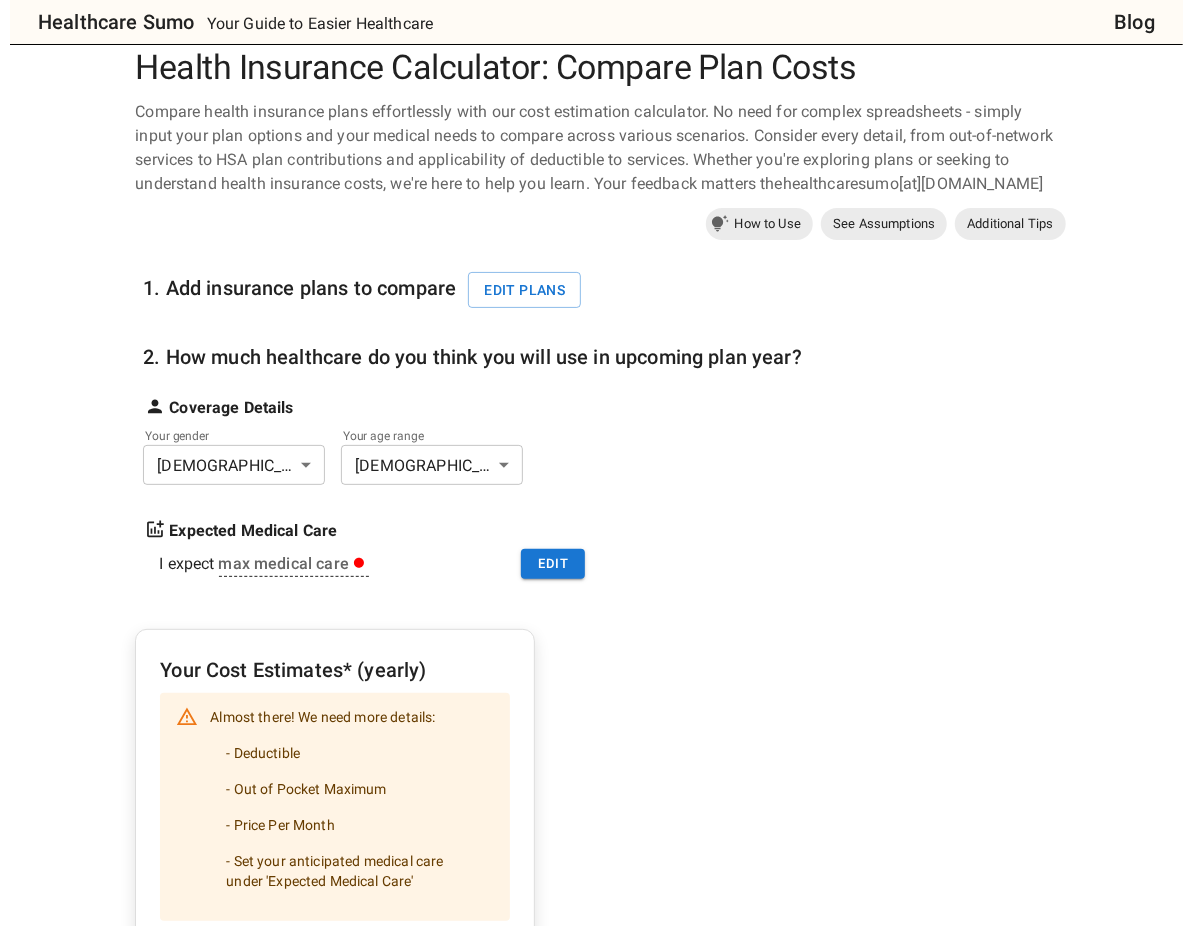 scroll, scrollTop: 24, scrollLeft: 0, axis: vertical 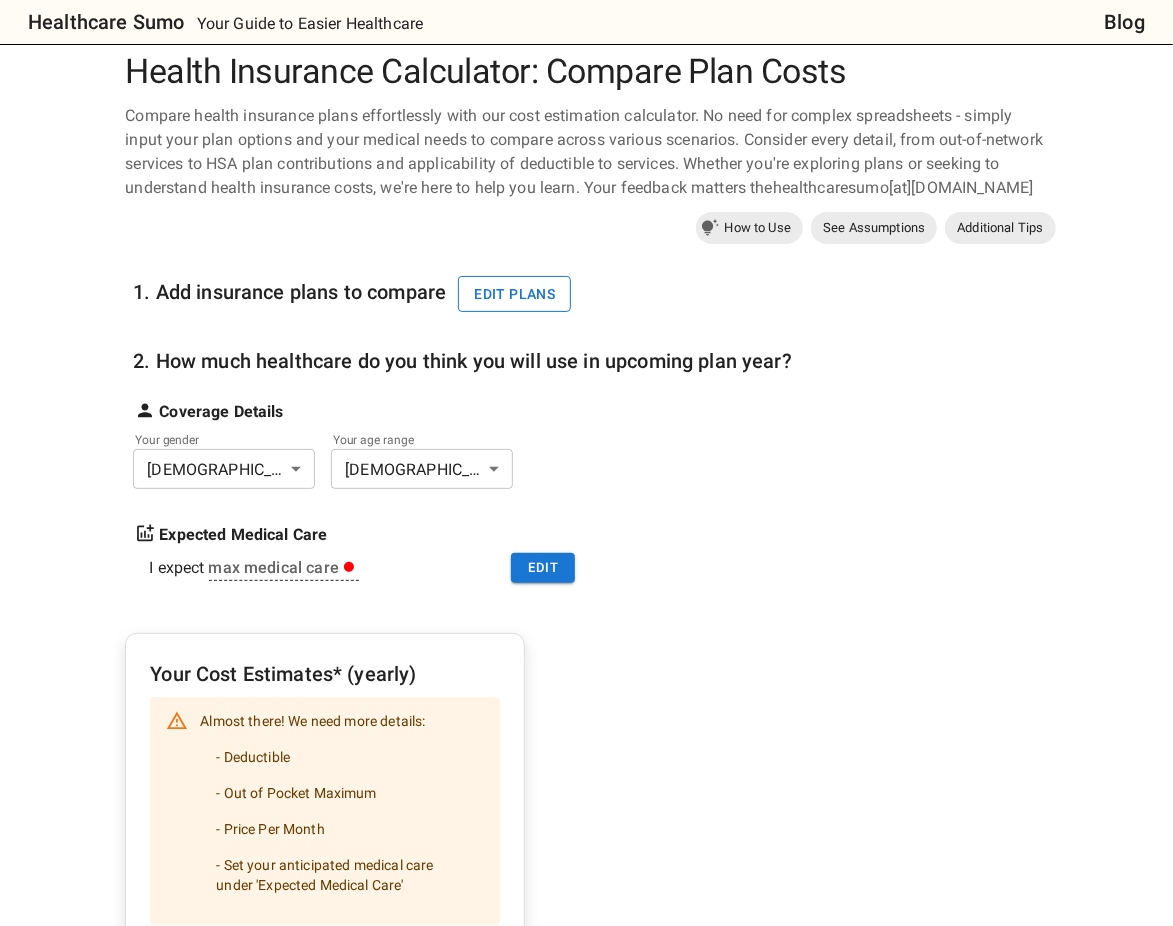 click on "Edit plans" at bounding box center [514, 294] 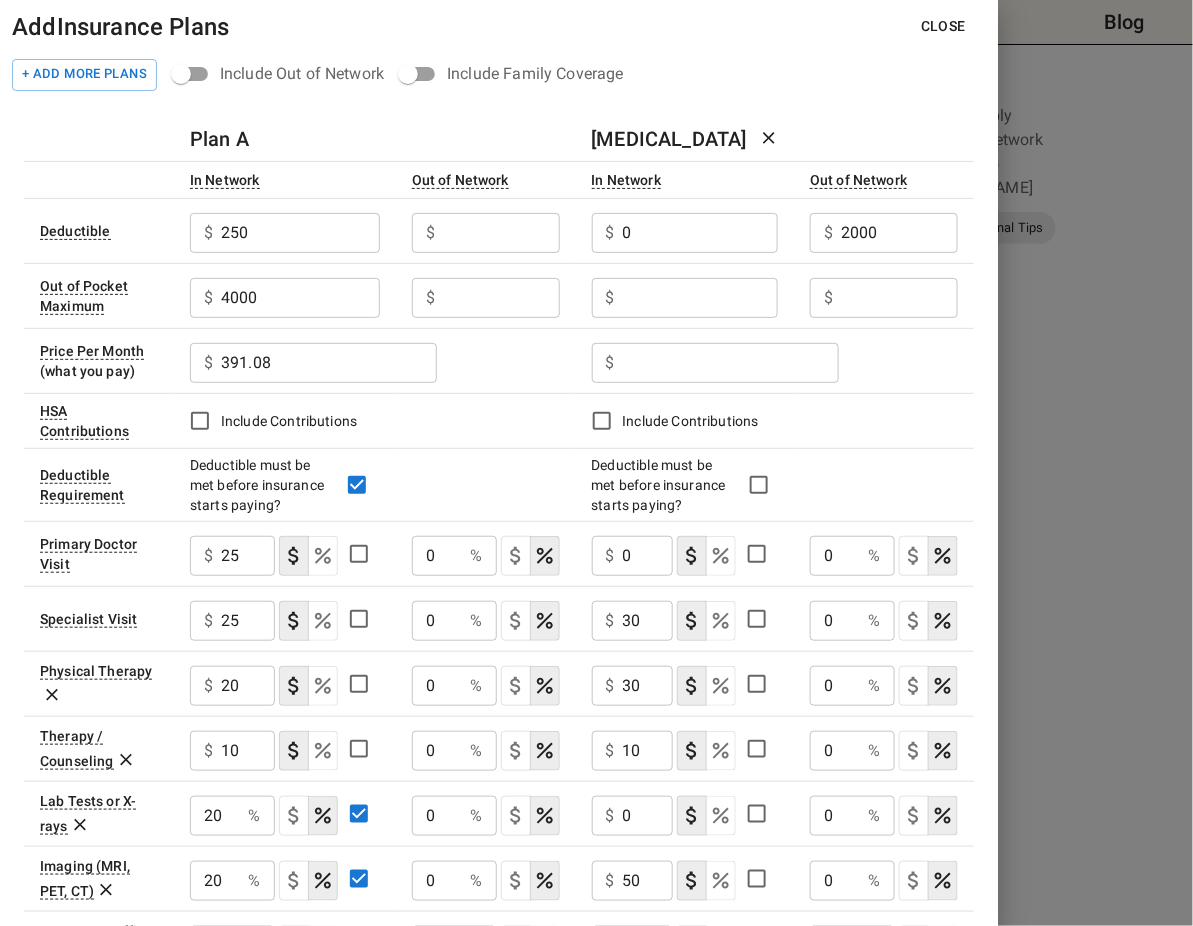 click at bounding box center (300, 233) 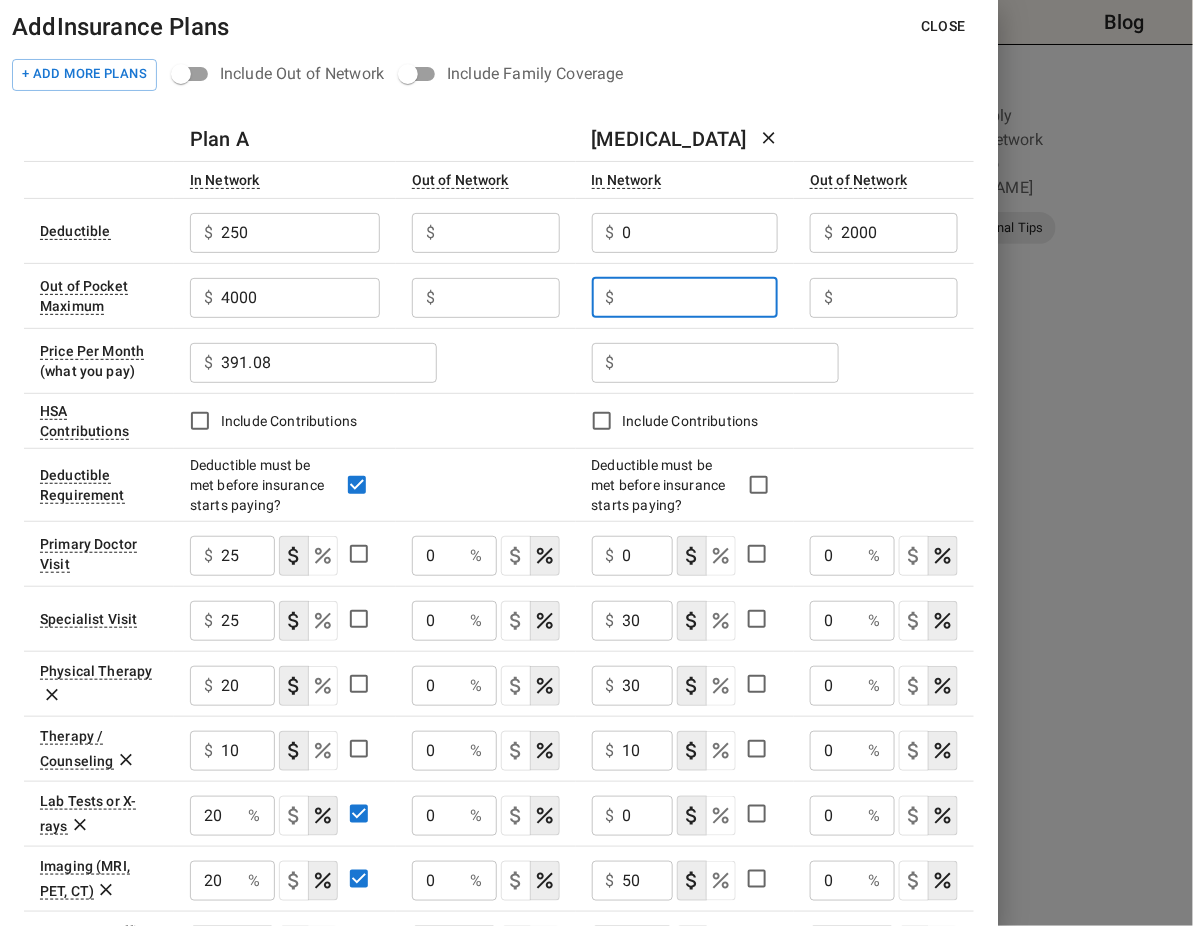 click at bounding box center (701, 298) 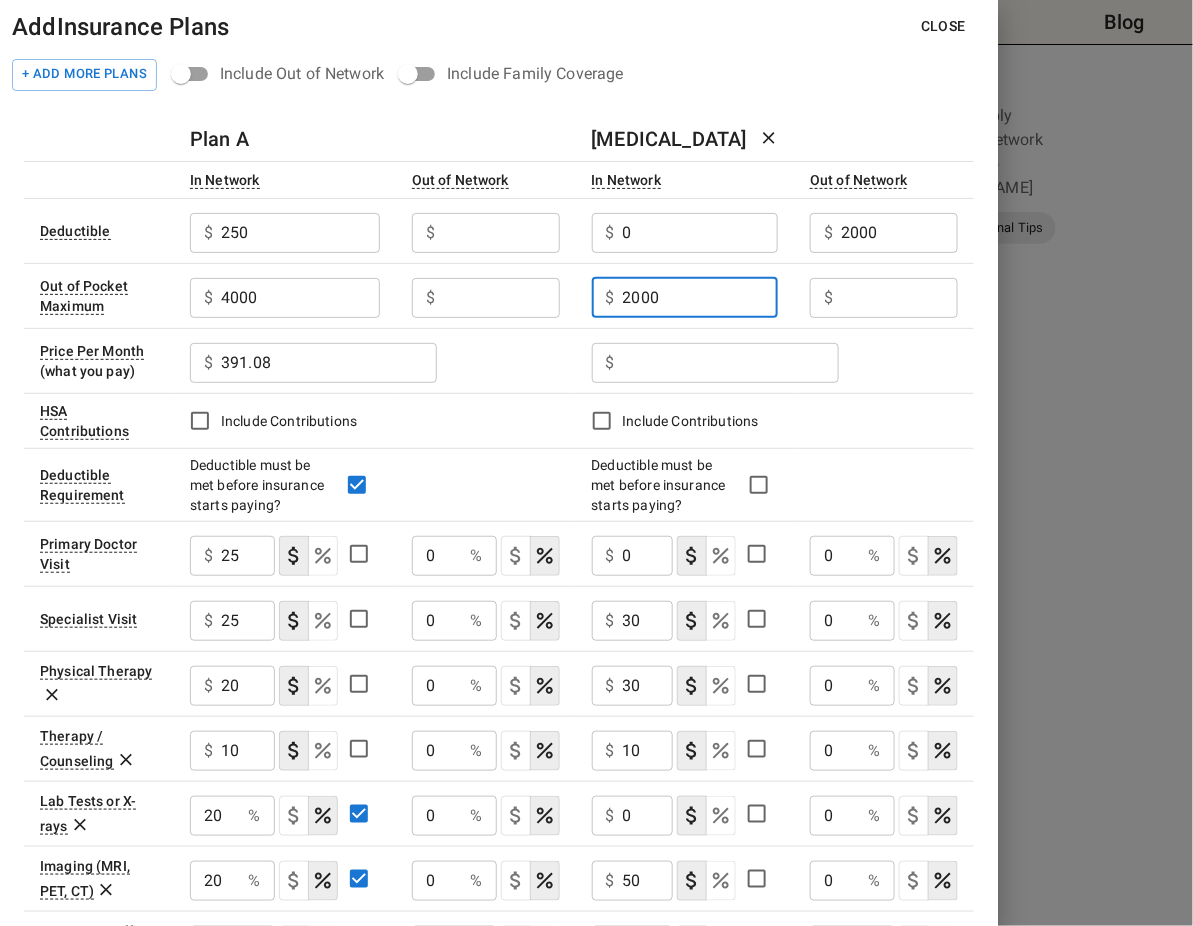 type on "2000" 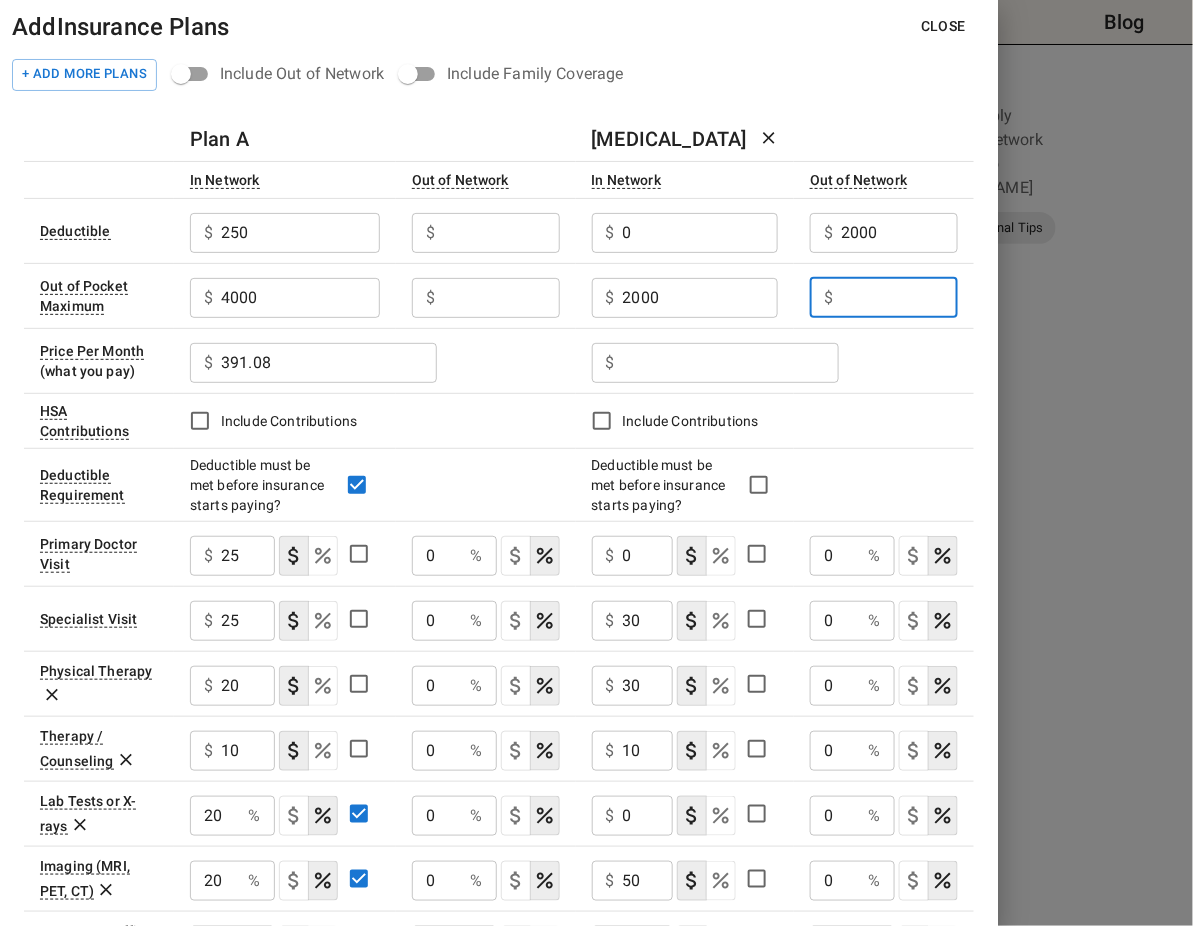 click at bounding box center (899, 298) 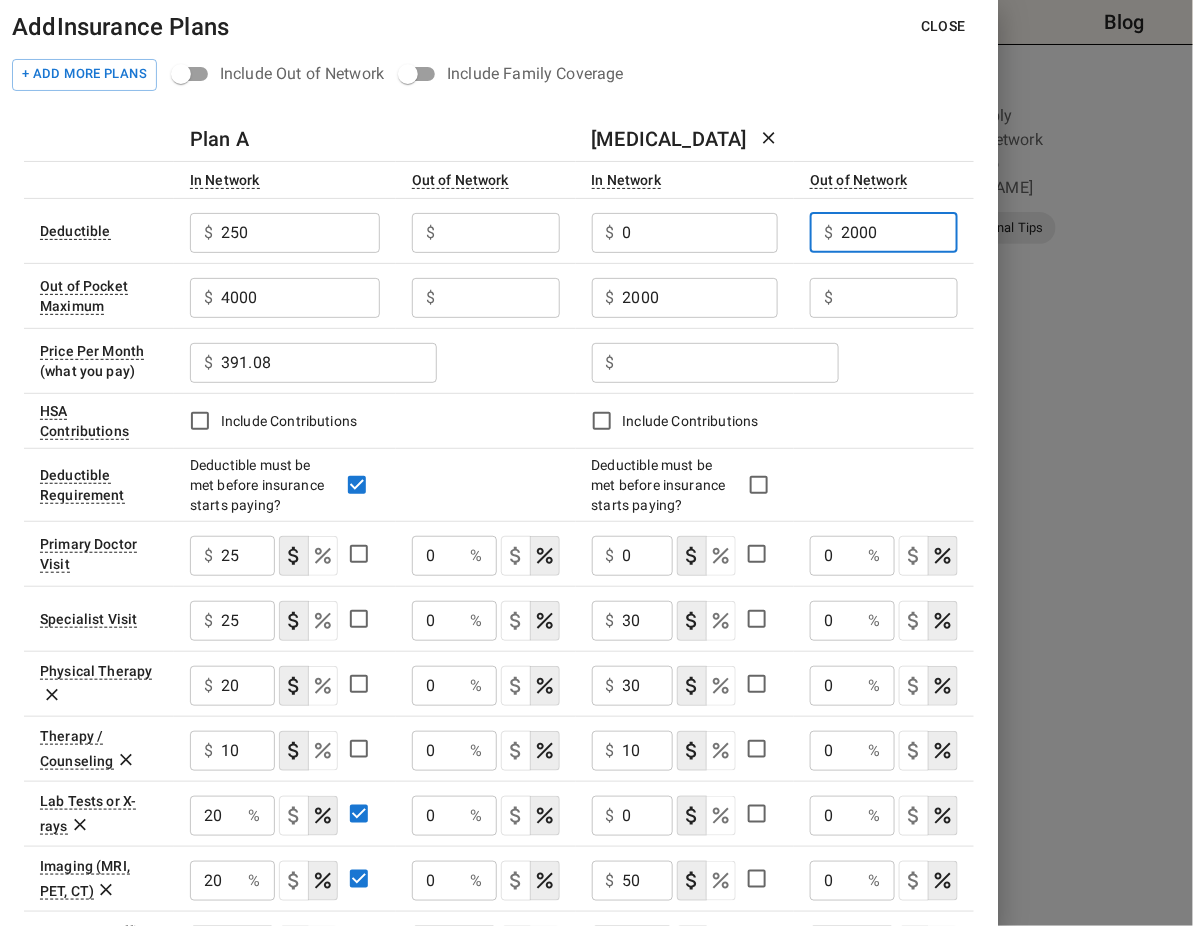 drag, startPoint x: 896, startPoint y: 231, endPoint x: 820, endPoint y: 230, distance: 76.00658 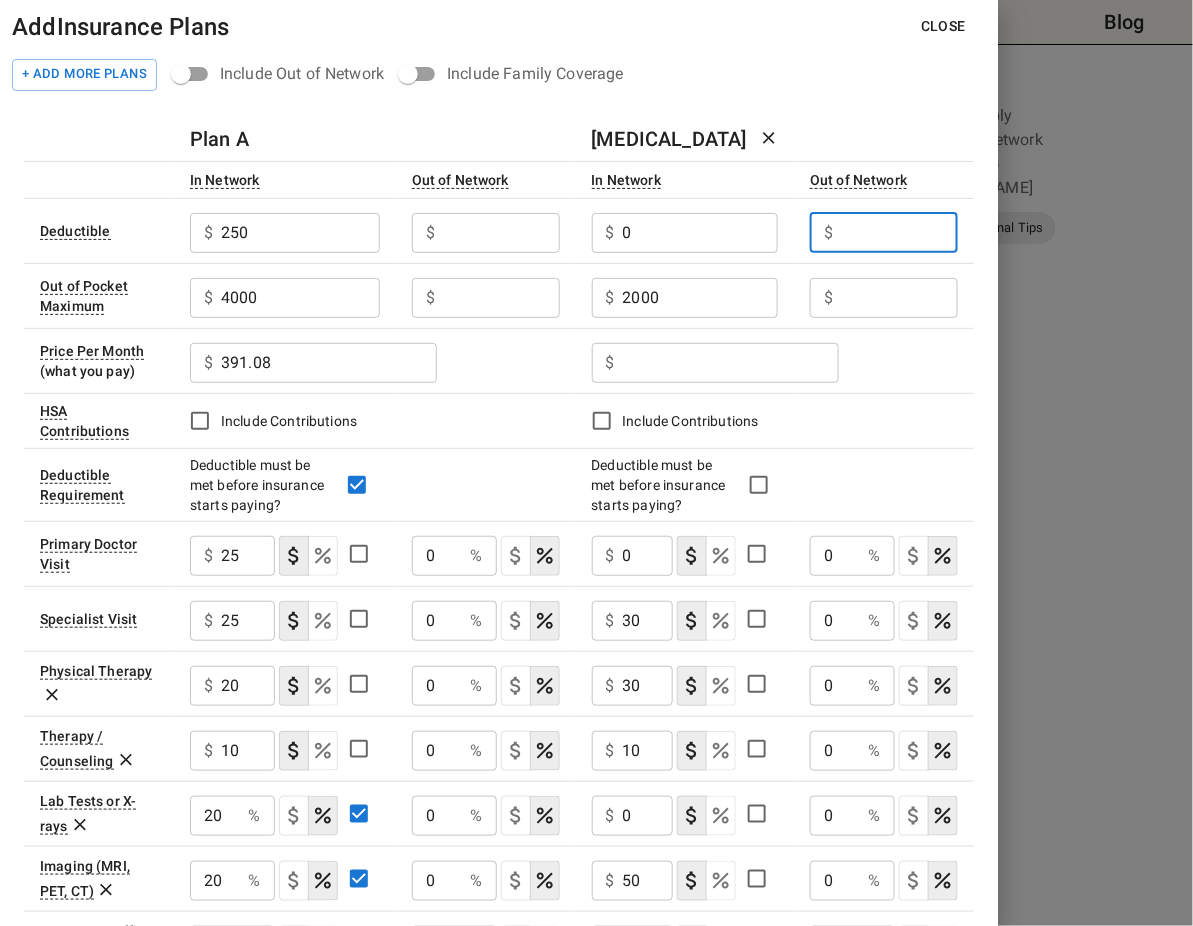 type 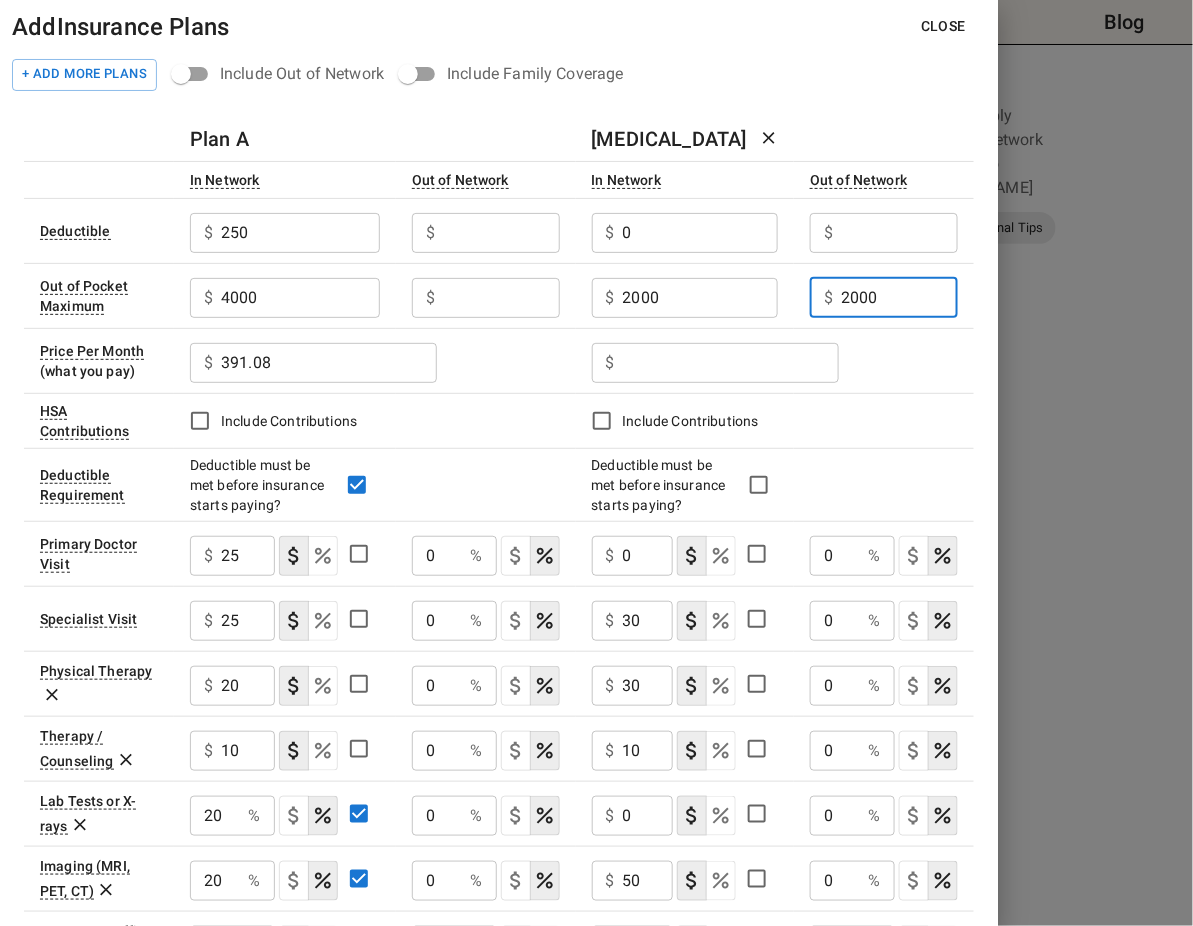 type on "2000" 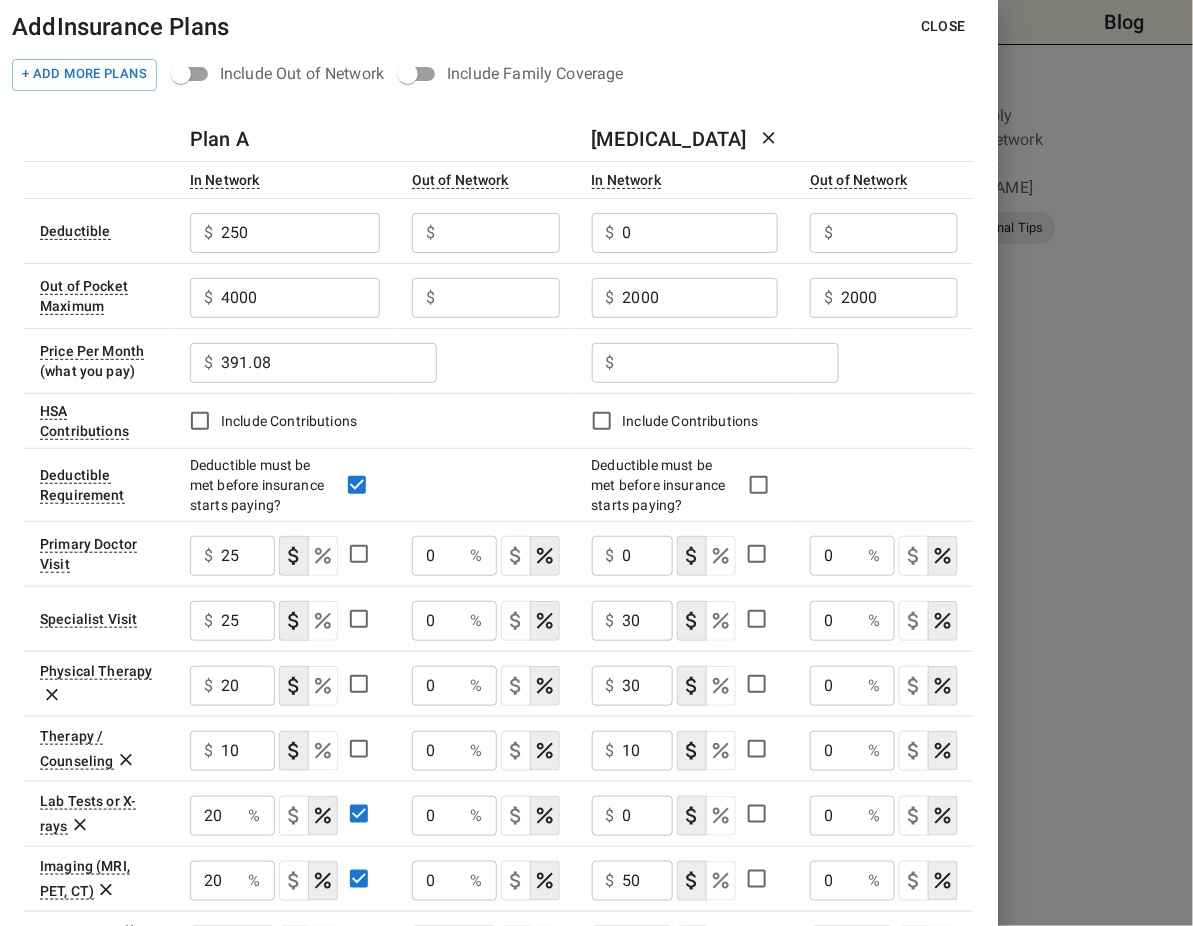 click on "$ ​" at bounding box center [775, 361] 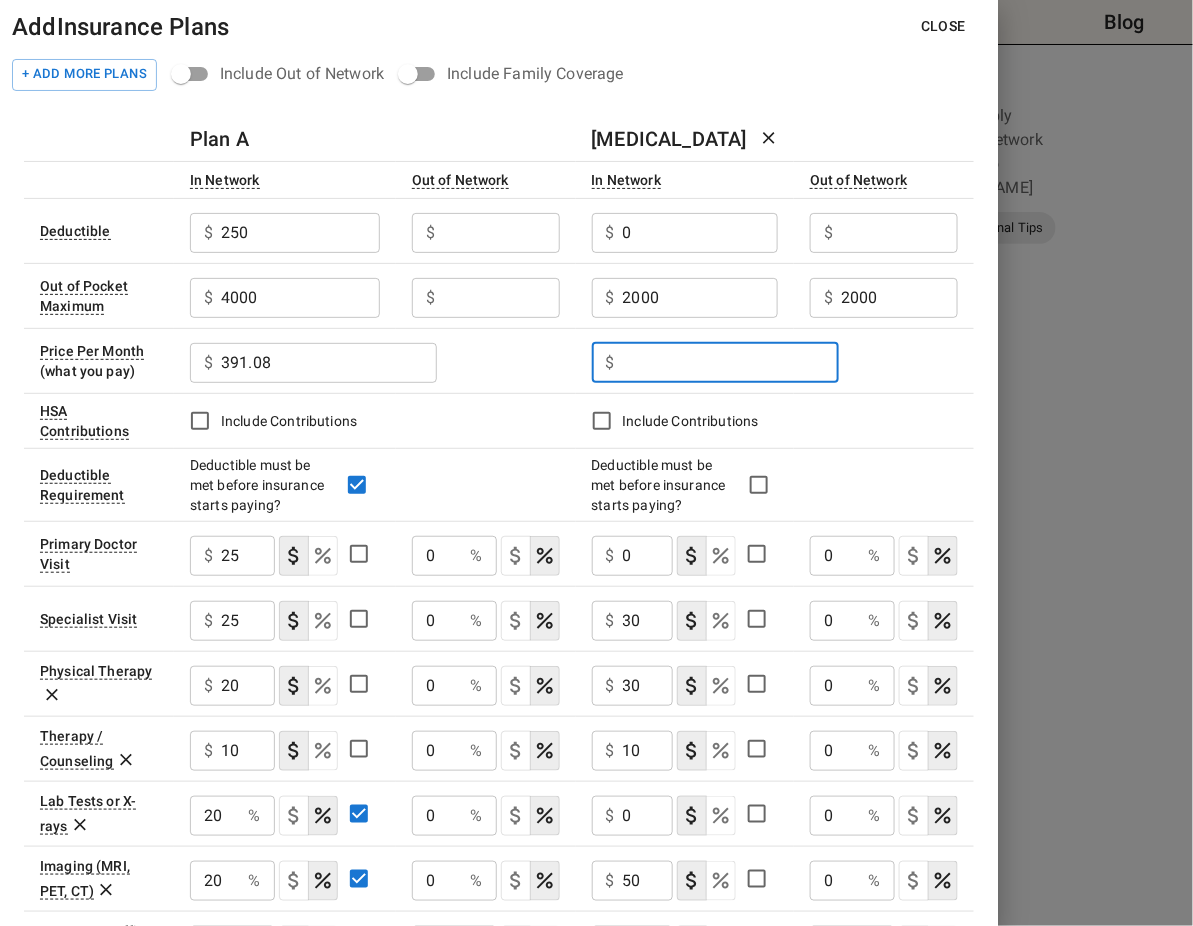 click at bounding box center [731, 363] 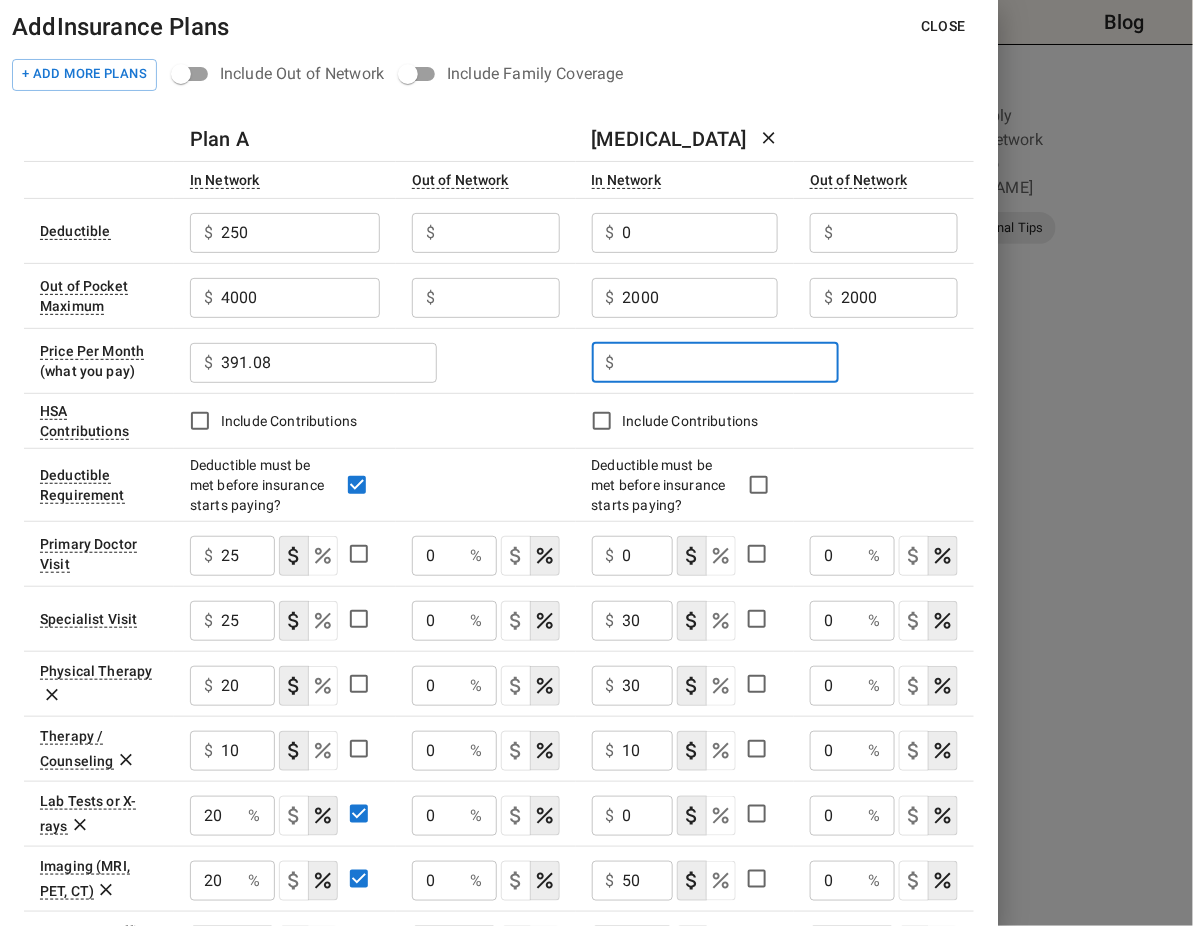 click at bounding box center [731, 363] 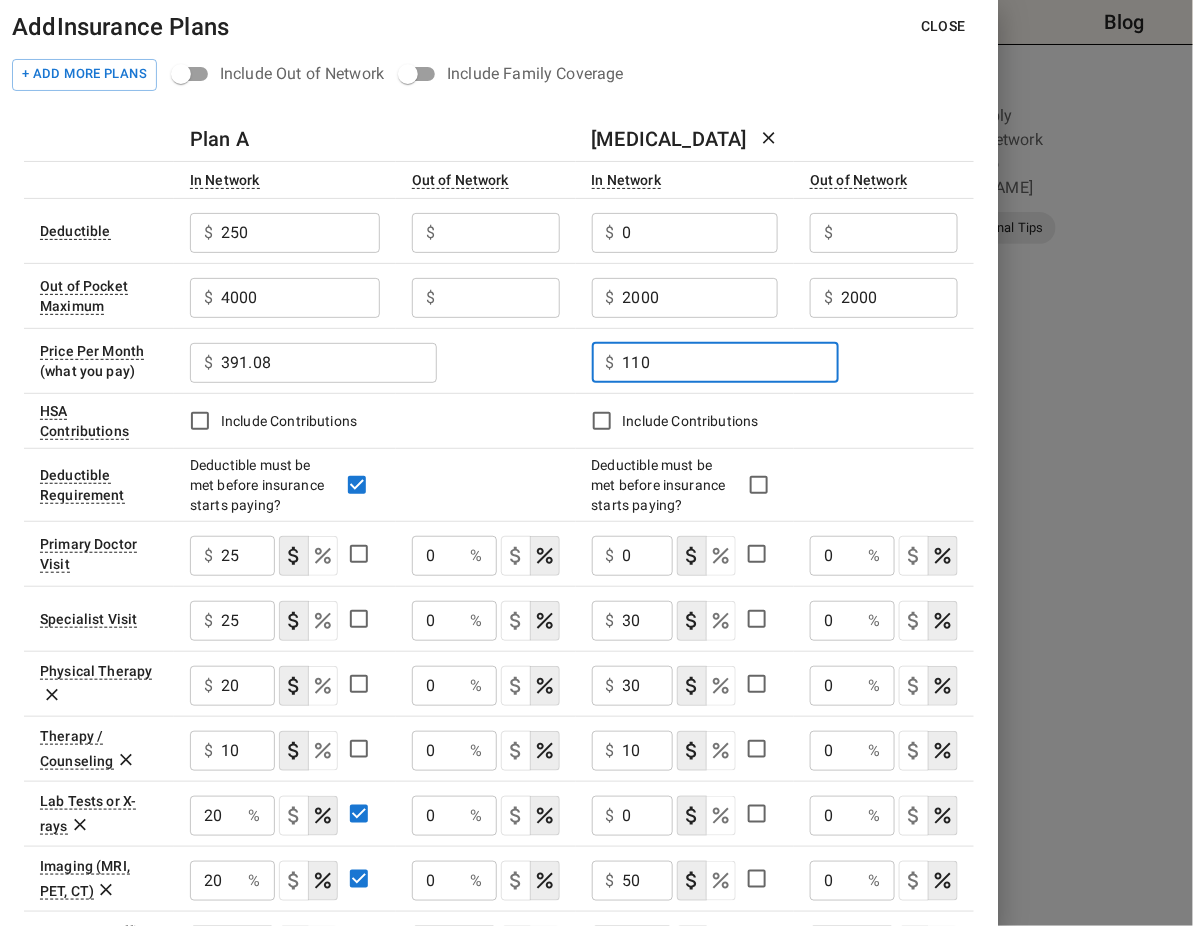 type on "110" 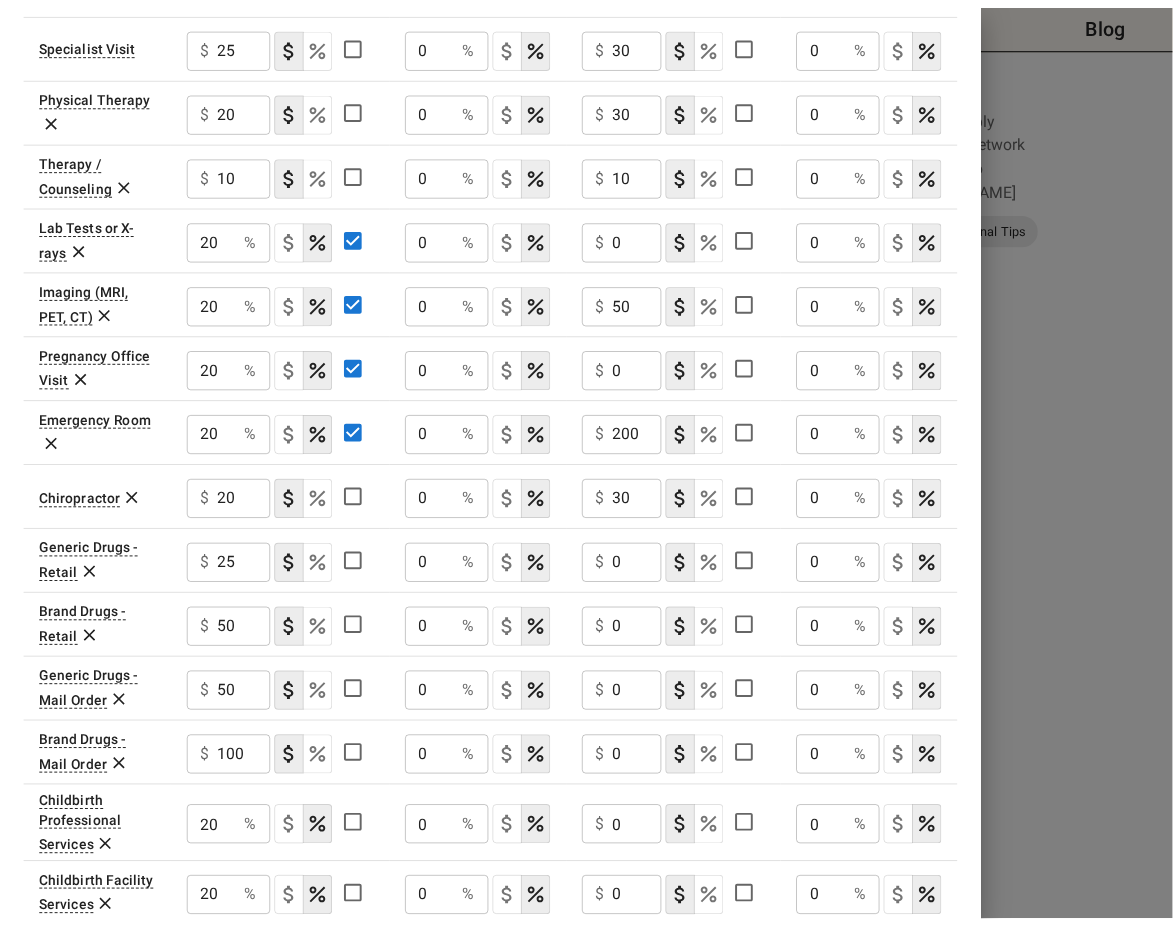 scroll, scrollTop: 661, scrollLeft: 0, axis: vertical 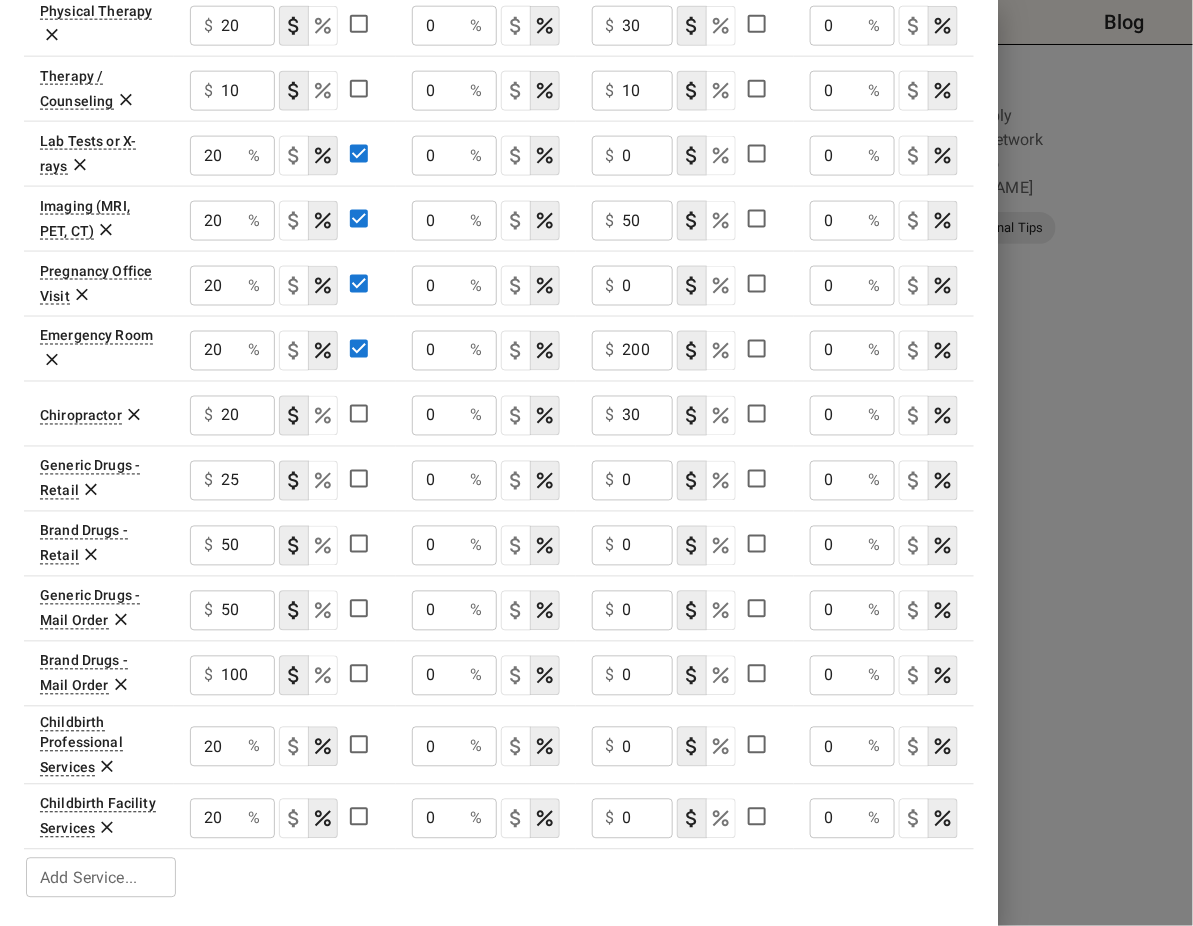 click at bounding box center [596, 463] 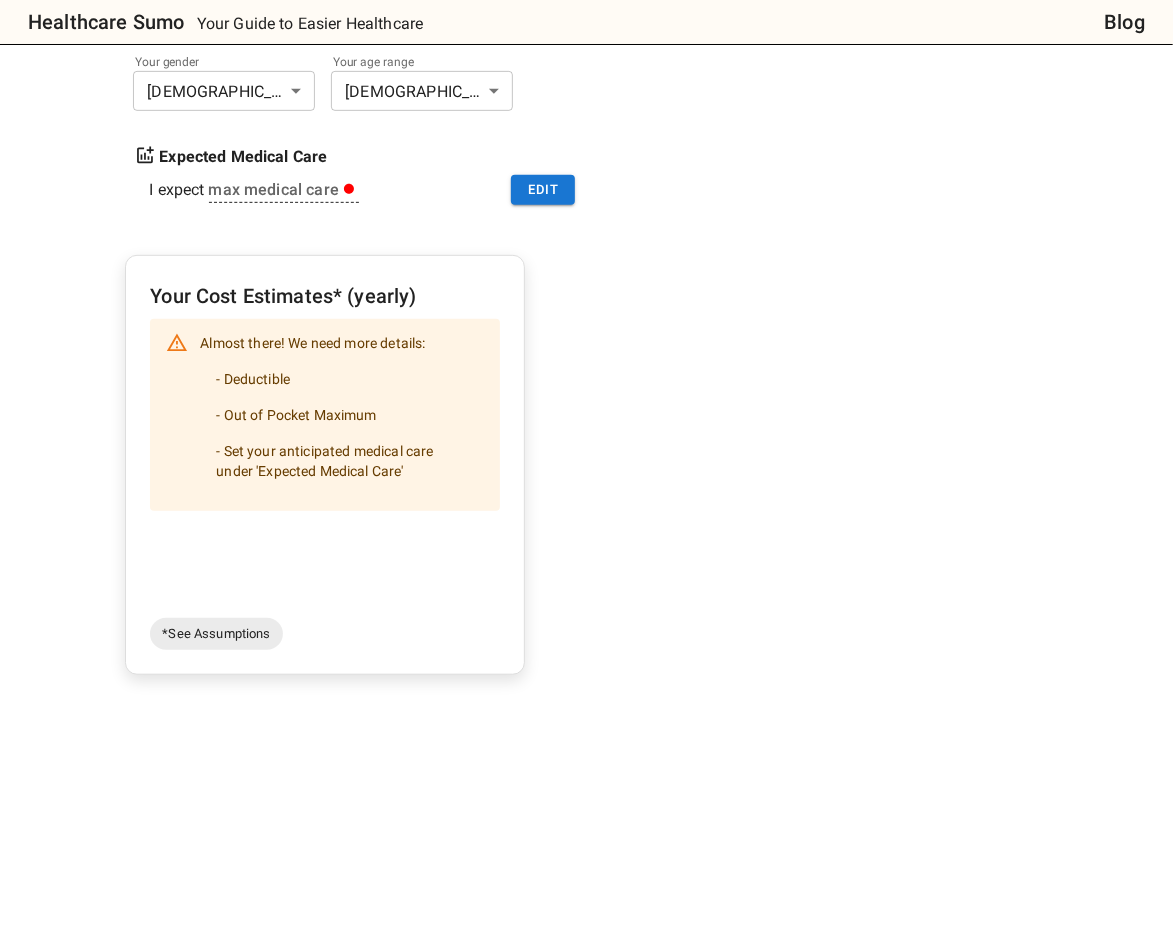 scroll, scrollTop: 0, scrollLeft: 0, axis: both 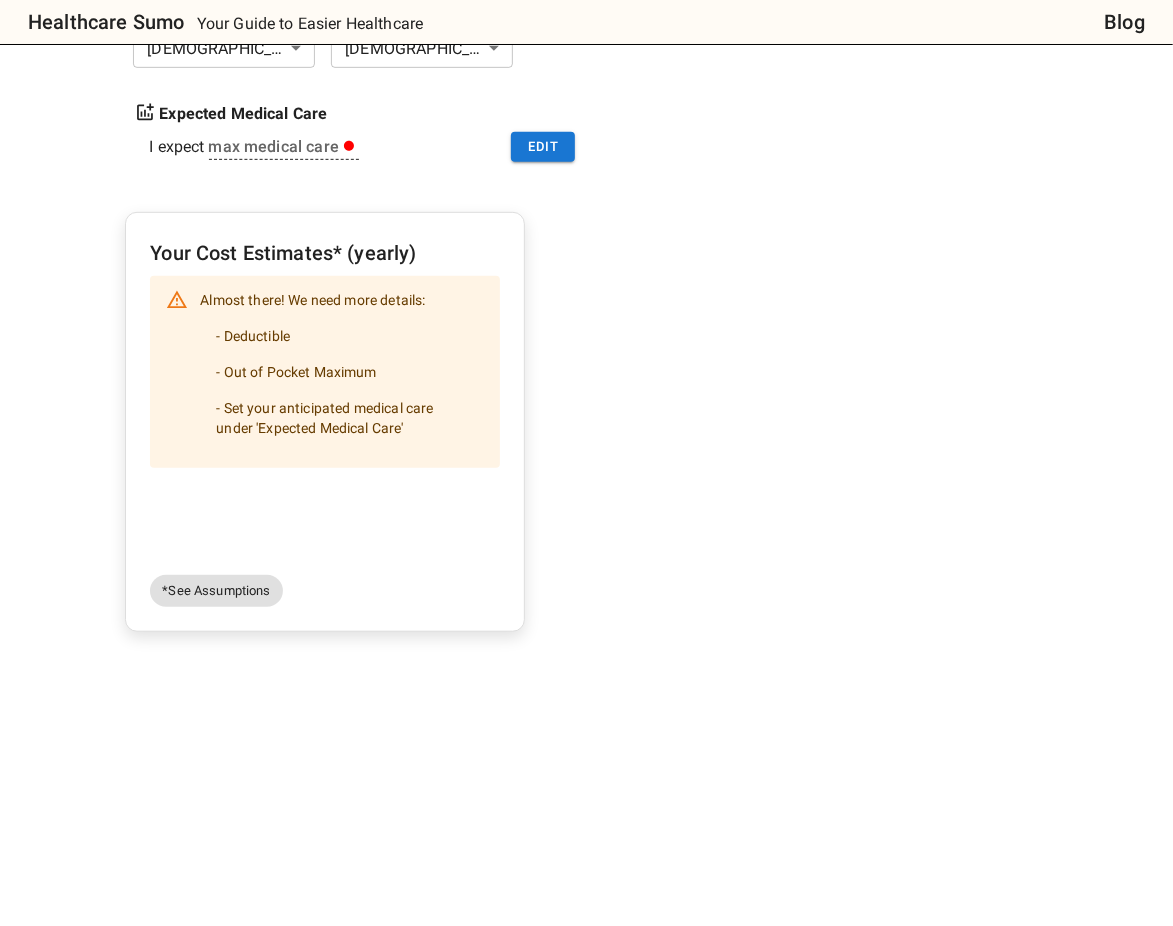 click on "*See Assumptions" at bounding box center (216, 591) 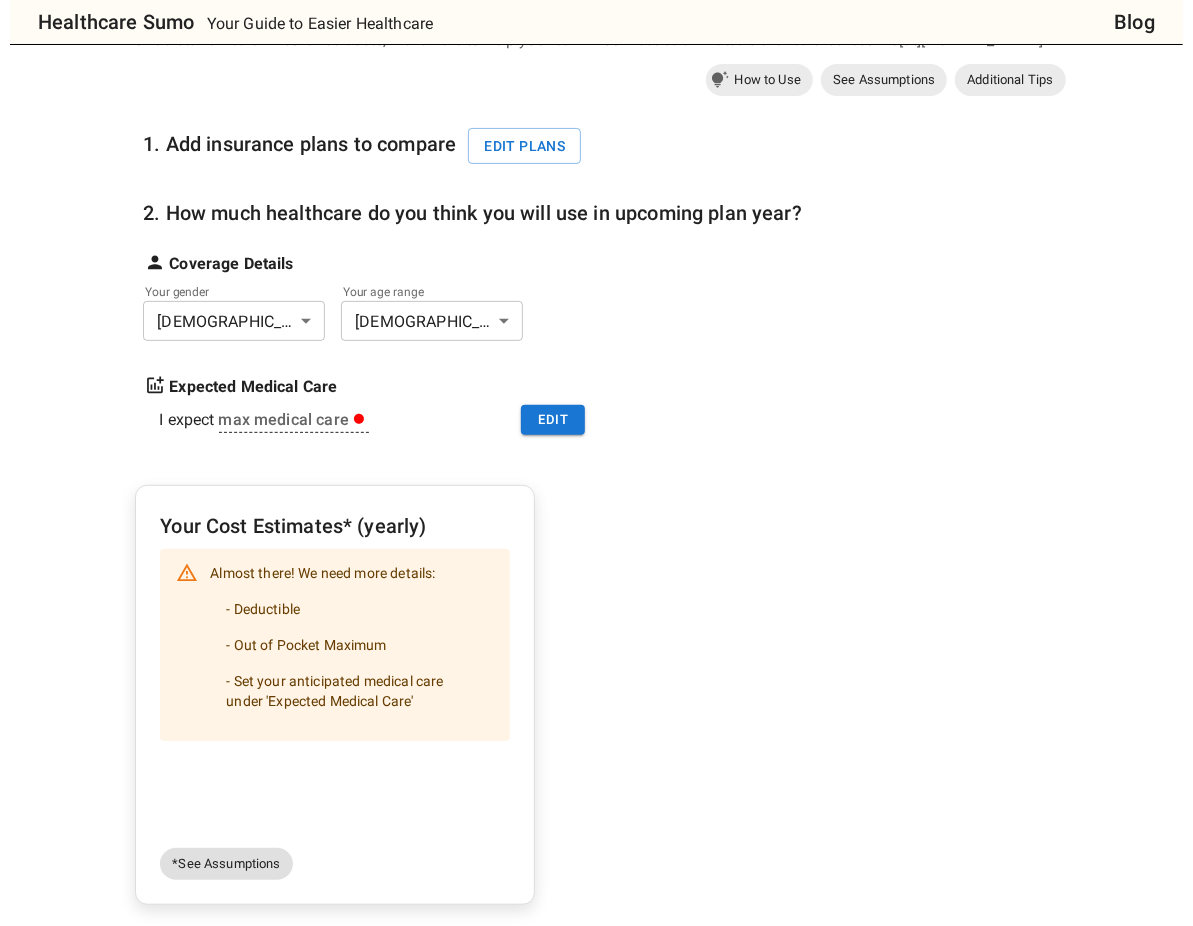 scroll, scrollTop: 170, scrollLeft: 0, axis: vertical 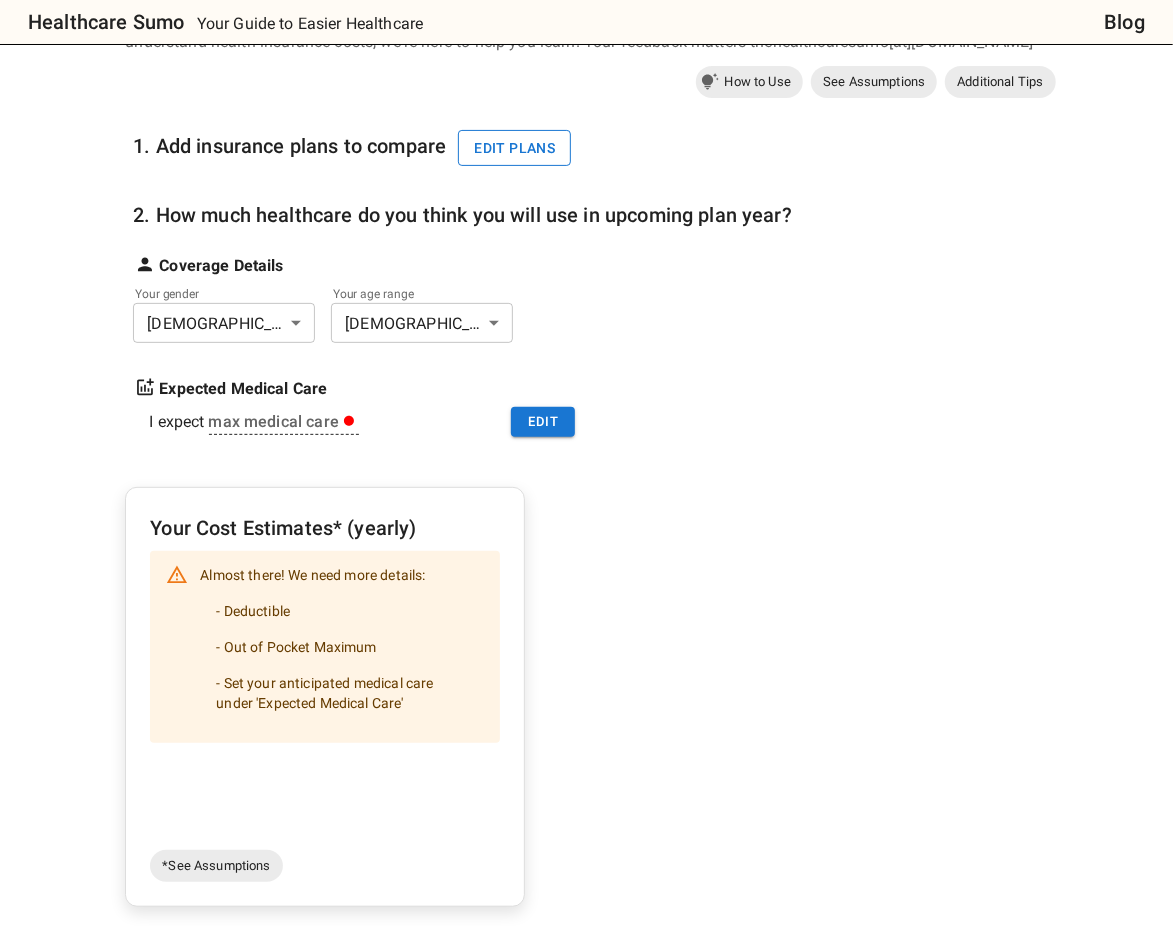 click on "Edit plans" at bounding box center (514, 148) 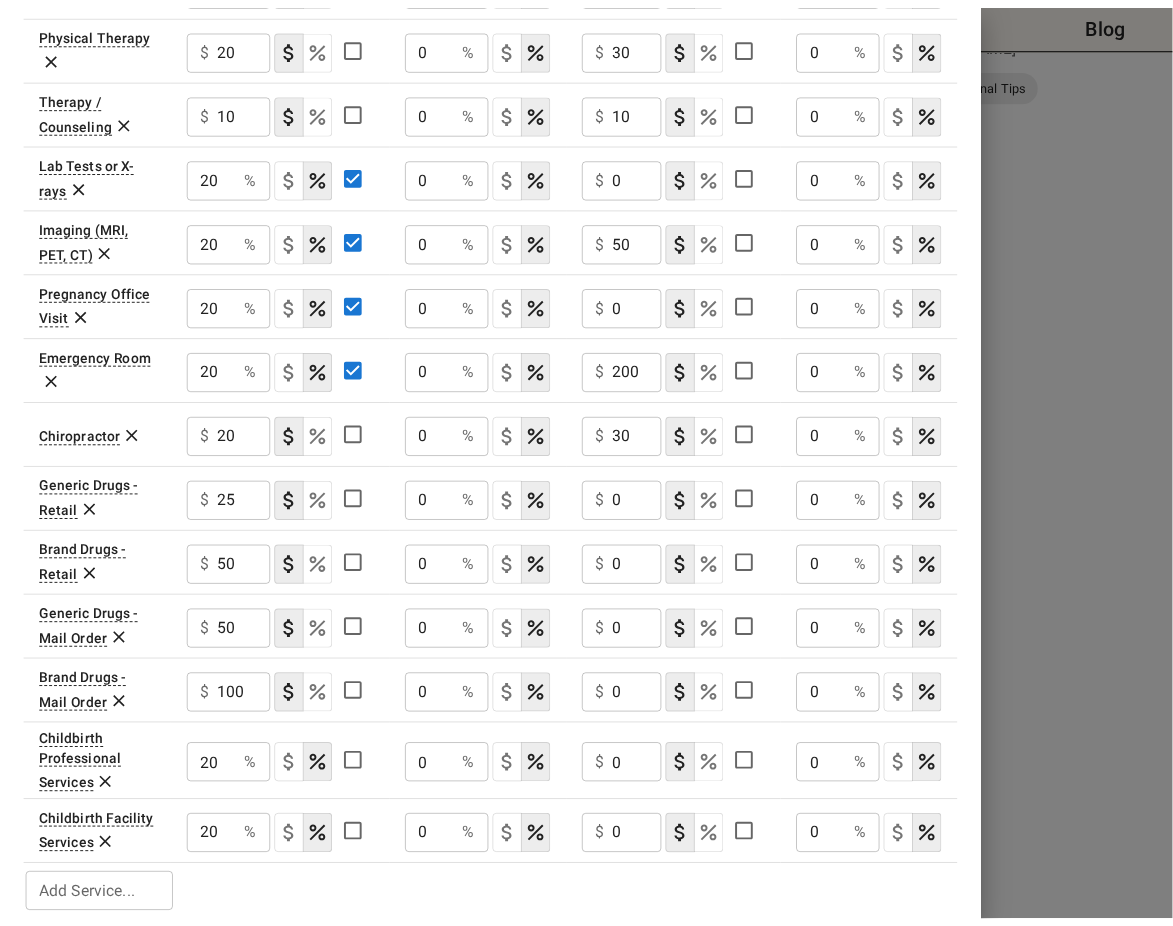 scroll, scrollTop: 0, scrollLeft: 0, axis: both 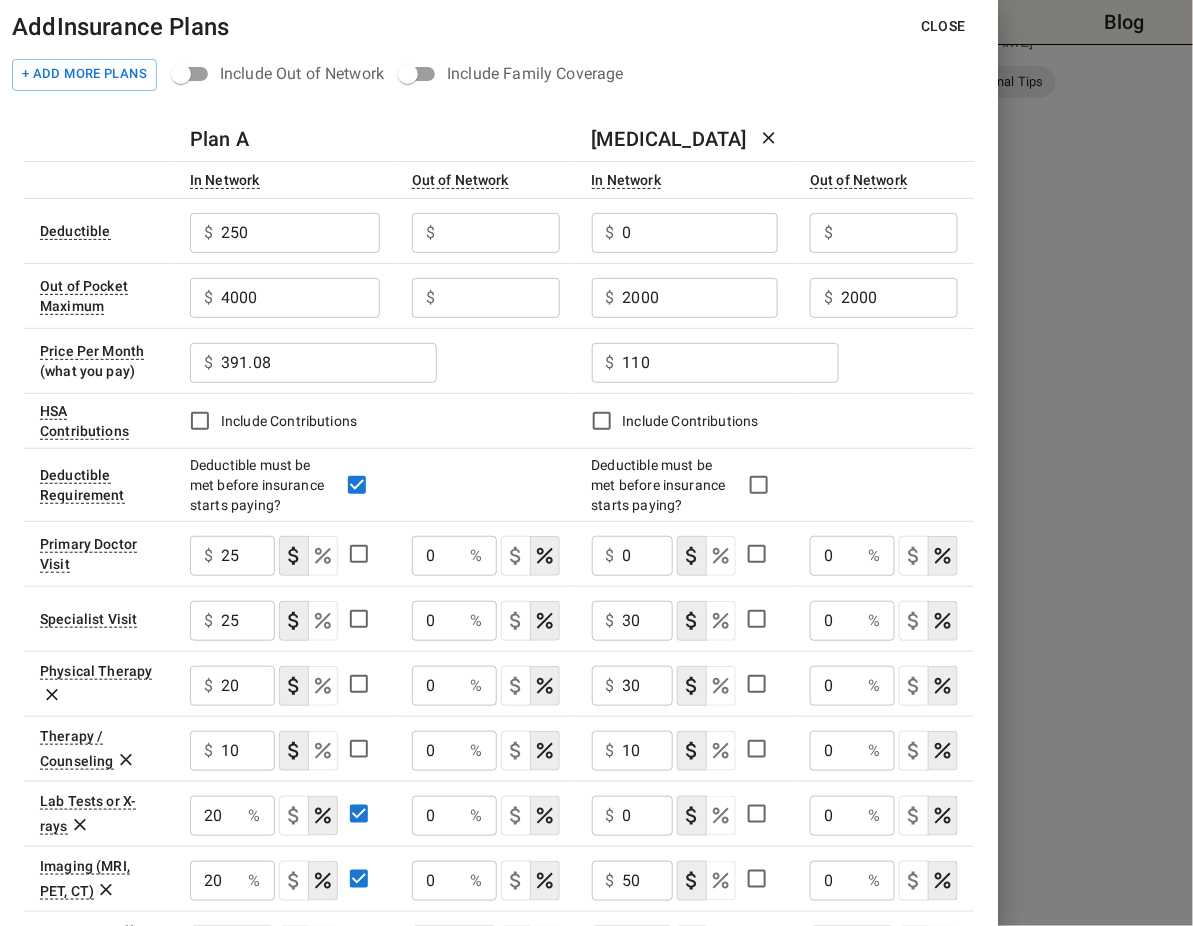 click on "Close" at bounding box center (943, 26) 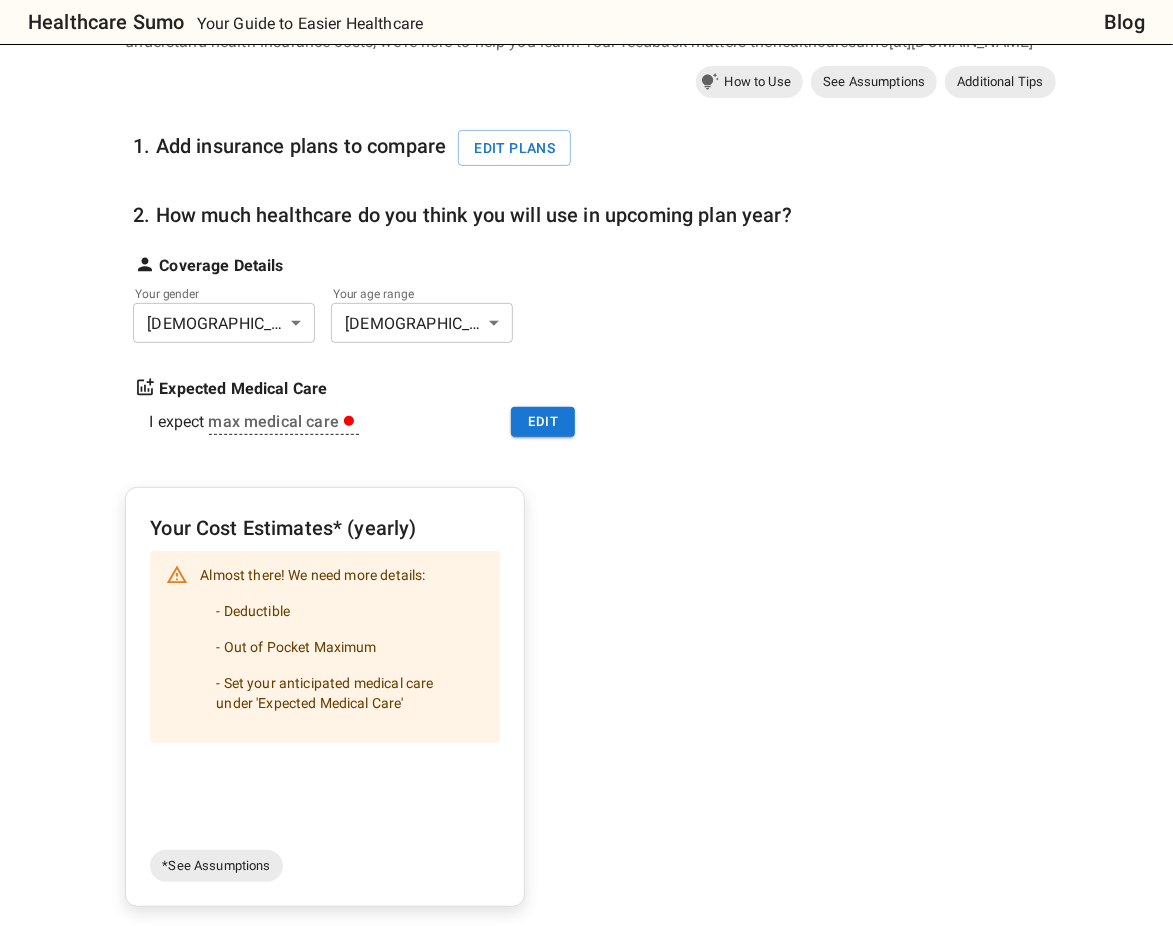 click on "1. Add insurance plans to compare Edit plans 2. How much healthcare do you think you will use in upcoming plan year? Coverage Details Your gender [DEMOGRAPHIC_DATA] * ​ Your age range [DEMOGRAPHIC_DATA] ** ​ Expected Medical Care I expect max medical care   Edit" at bounding box center [462, 281] 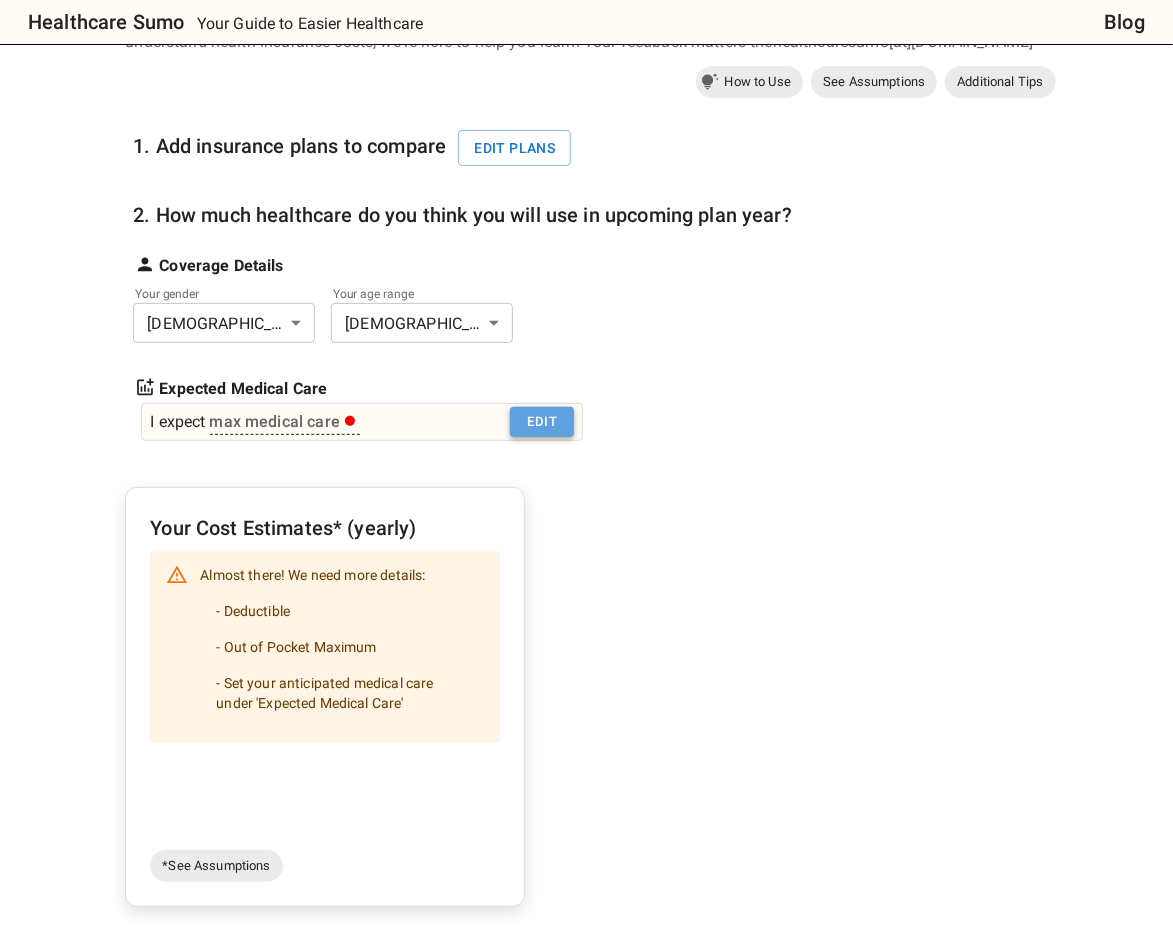 click on "Edit" at bounding box center [542, 422] 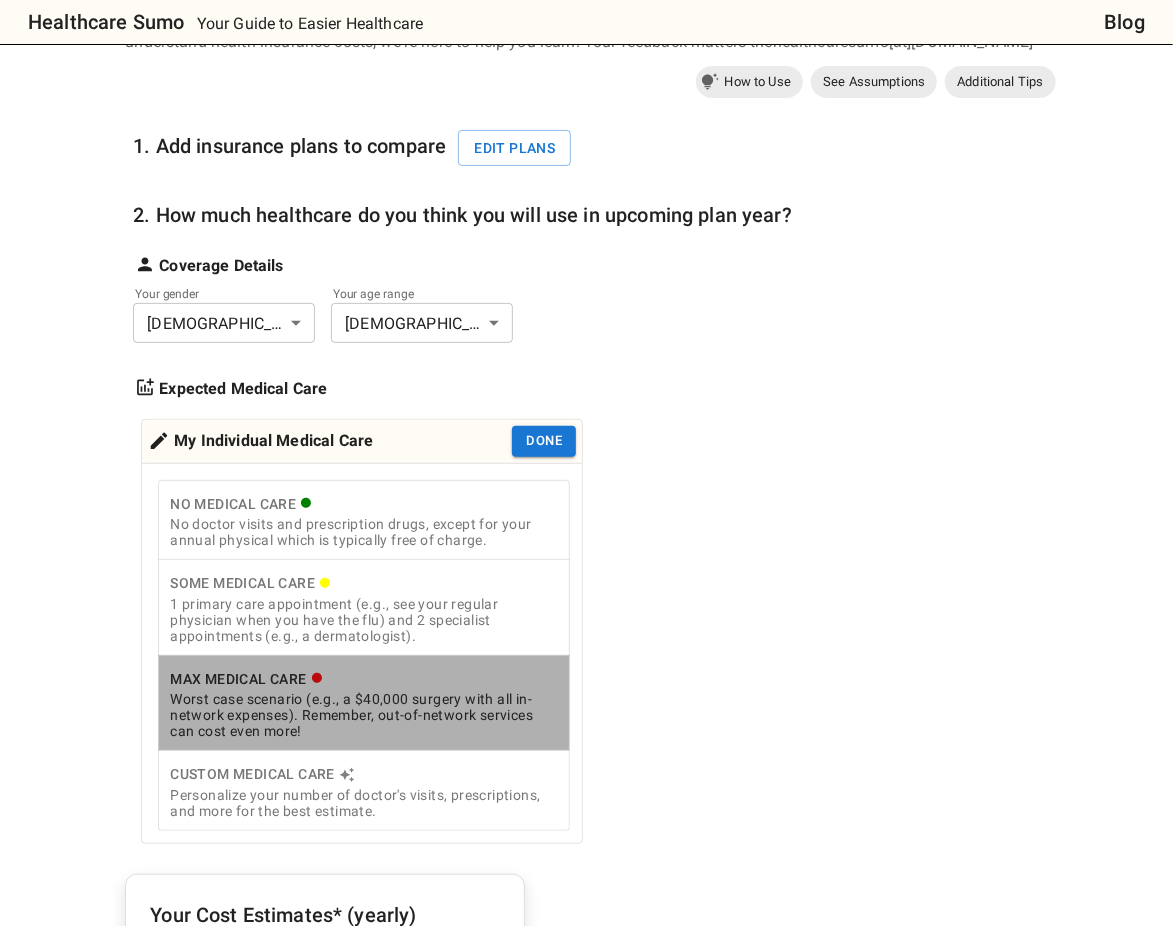 click on "Max Medical Care" at bounding box center (364, 679) 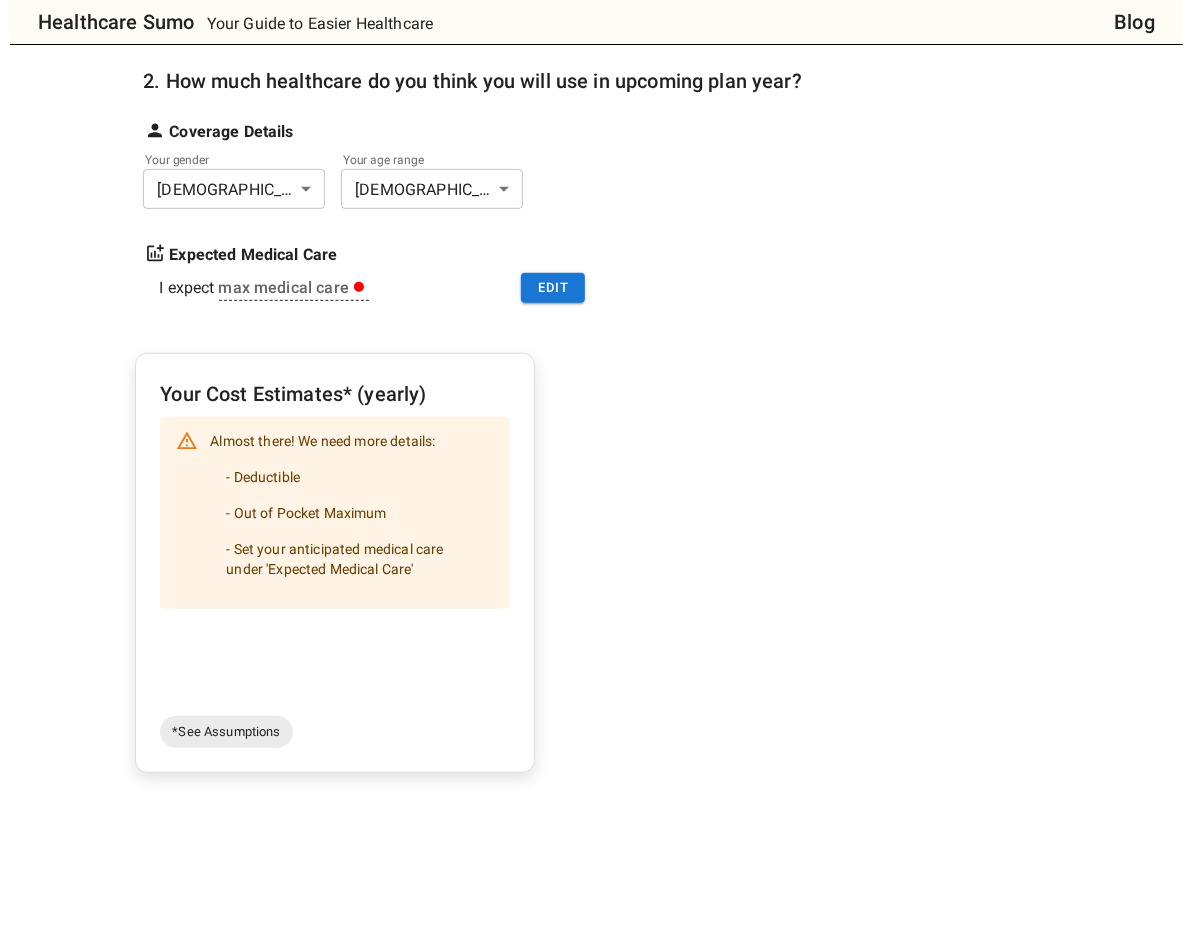 scroll, scrollTop: 0, scrollLeft: 0, axis: both 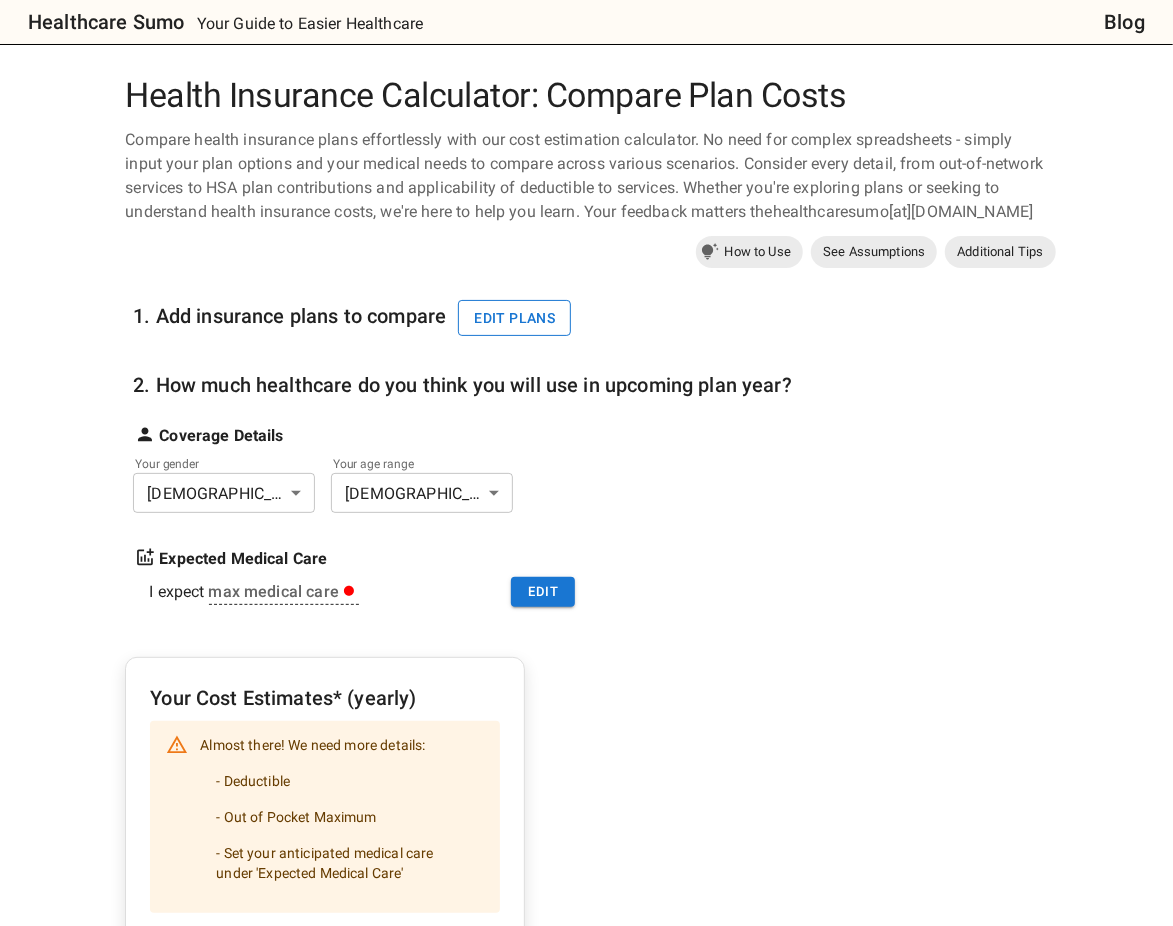 click on "Edit plans" at bounding box center (514, 318) 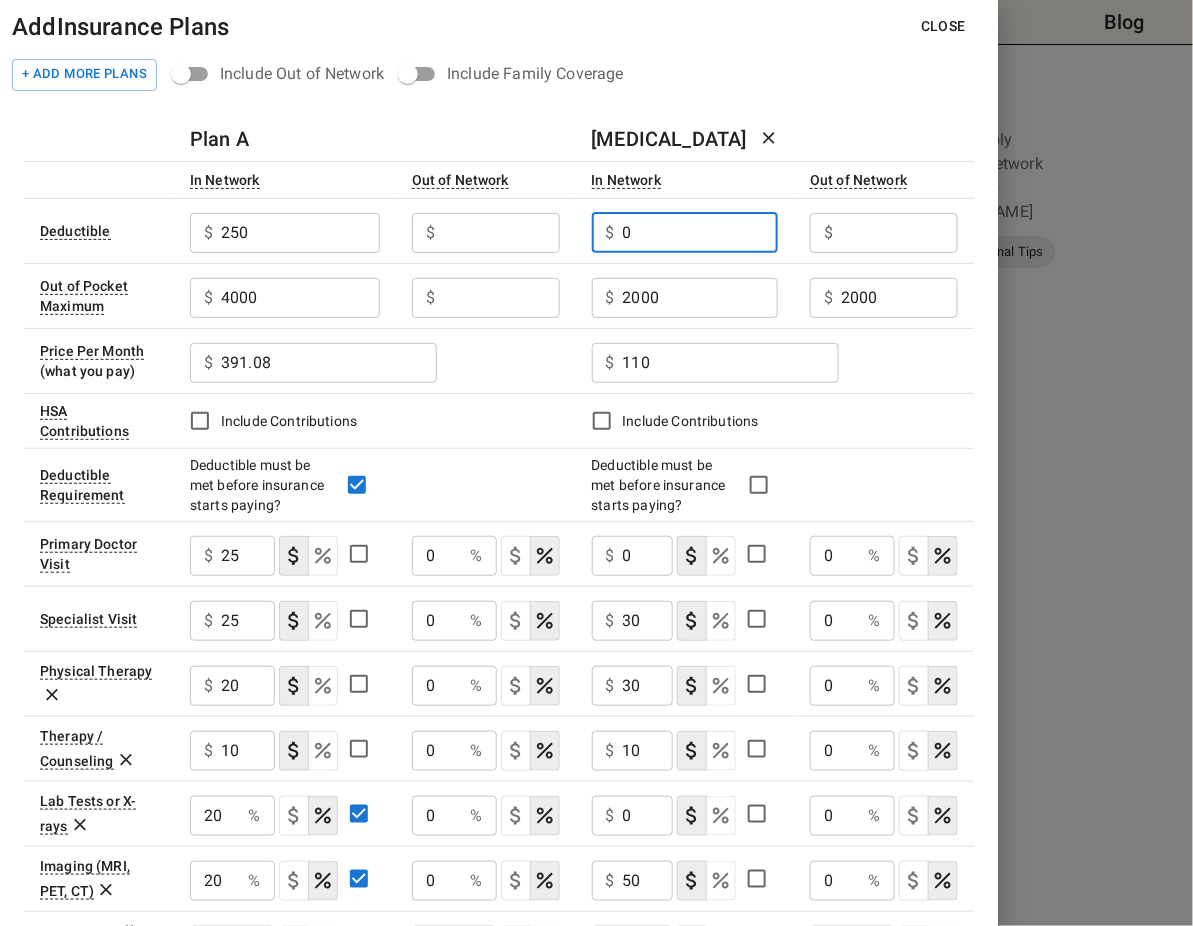 click on "0" at bounding box center [701, 233] 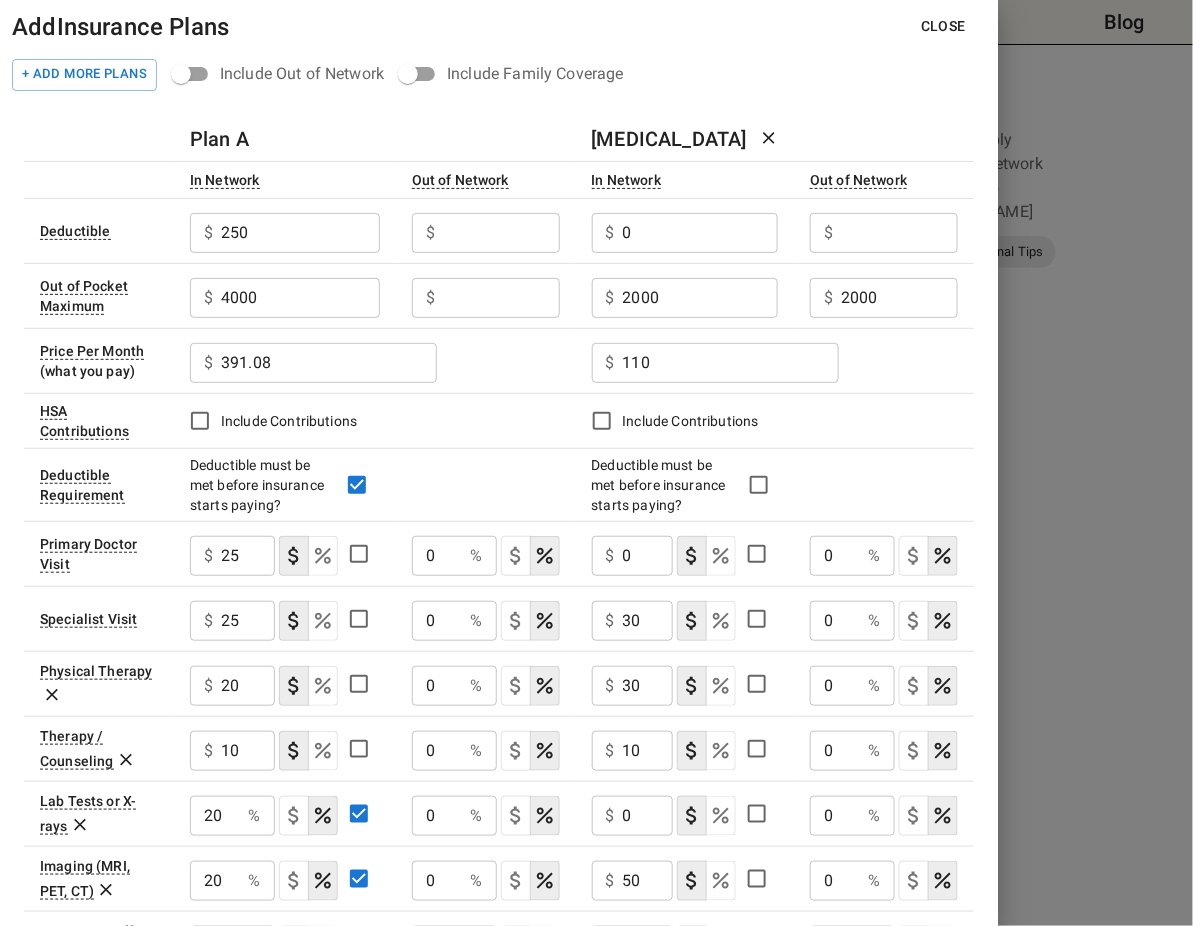 click on "$ ​" at bounding box center (884, 233) 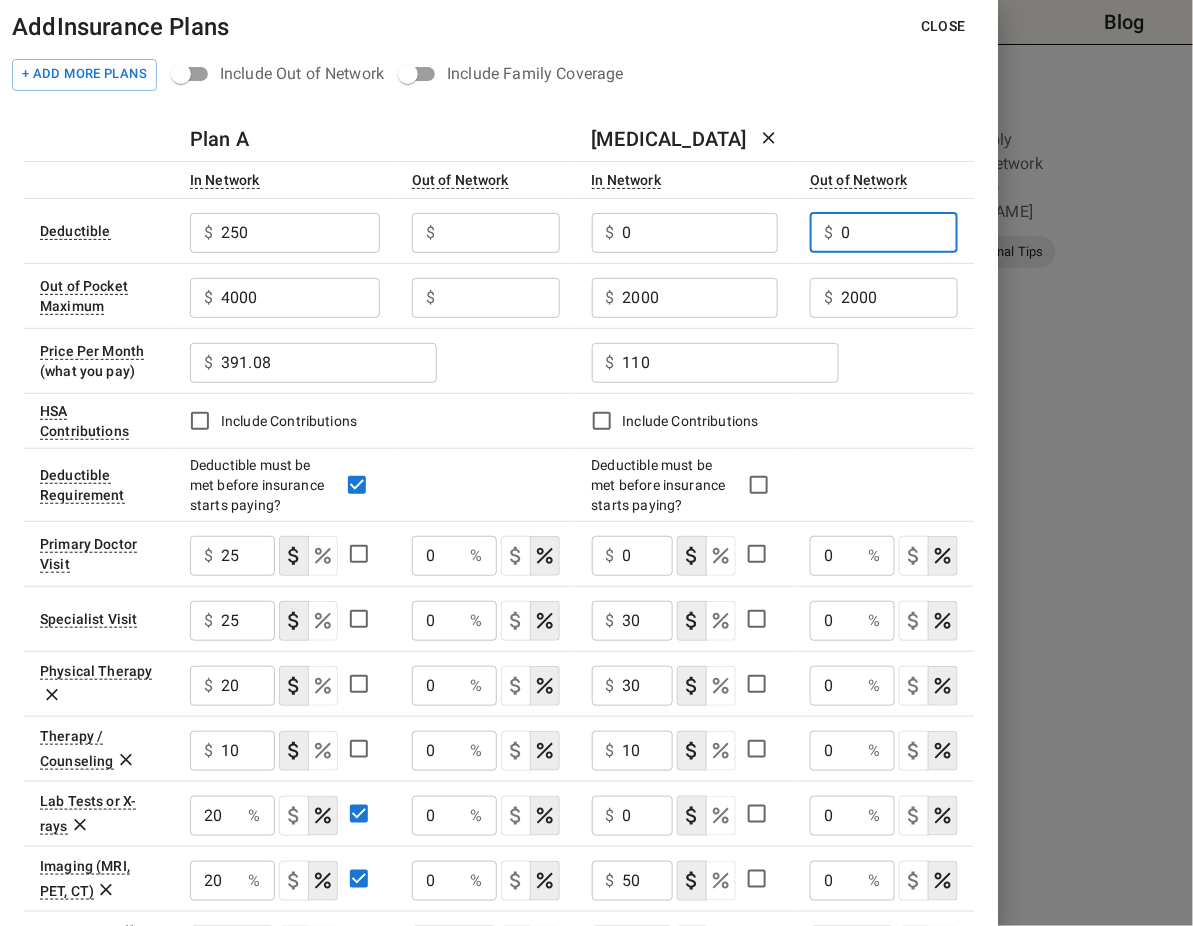 type on "0" 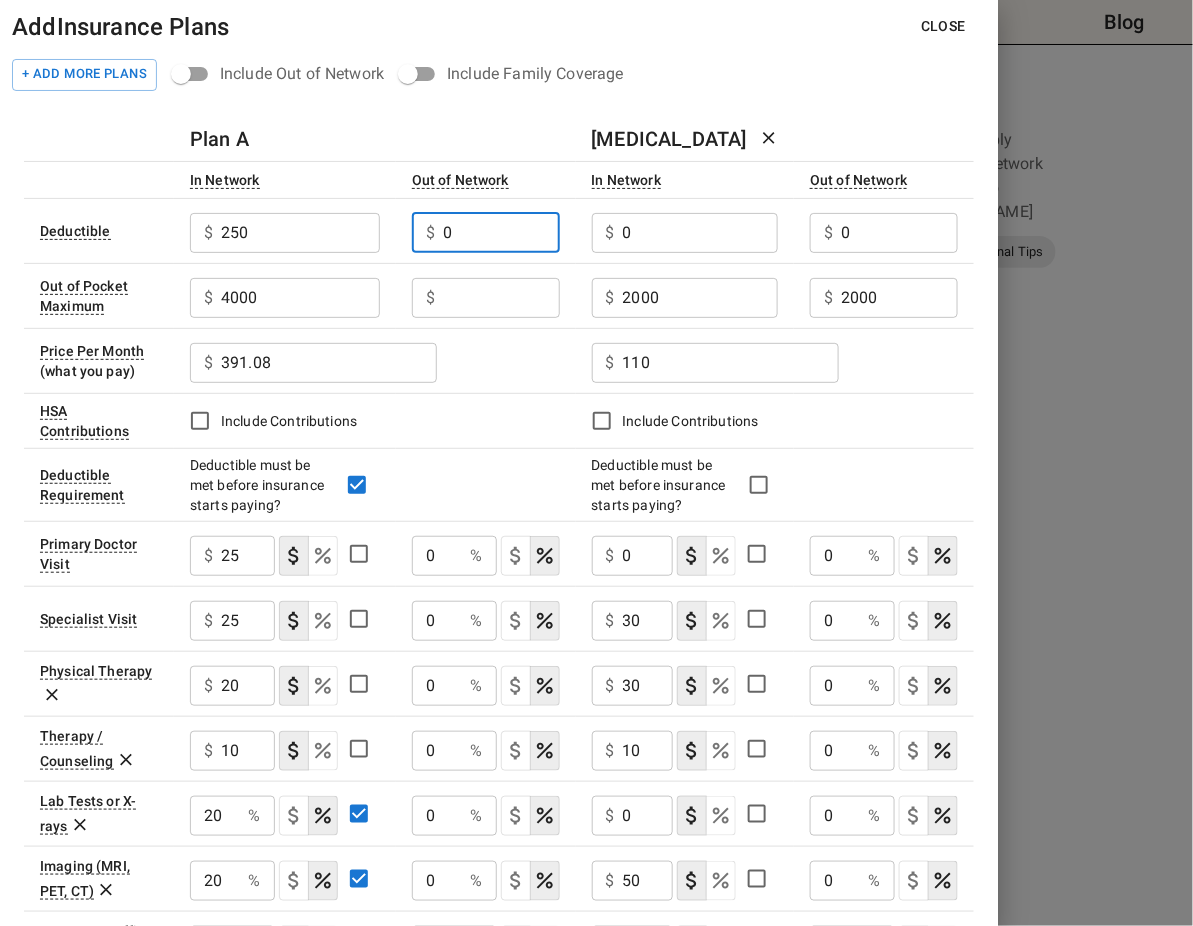 type on "0" 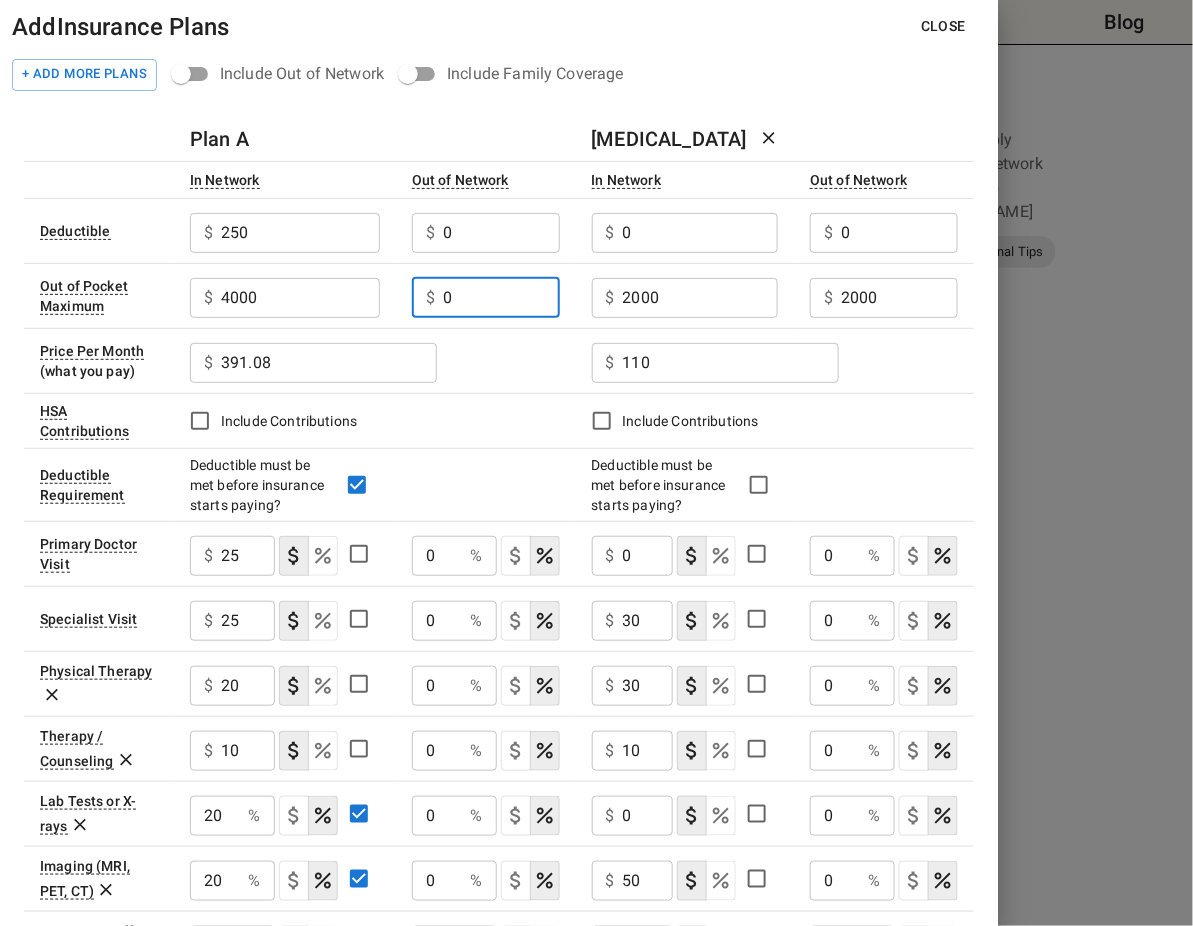type on "0" 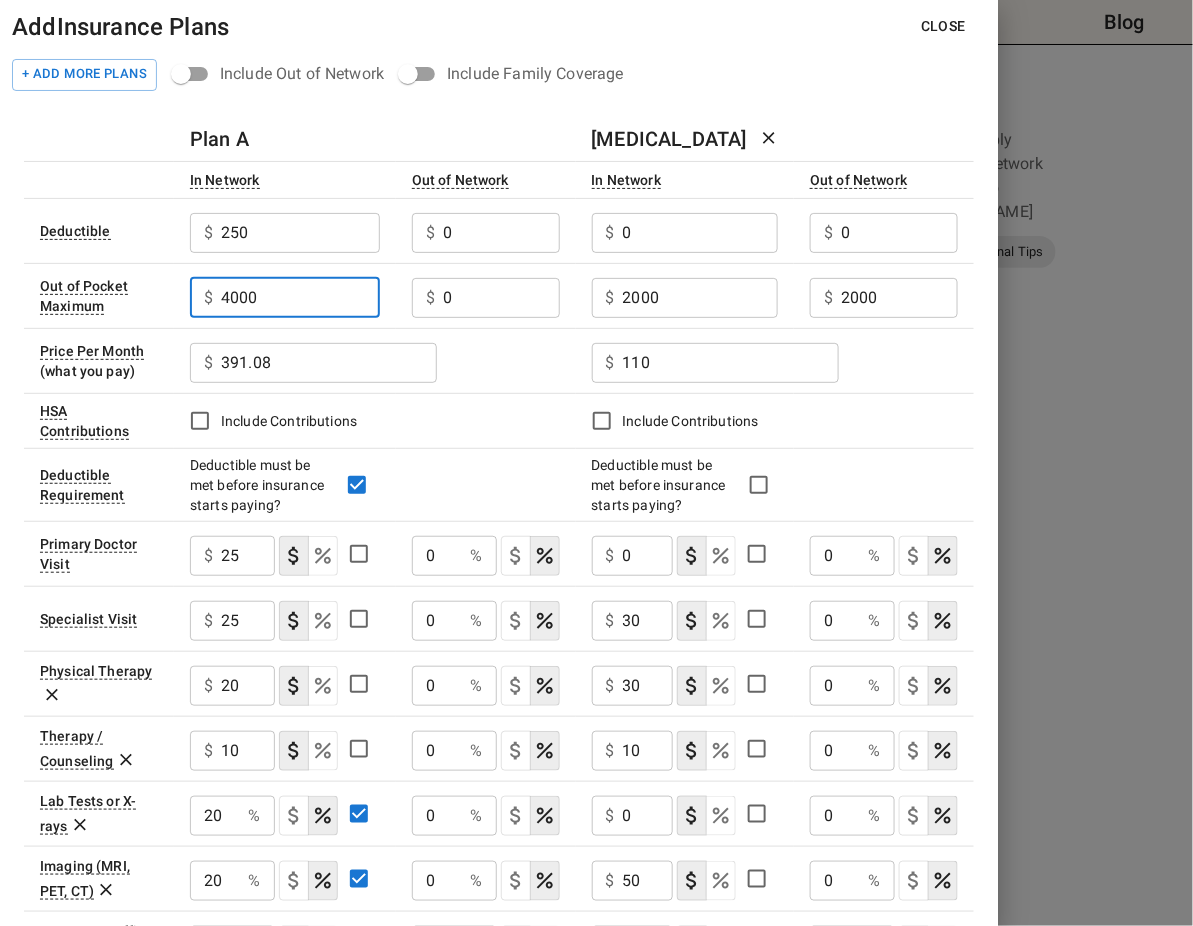 drag, startPoint x: 326, startPoint y: 295, endPoint x: 80, endPoint y: 287, distance: 246.13005 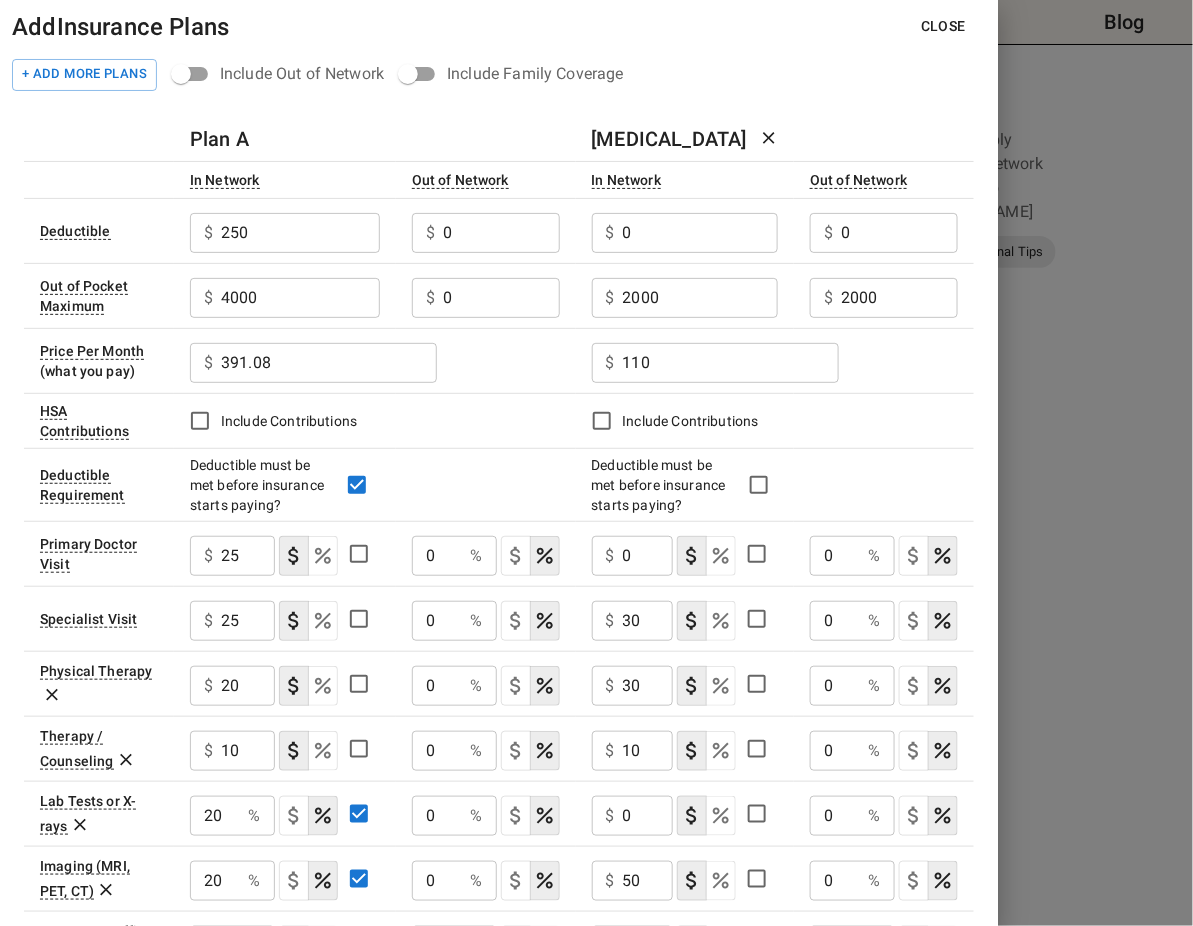 click on "0" at bounding box center (300, 233) 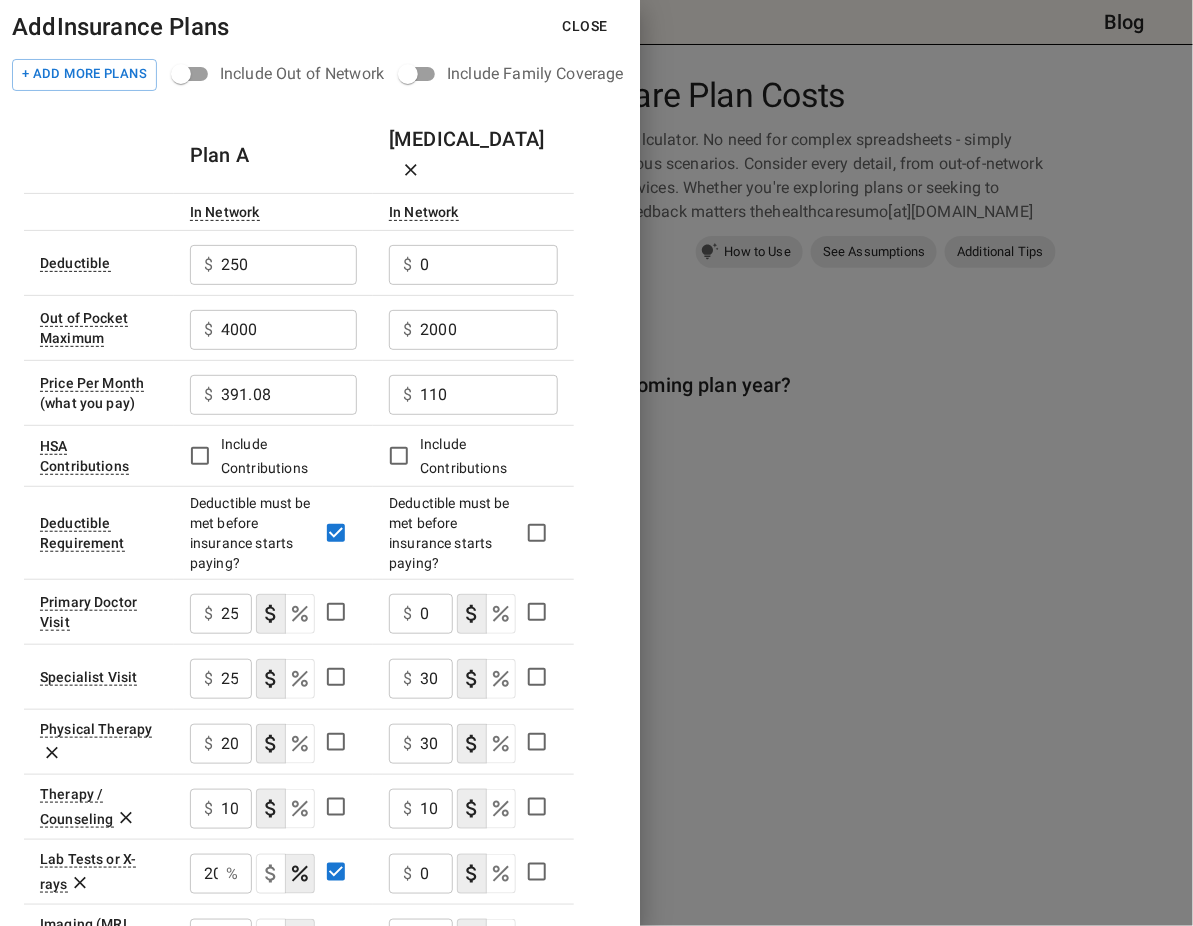 type on "30" 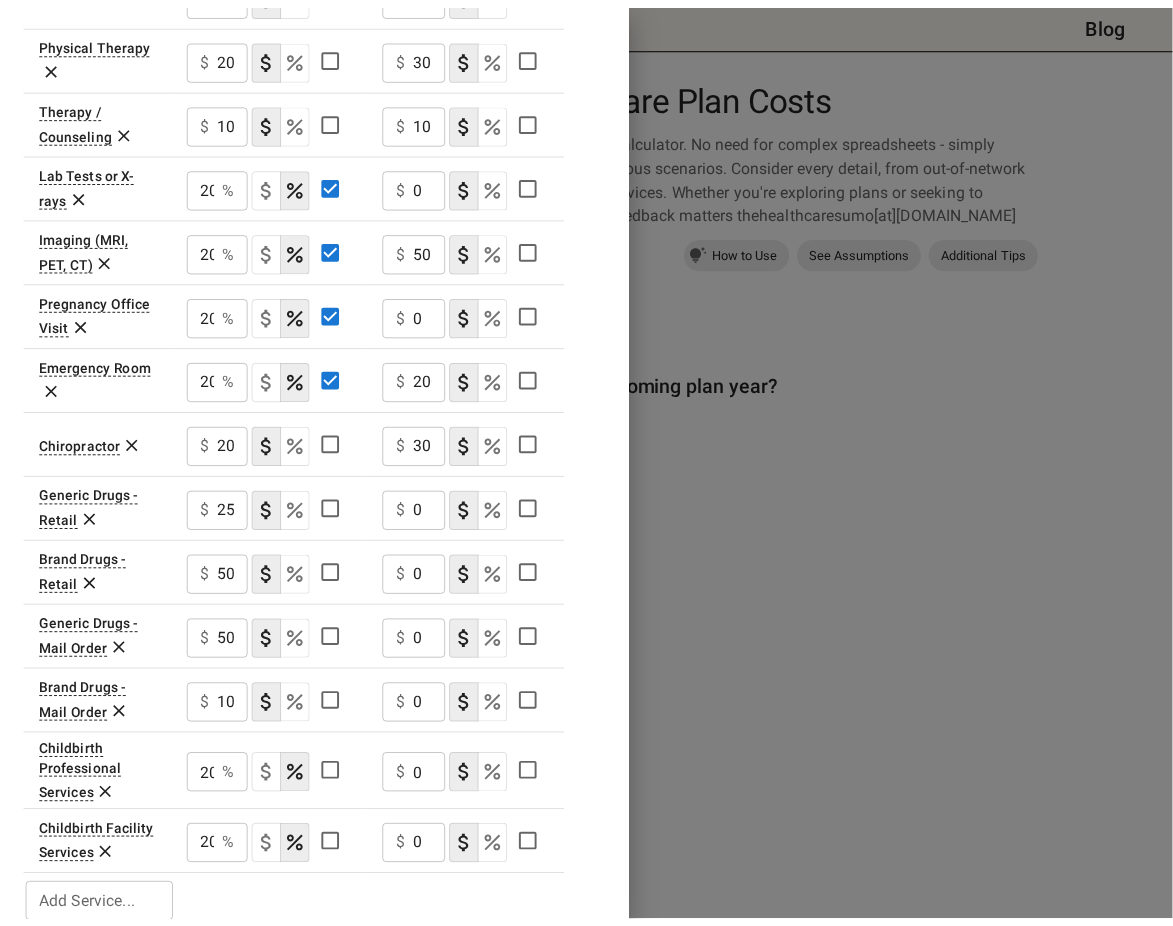 scroll, scrollTop: 0, scrollLeft: 0, axis: both 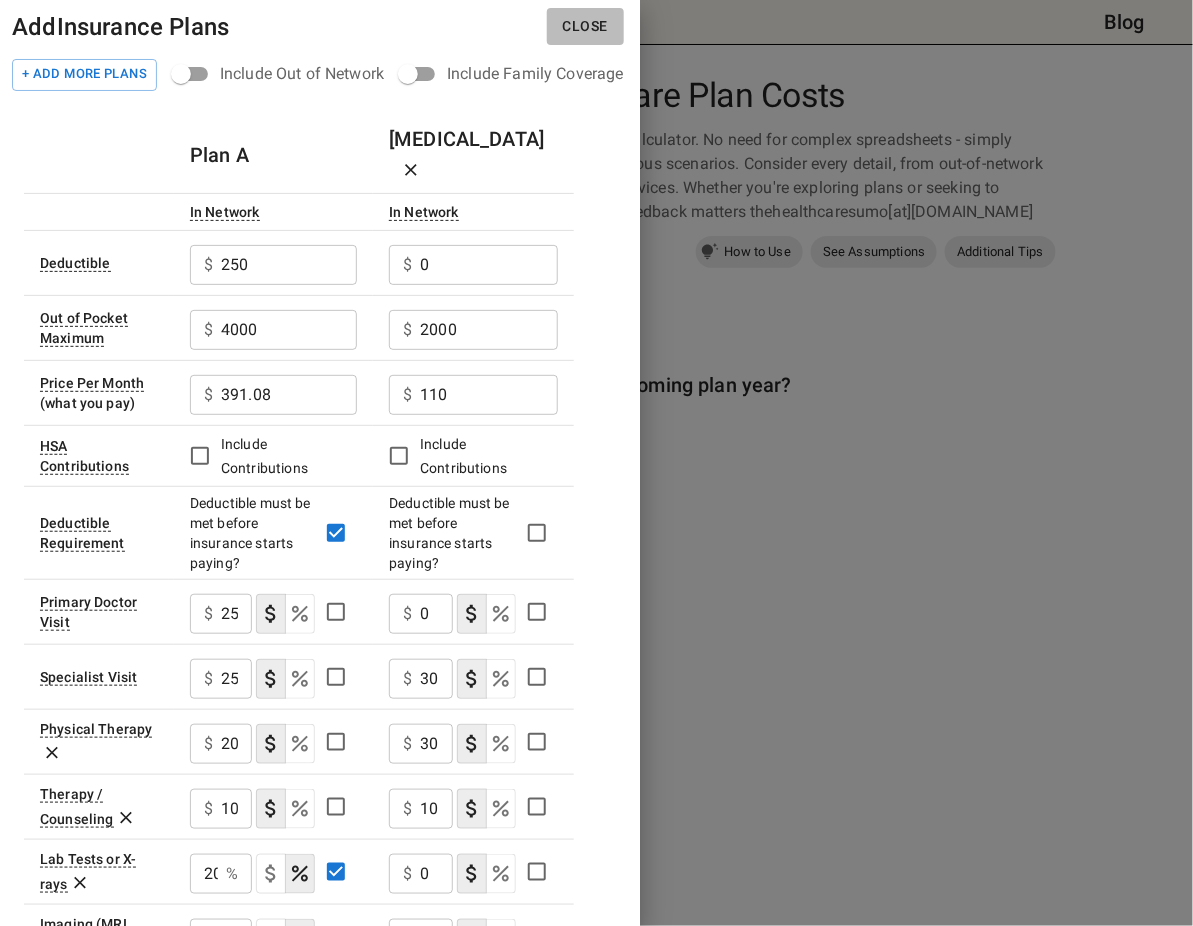 click on "Close" at bounding box center [585, 26] 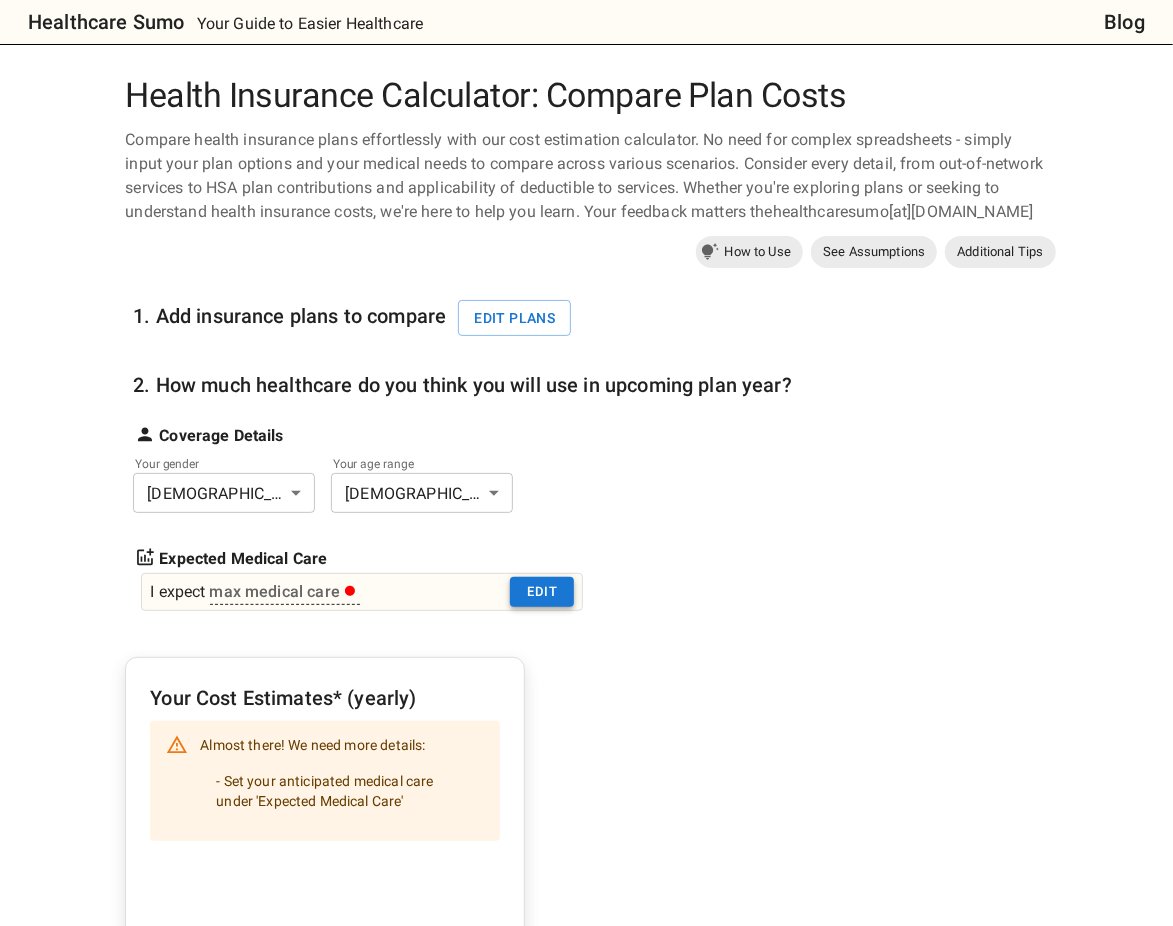 click on "Edit" at bounding box center (542, 592) 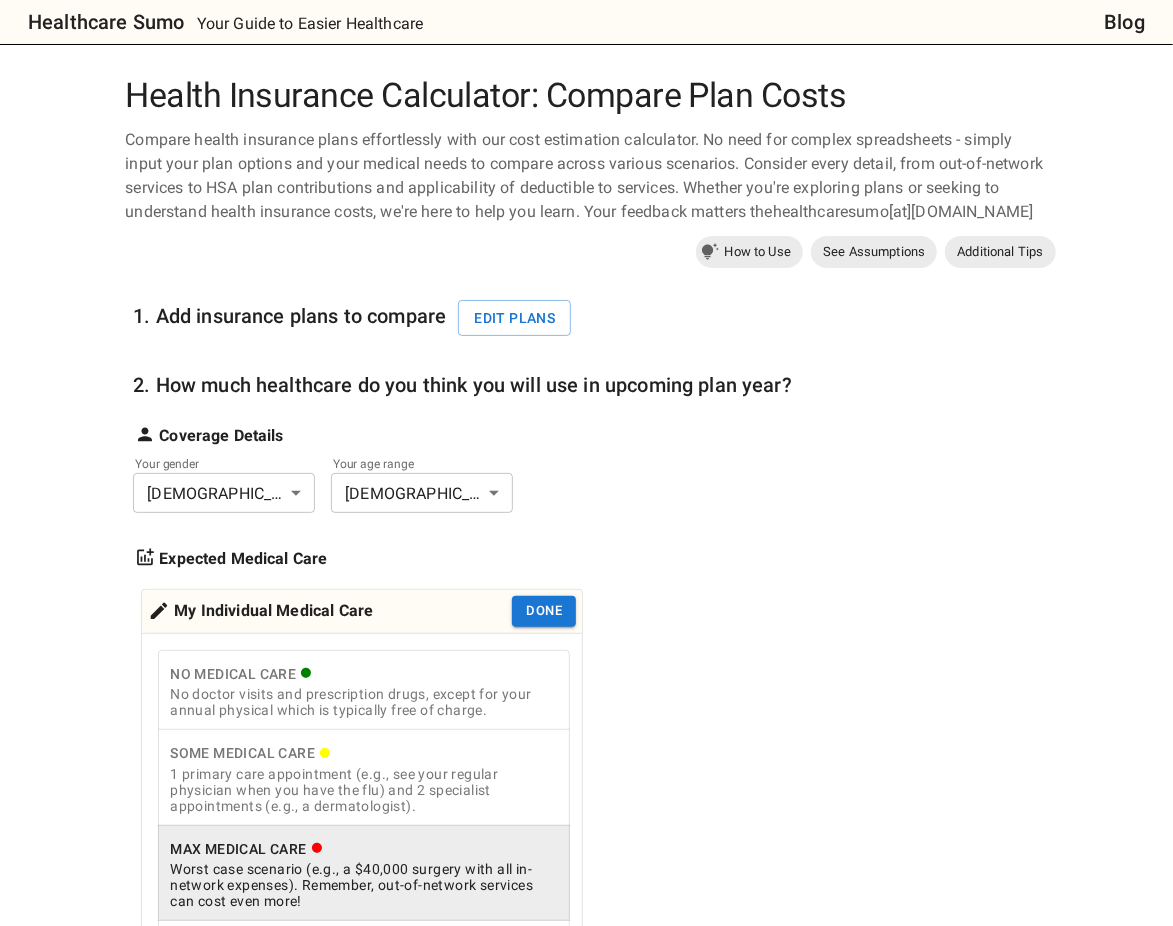 click on "Worst case scenario (e.g., a $40,000 surgery with all in-network expenses). Remember, out-of-network services can cost even more!" at bounding box center (364, 885) 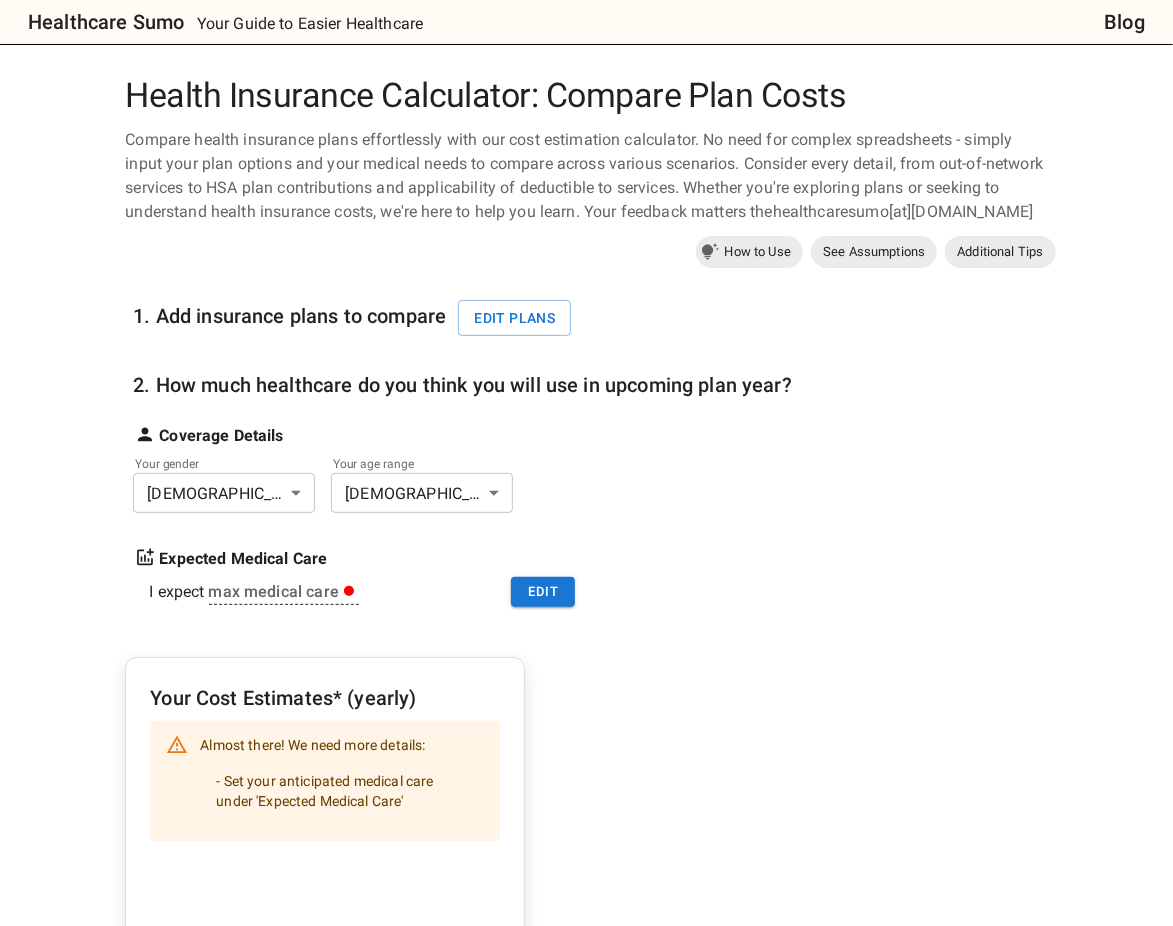 click on "1. Add insurance plans to compare Edit plans 2. How much healthcare do you think you will use in upcoming plan year? Coverage Details Your gender [DEMOGRAPHIC_DATA] * ​ Your age range [DEMOGRAPHIC_DATA] ** ​ Expected Medical Care I expect max medical care   Edit Your Cost Estimates* (yearly) Almost there! We need more details: - Set your anticipated medical care under 'Expected Medical Care' *See Assumptions" at bounding box center (594, 801) 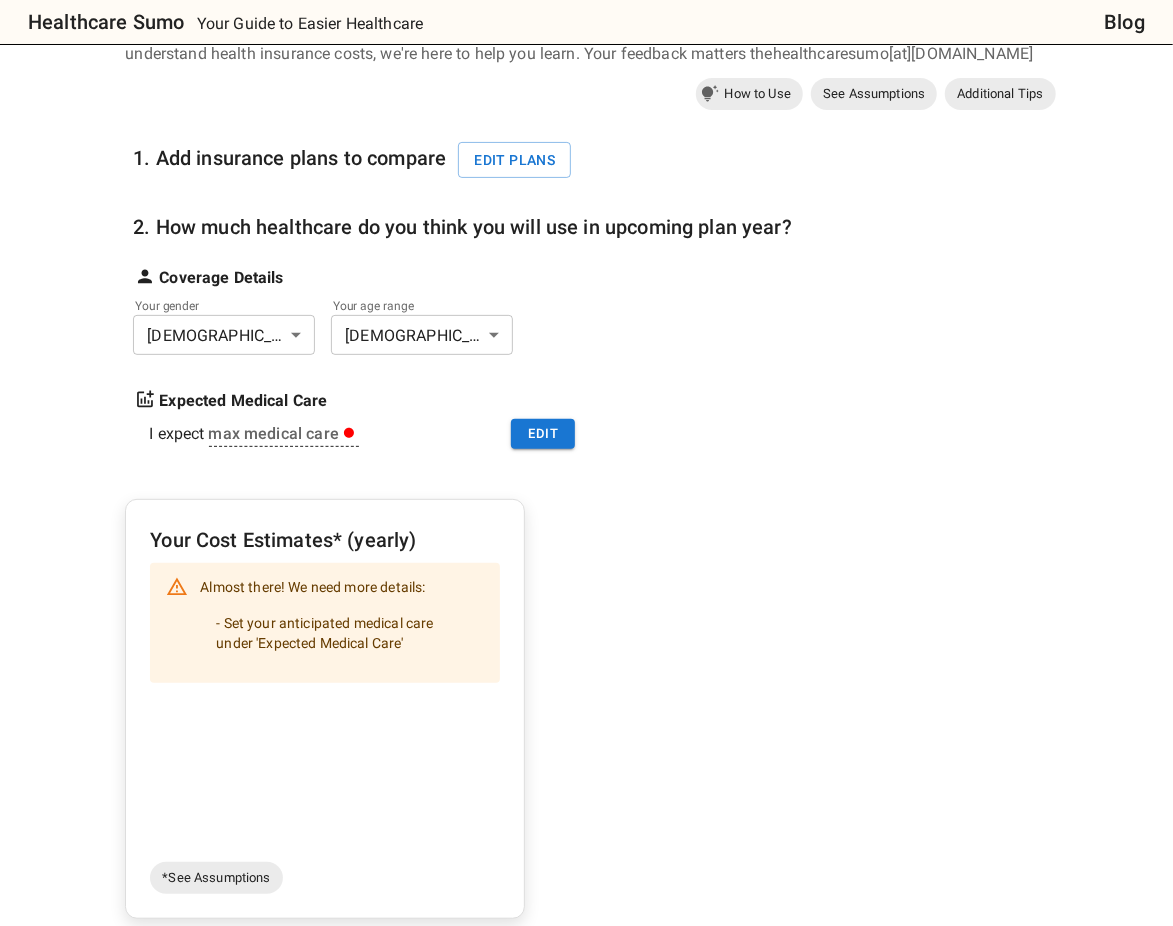 click on "- Set your anticipated medical care under 'Expected Medical Care'" at bounding box center (342, 633) 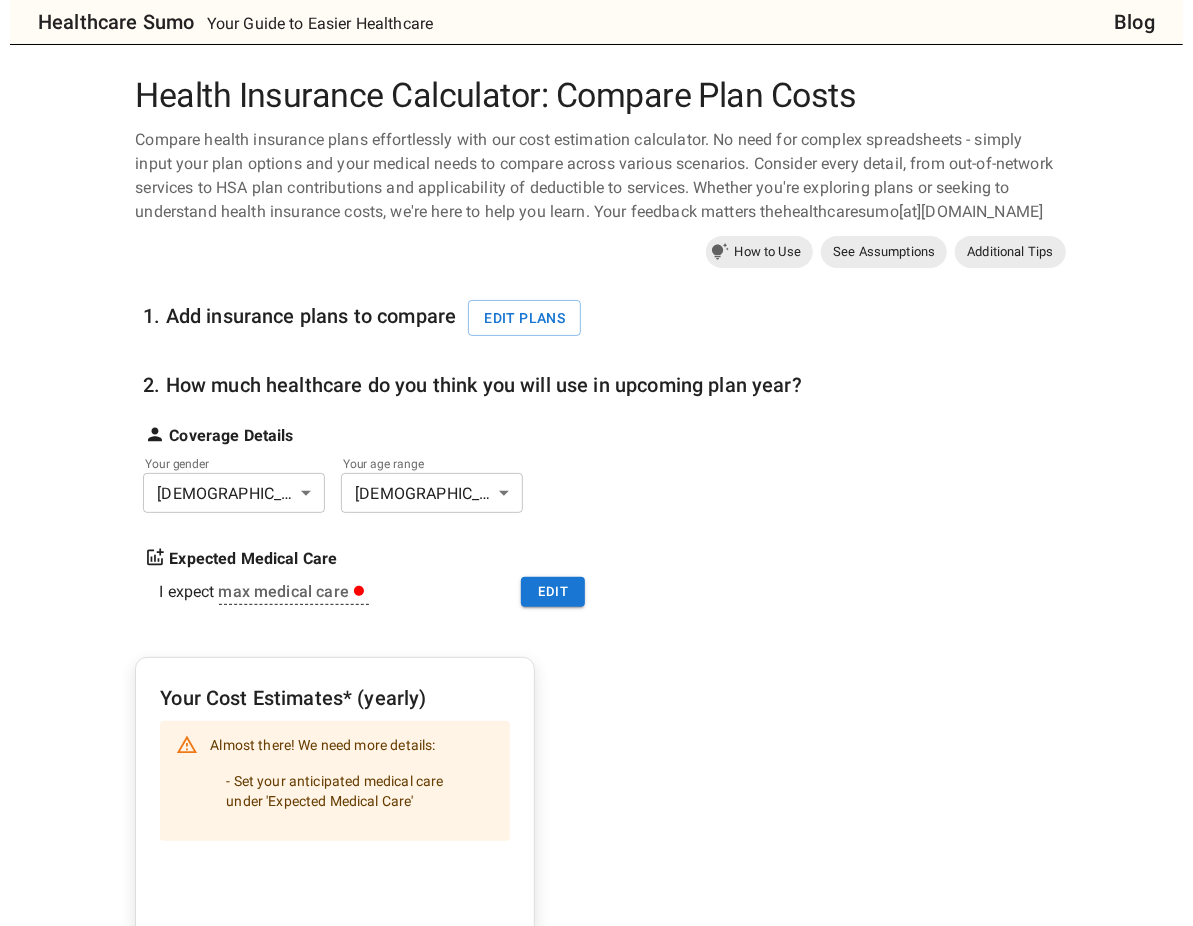 scroll, scrollTop: 14, scrollLeft: 0, axis: vertical 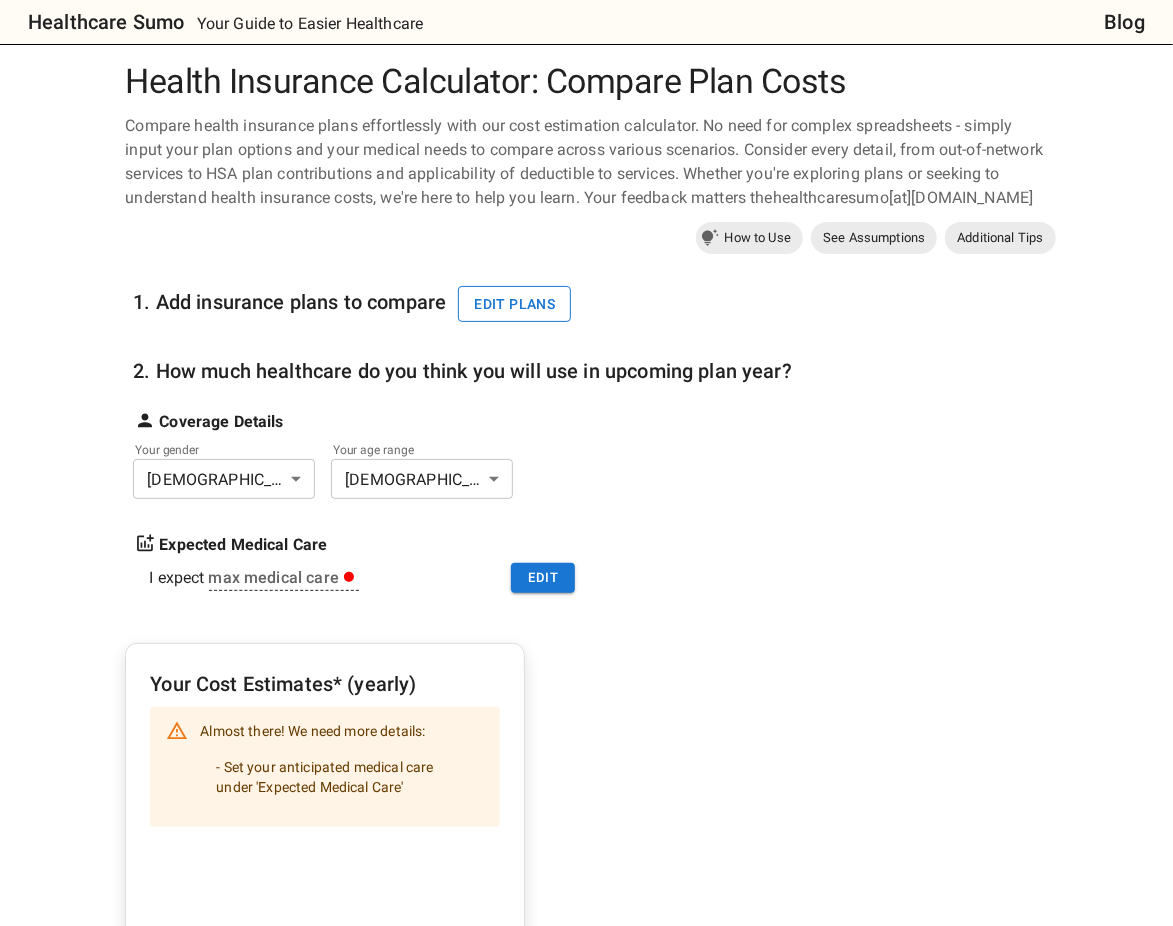 click on "Edit plans" at bounding box center (514, 304) 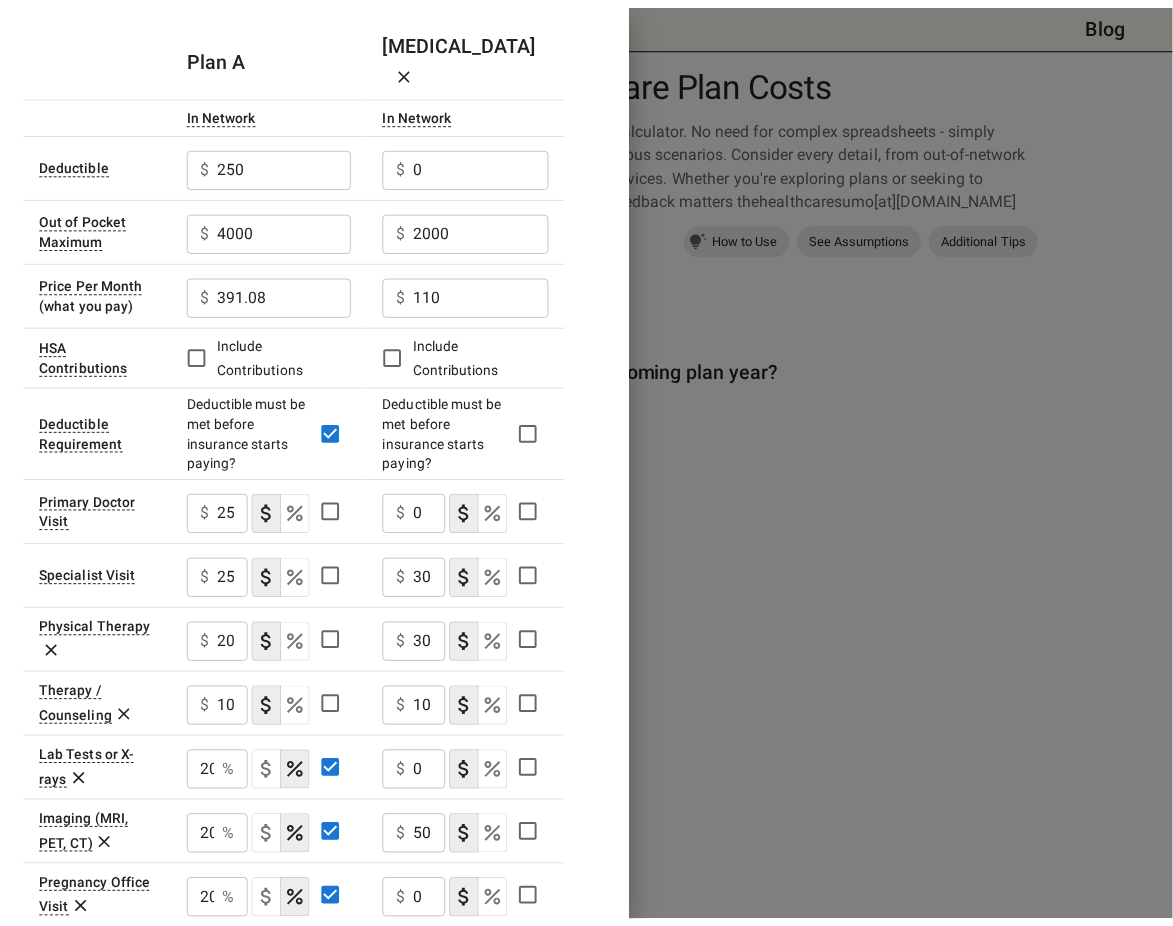 scroll, scrollTop: 0, scrollLeft: 0, axis: both 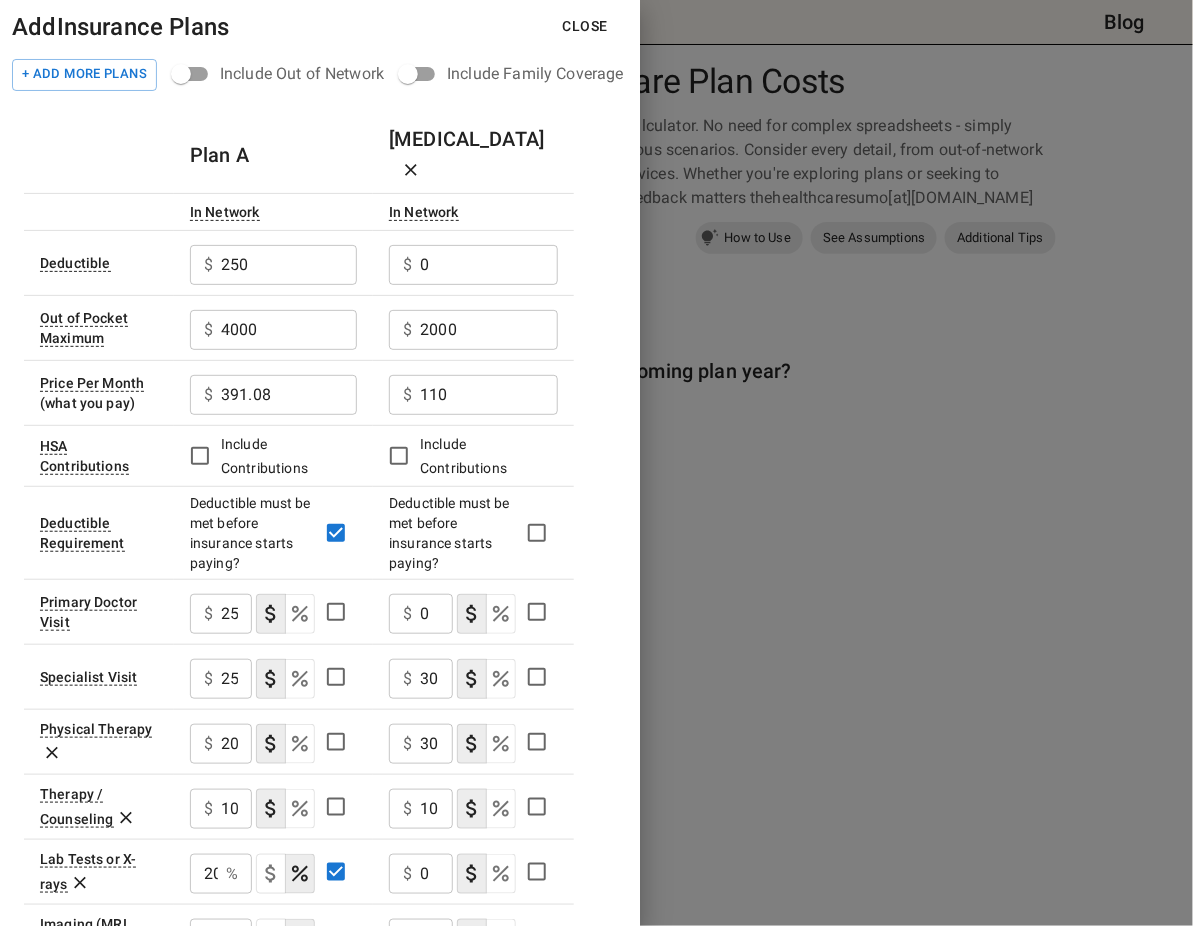 click on "Close" at bounding box center (585, 26) 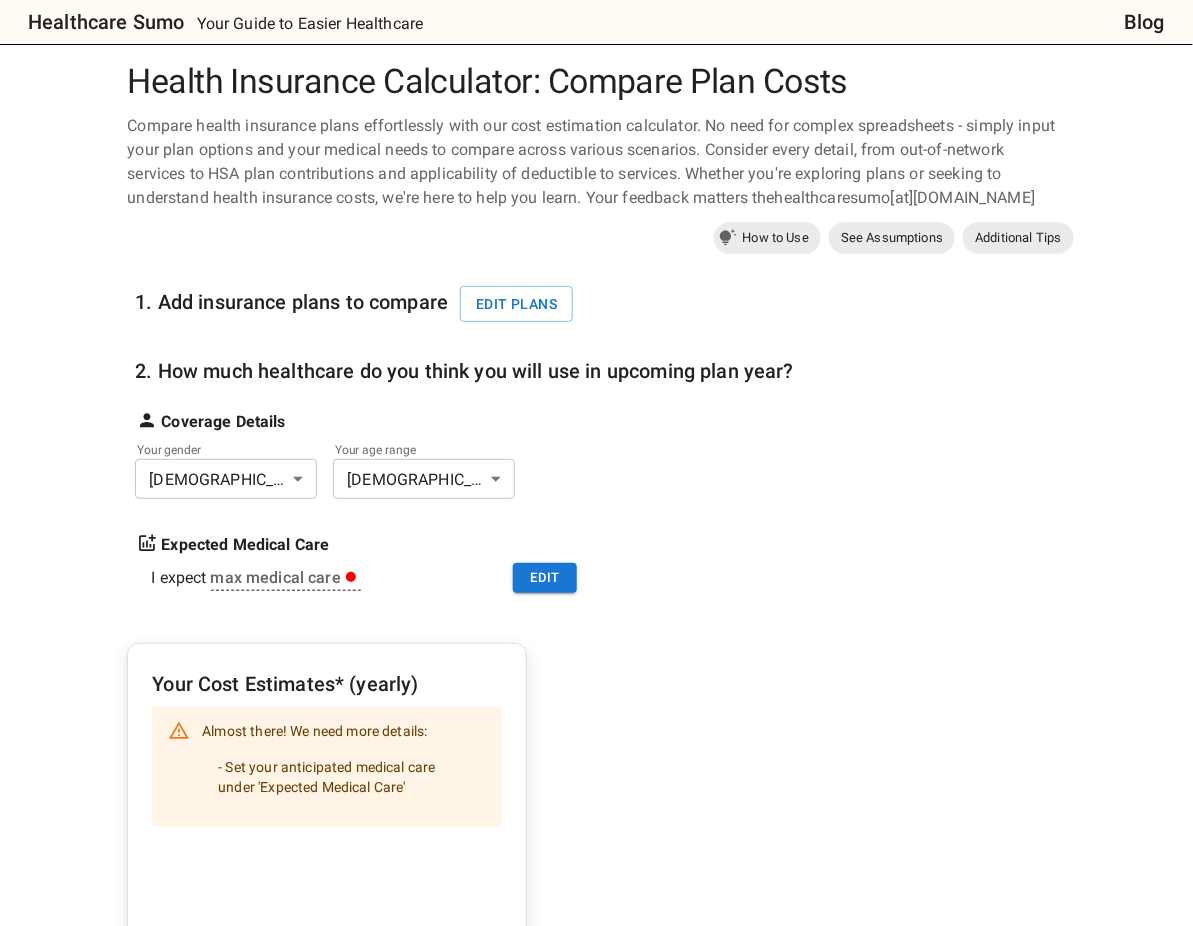 click on "Healthcare Sumo
Your Guide to Easier Healthcare
Blog
Health Insurance Calculator: Compare Plan Costs Compare health insurance plans effortlessly with our cost estimation calculator. No need for complex spreadsheets - simply input your plan options and your medical needs to compare across various scenarios. Consider every detail, from out-of-network services to HSA plan contributions and applicability of deductible to services. Whether you're exploring plans or seeking to understand health insurance costs, we're here to help you learn. Your feedback matters thehealthcaresumo[at][DOMAIN_NAME] How to Use See Assumptions Additional Tips 1. Add insurance plans to compare Edit plans 2. How much healthcare do you think you will use in upcoming plan year? Coverage Details Your gender [DEMOGRAPHIC_DATA] * ​ Your age range [DEMOGRAPHIC_DATA] ** ​ Expected Medical Care I expect max medical care   Edit Your Cost Estimates* (yearly) Almost there! We need more details: Here's" at bounding box center [596, 1010] 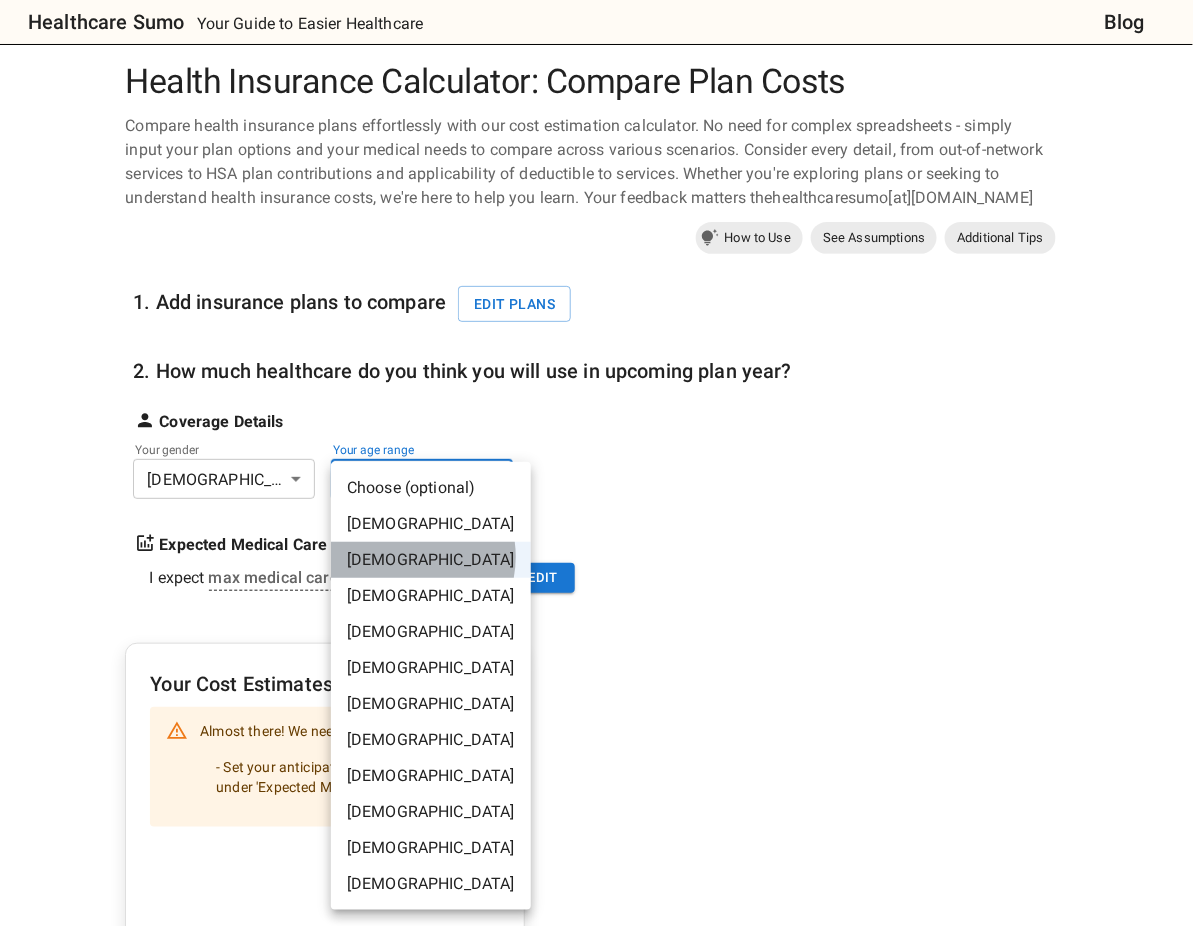 click on "[DEMOGRAPHIC_DATA]" at bounding box center (431, 560) 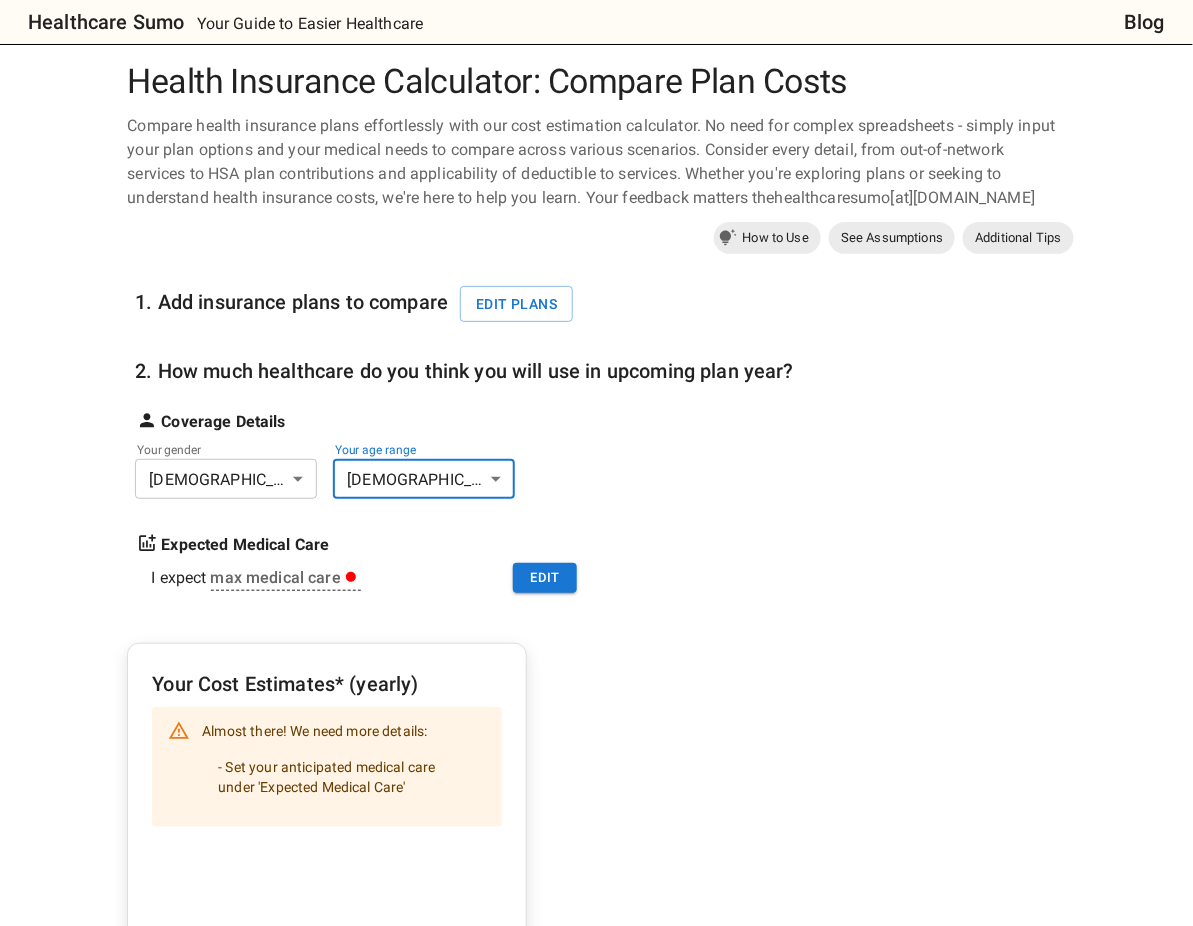click on "Healthcare Sumo
Your Guide to Easier Healthcare
Blog
Health Insurance Calculator: Compare Plan Costs Compare health insurance plans effortlessly with our cost estimation calculator. No need for complex spreadsheets - simply input your plan options and your medical needs to compare across various scenarios. Consider every detail, from out-of-network services to HSA plan contributions and applicability of deductible to services. Whether you're exploring plans or seeking to understand health insurance costs, we're here to help you learn. Your feedback matters thehealthcaresumo[at][DOMAIN_NAME] How to Use See Assumptions Additional Tips 1. Add insurance plans to compare Edit plans 2. How much healthcare do you think you will use in upcoming plan year? Coverage Details Your gender [DEMOGRAPHIC_DATA] * ​ Your age range [DEMOGRAPHIC_DATA] ** ​ Expected Medical Care I expect max medical care   Edit Your Cost Estimates* (yearly) Almost there! We need more details: Here's" at bounding box center [596, 1010] 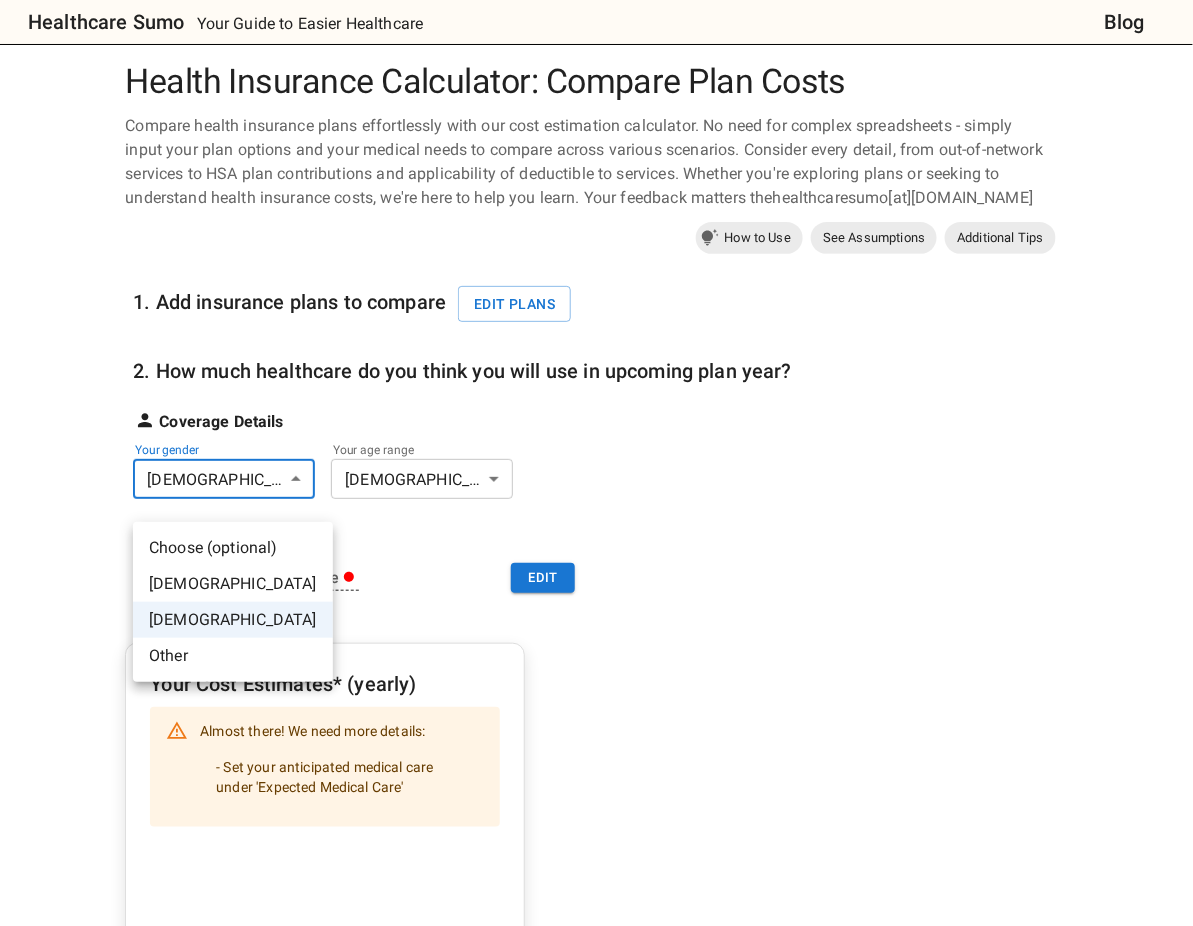 click on "[DEMOGRAPHIC_DATA]" at bounding box center [233, 620] 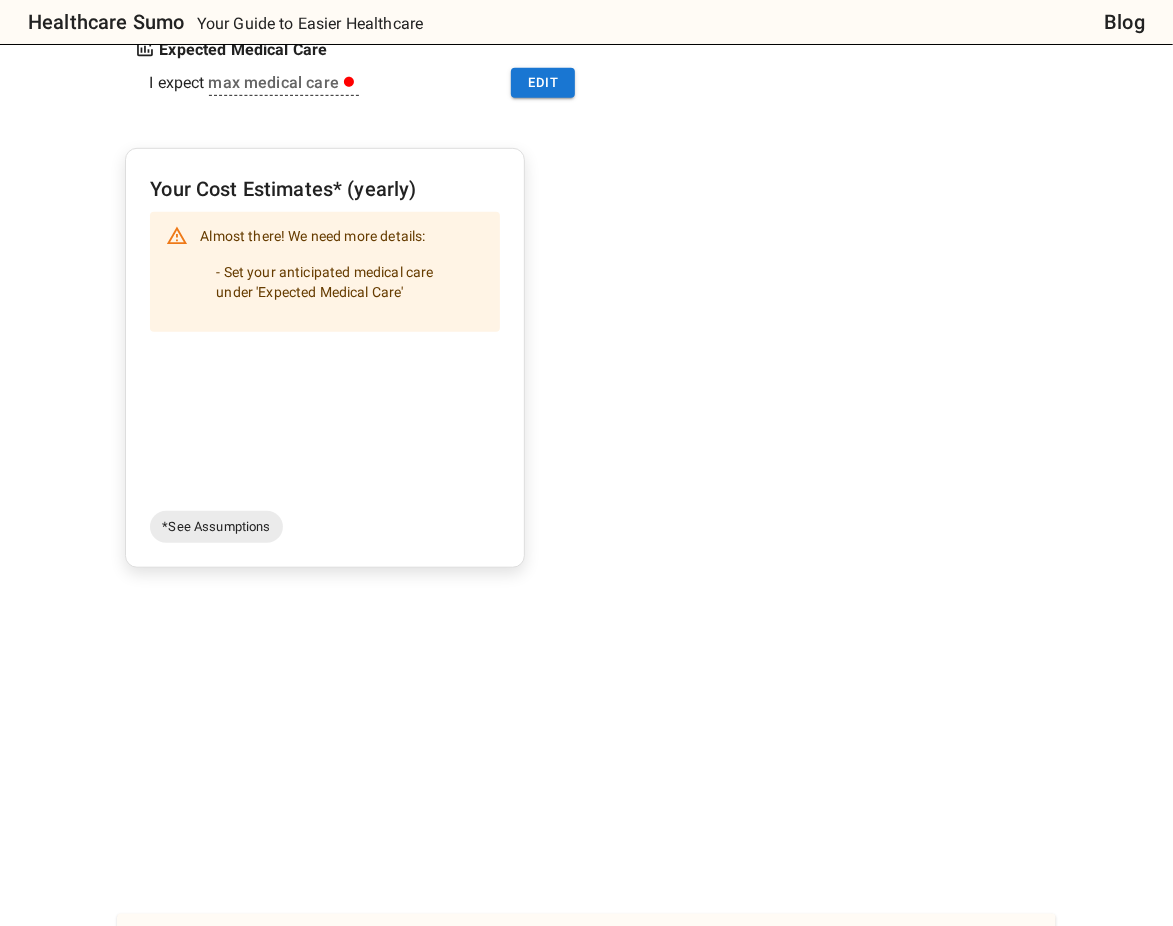 scroll, scrollTop: 510, scrollLeft: 0, axis: vertical 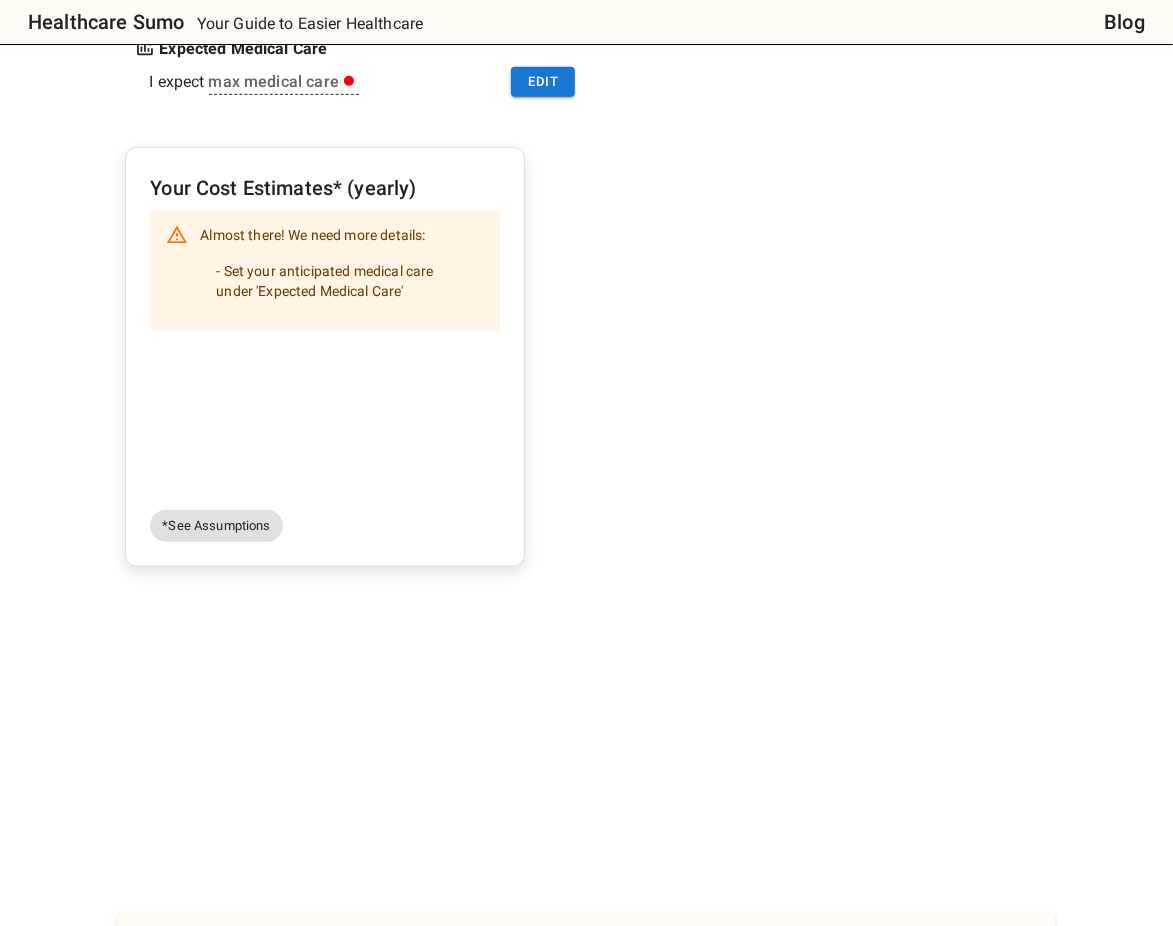 click on "*See Assumptions" at bounding box center [216, 526] 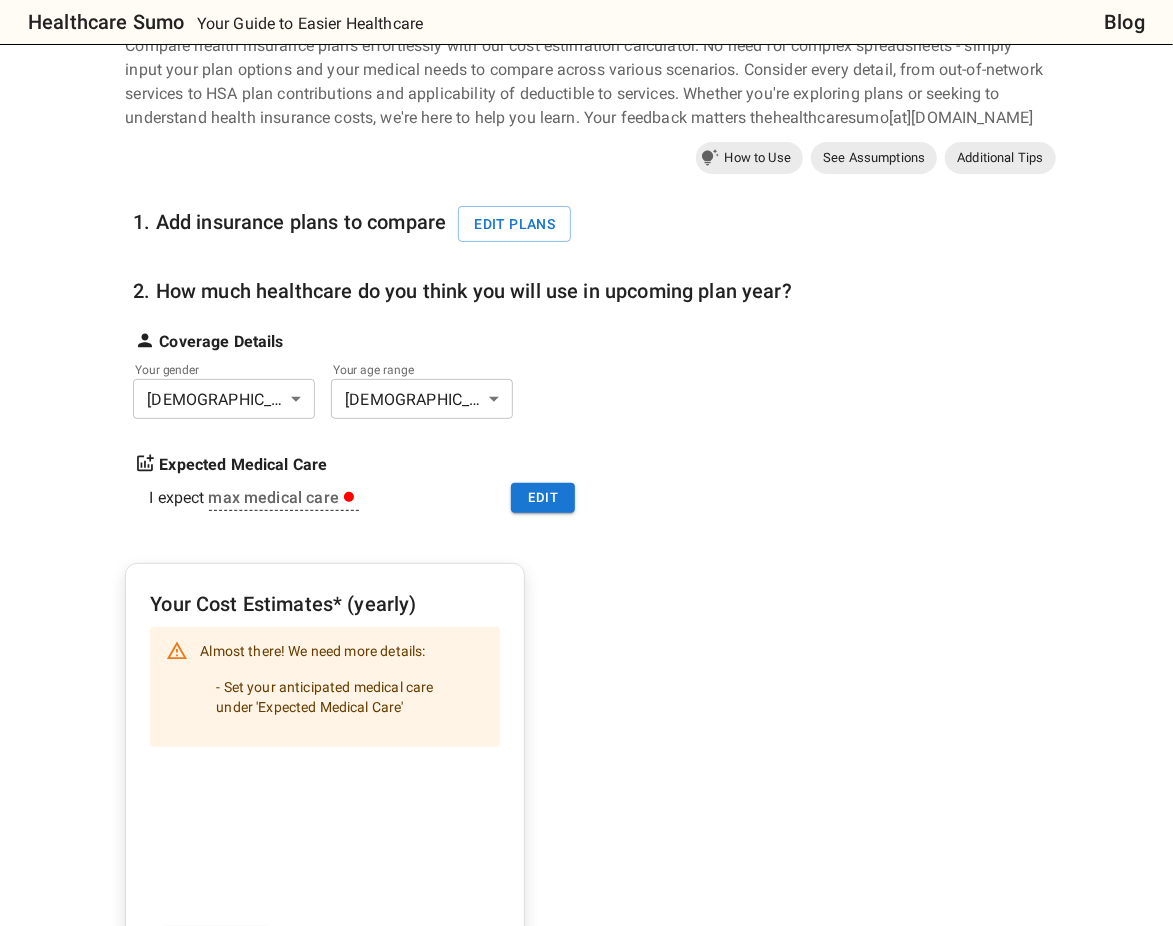 scroll, scrollTop: 93, scrollLeft: 0, axis: vertical 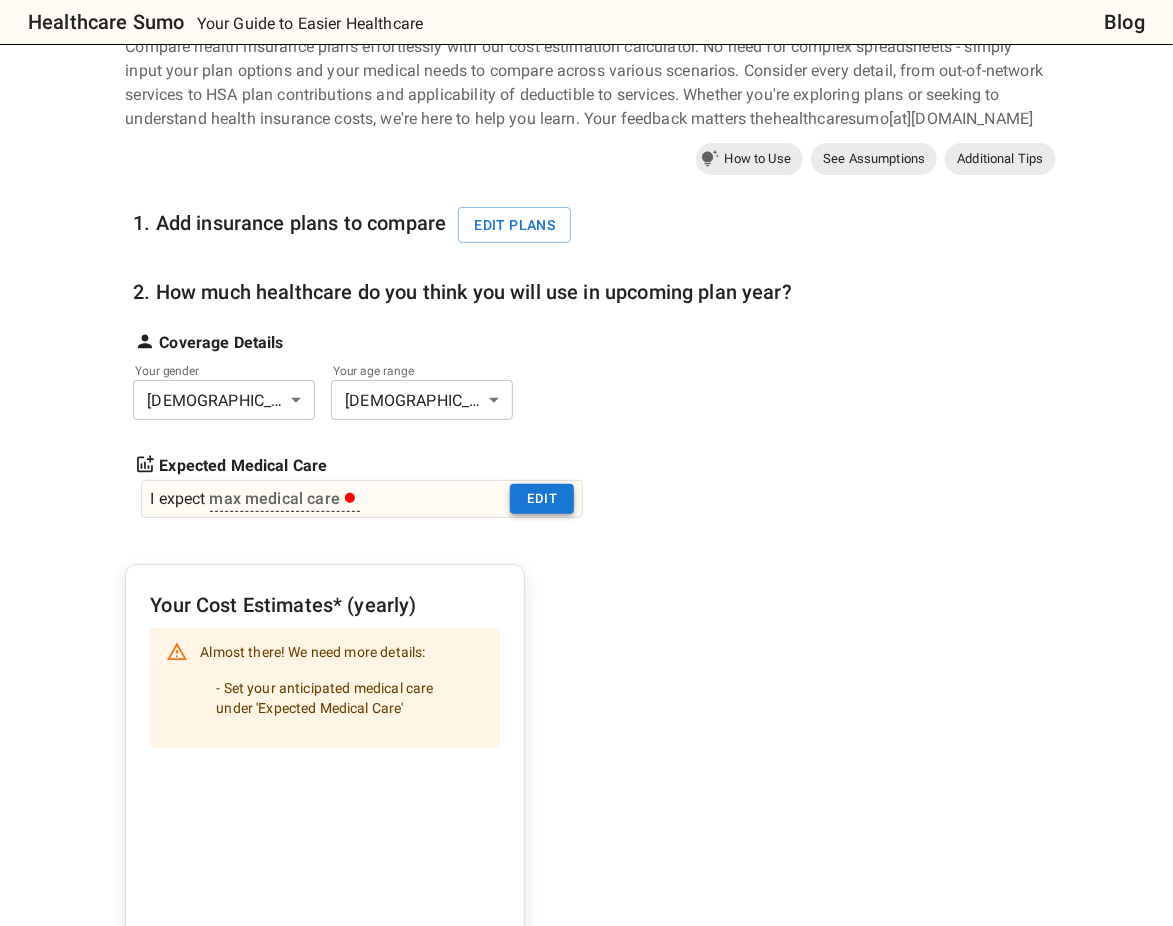 click on "Edit" at bounding box center (542, 499) 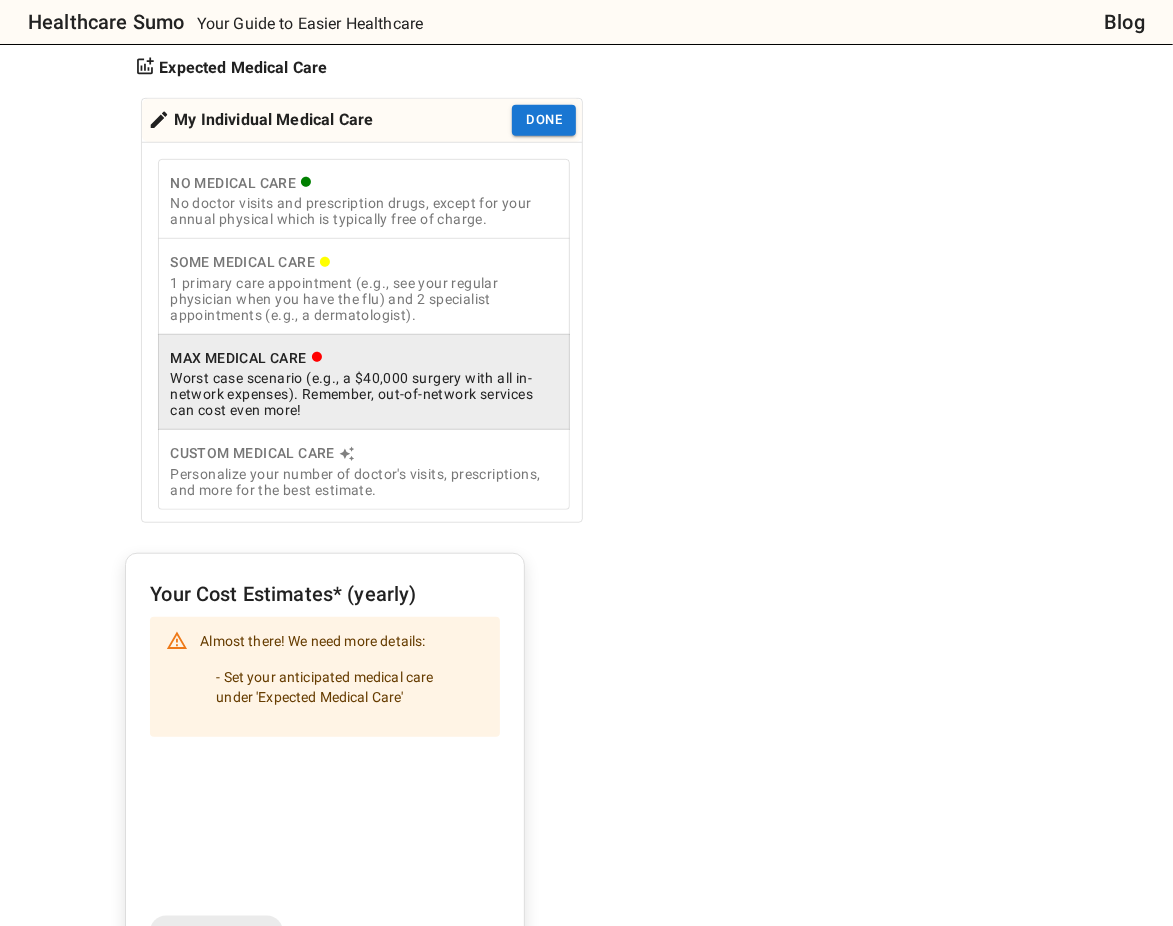 scroll, scrollTop: 499, scrollLeft: 0, axis: vertical 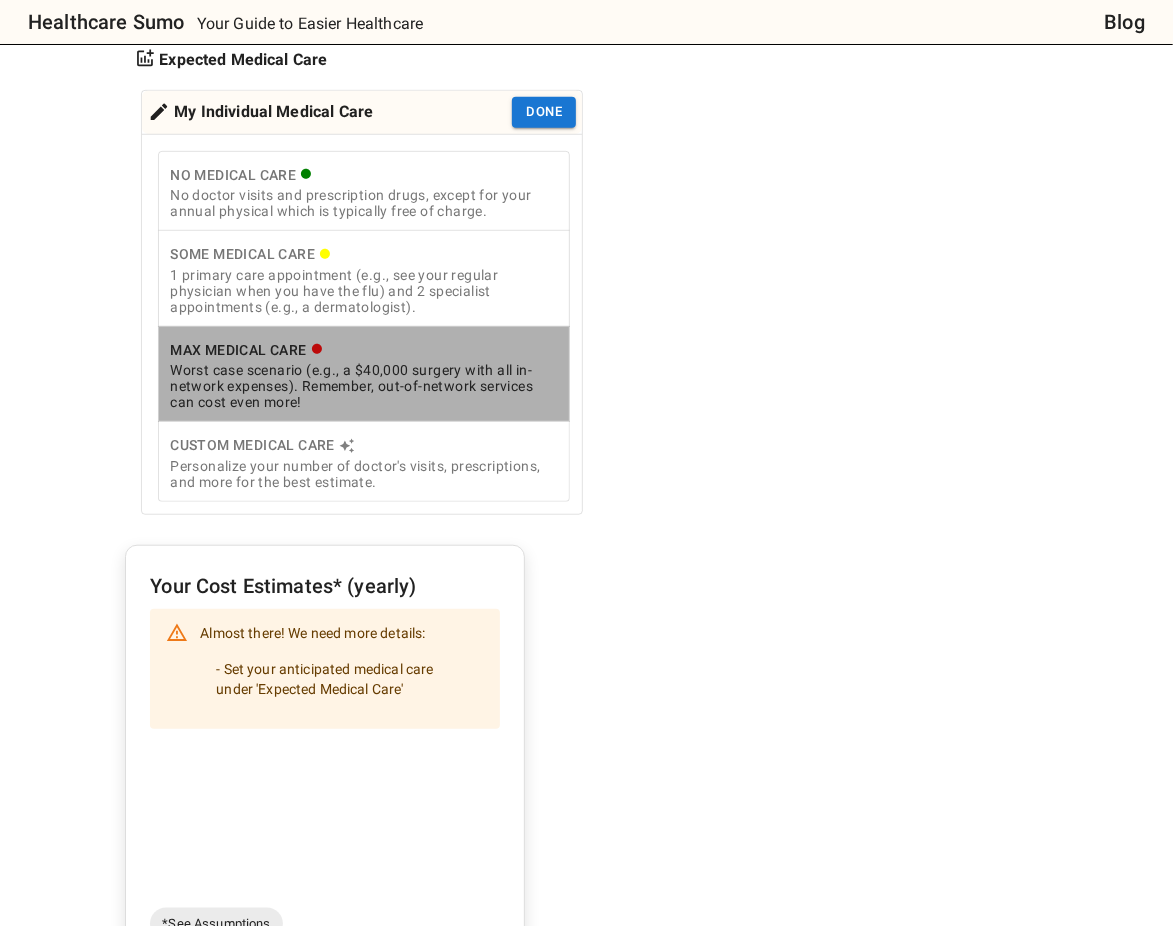 click on "Worst case scenario (e.g., a $40,000 surgery with all in-network expenses). Remember, out-of-network services can cost even more!" at bounding box center (364, 386) 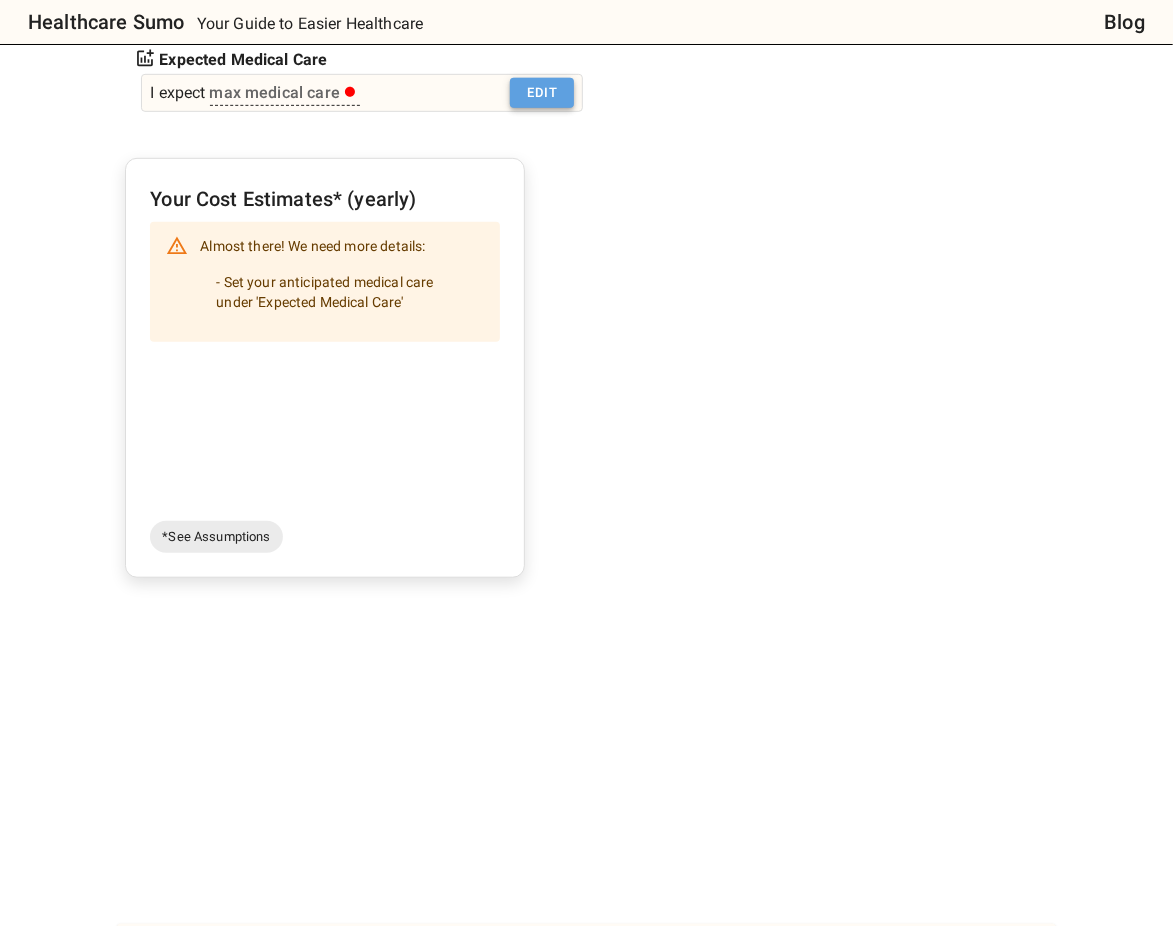 click on "Edit" at bounding box center (542, 93) 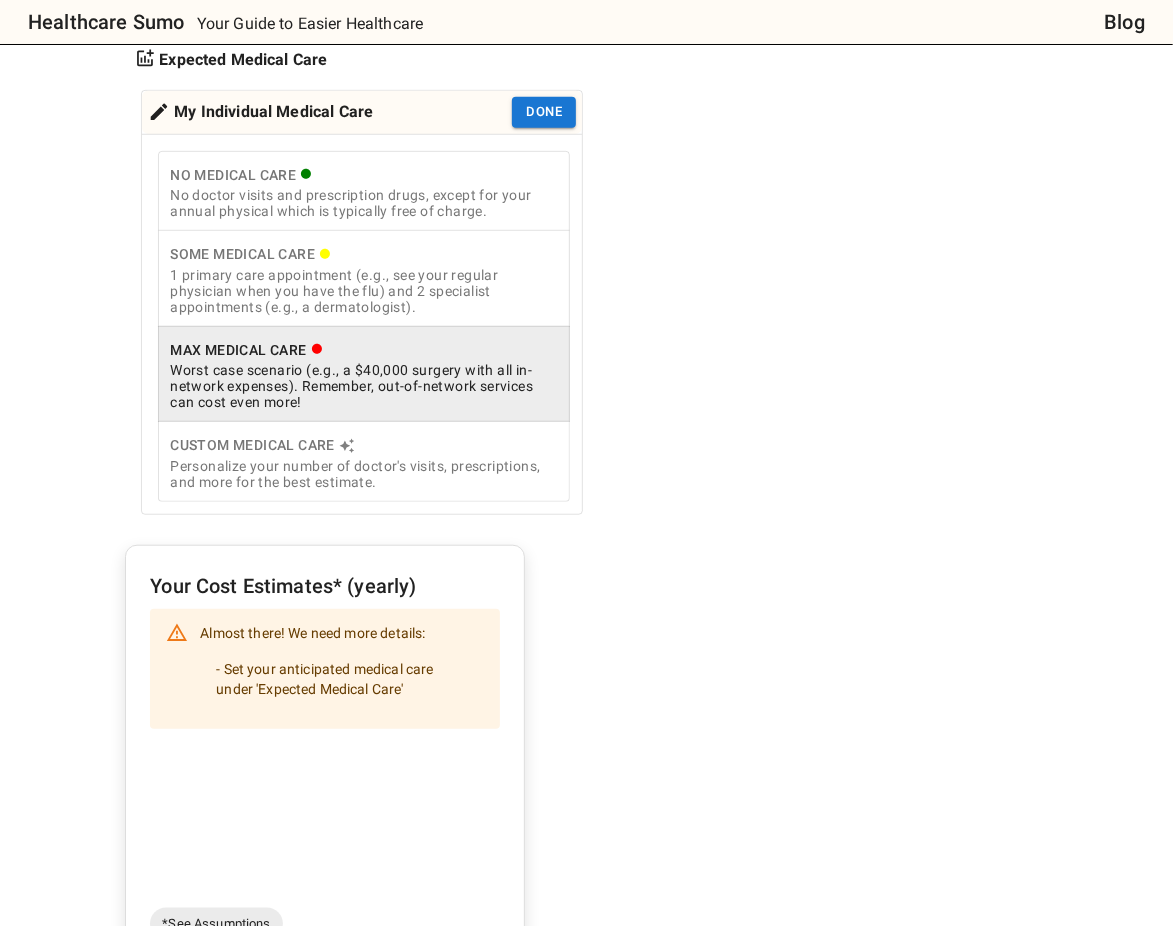 click on "Some Medical Care" at bounding box center (364, 254) 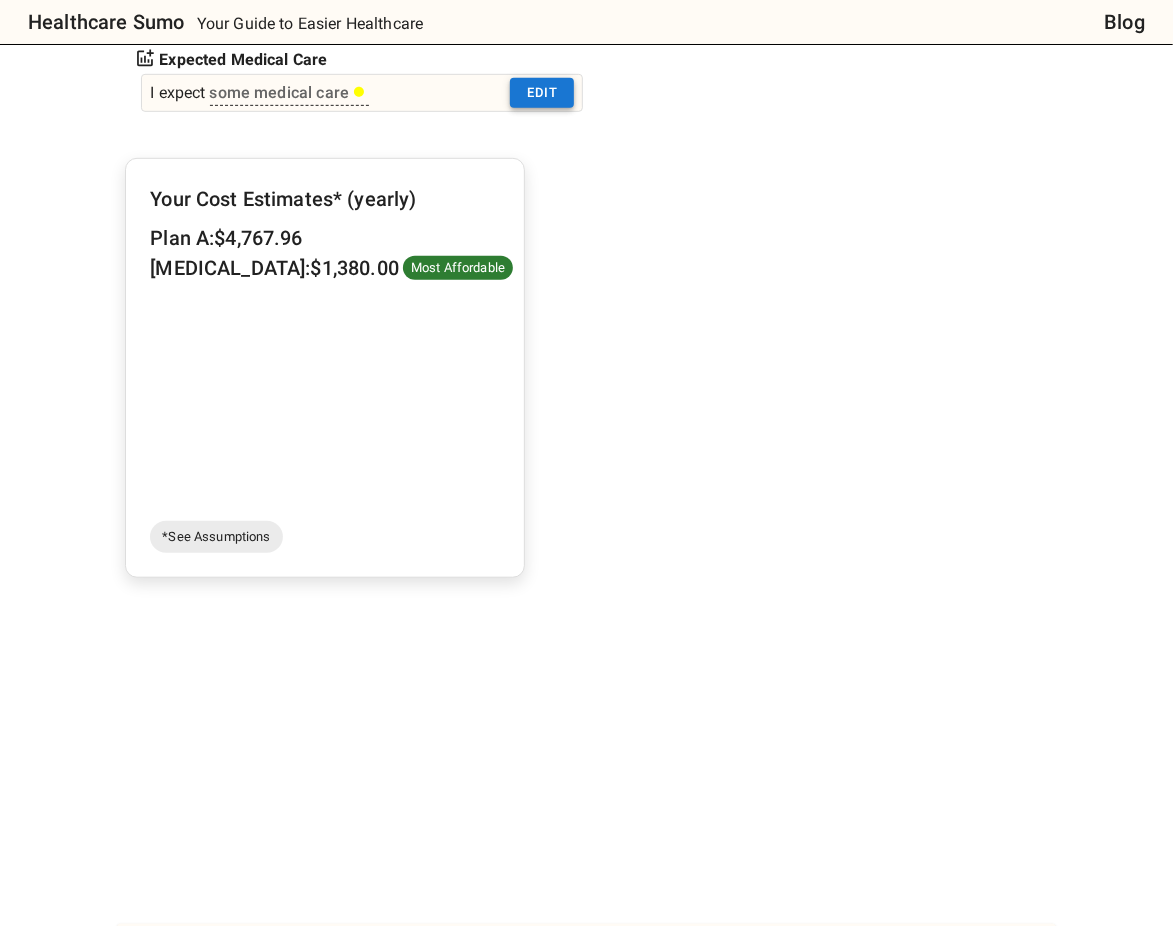 click on "Edit" at bounding box center (542, 93) 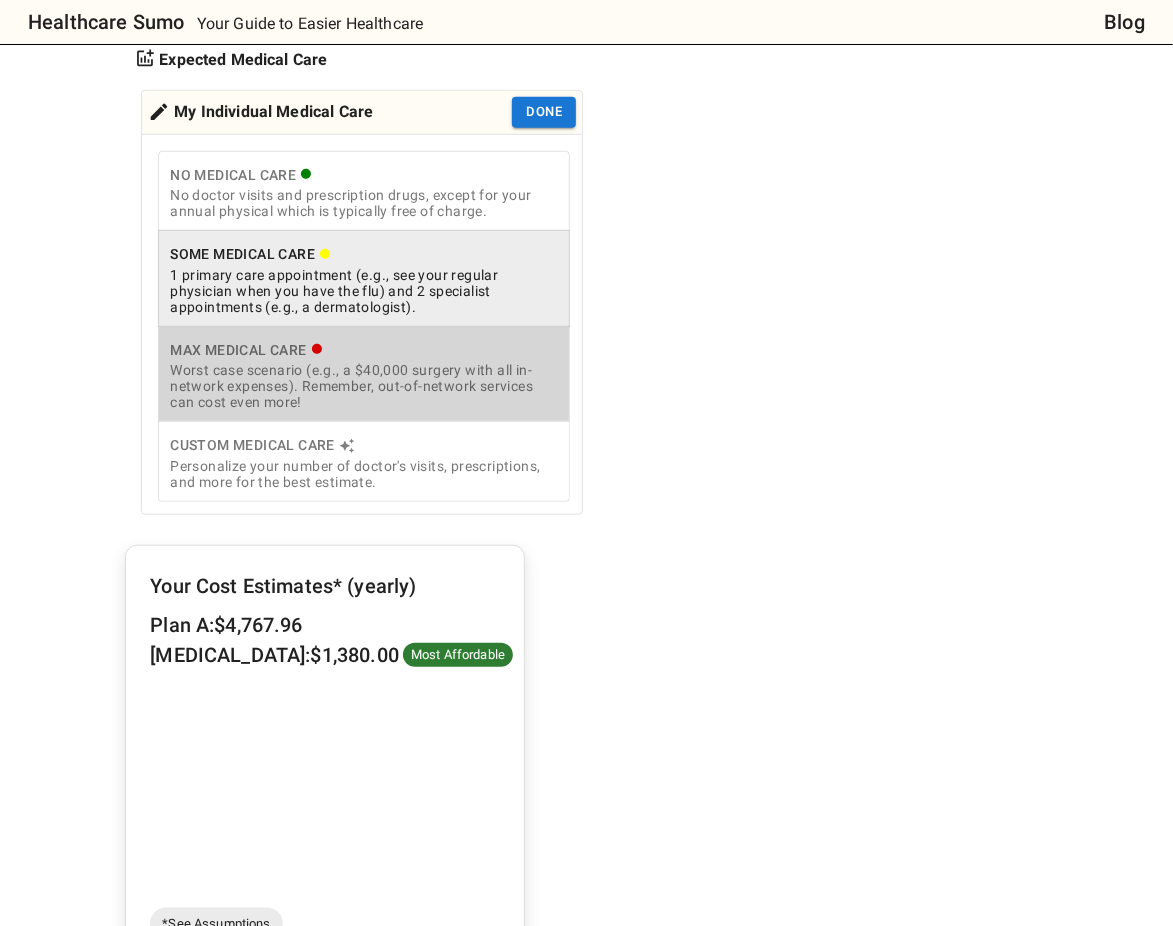 click on "Worst case scenario (e.g., a $40,000 surgery with all in-network expenses). Remember, out-of-network services can cost even more!" at bounding box center [364, 386] 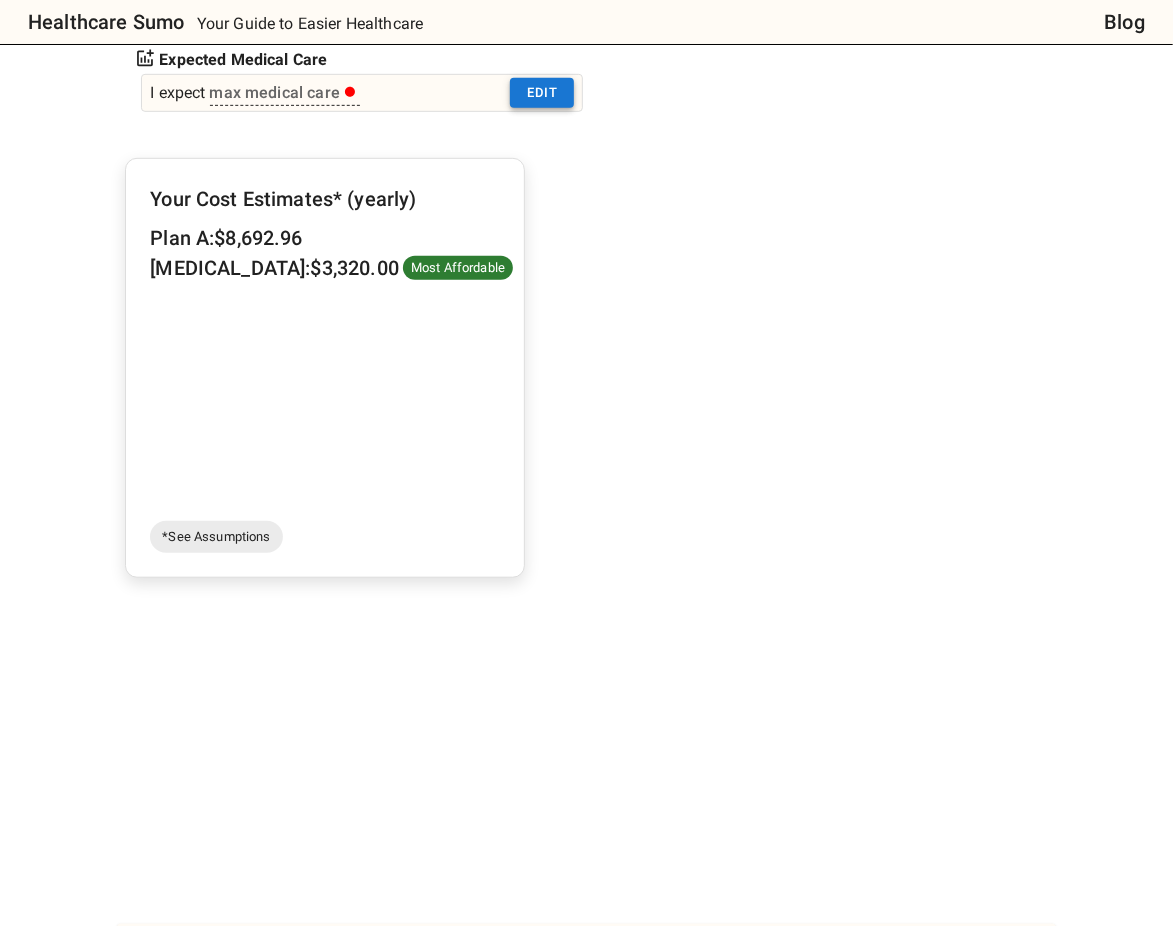 click on "Edit" at bounding box center (542, 93) 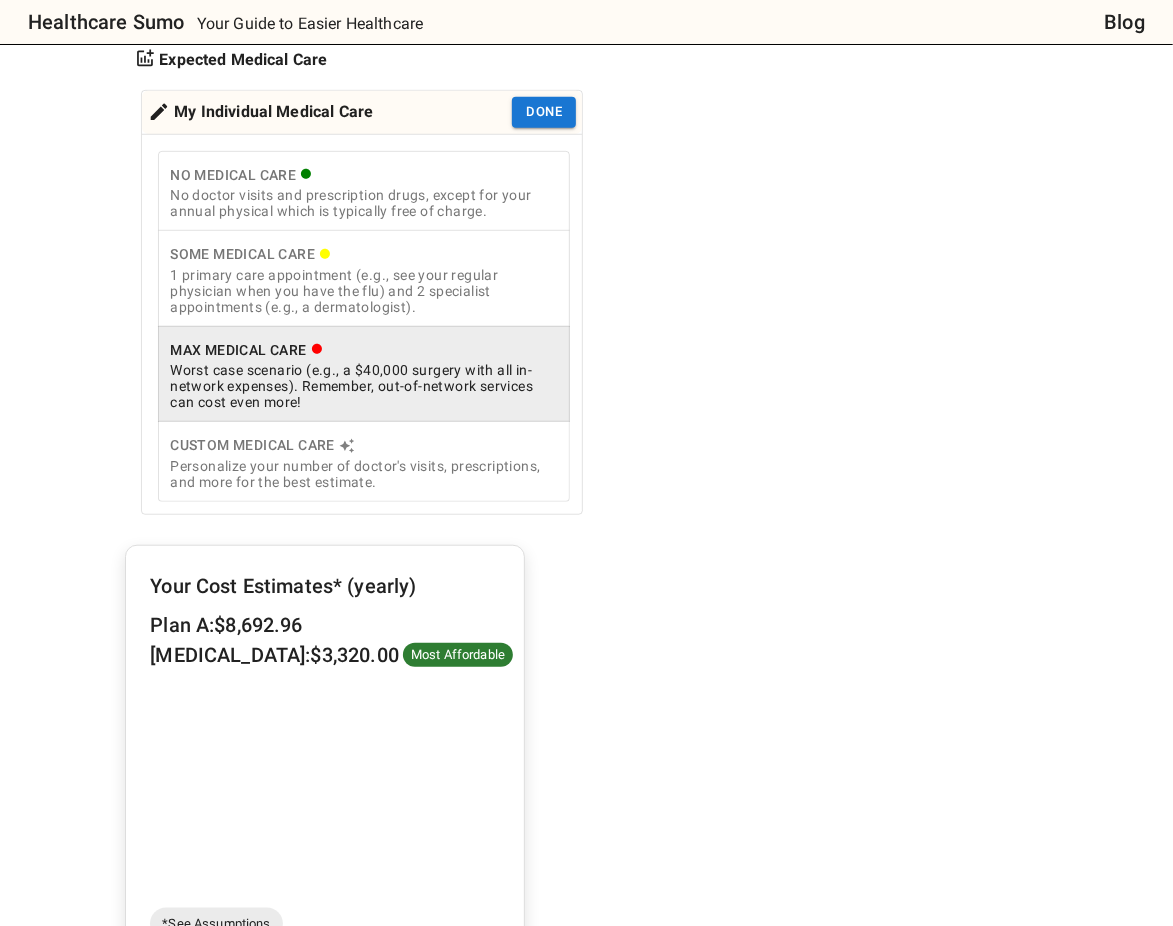 click on "1. Add insurance plans to compare Edit plans 2. How much healthcare do you think you will use in upcoming plan year? Coverage Details Your gender [DEMOGRAPHIC_DATA] * ​ Your age range [DEMOGRAPHIC_DATA] ** ​ Expected Medical Care My Individual Medical Care  Done No Medical Care No doctor visits and prescription drugs, except for your annual physical which is typically free of charge. Some Medical Care 1 primary care appointment (e.g., see your regular physician when you have the flu) and 2 specialist appointments (e.g., a dermatologist). Max Medical Care Worst case scenario (e.g., a $40,000 surgery with all in-network expenses). Remember, out-of-network services can cost even more! Custom Medical Care Personalize your number of doctor's visits, prescriptions, and more for the best estimate." at bounding box center (462, 145) 